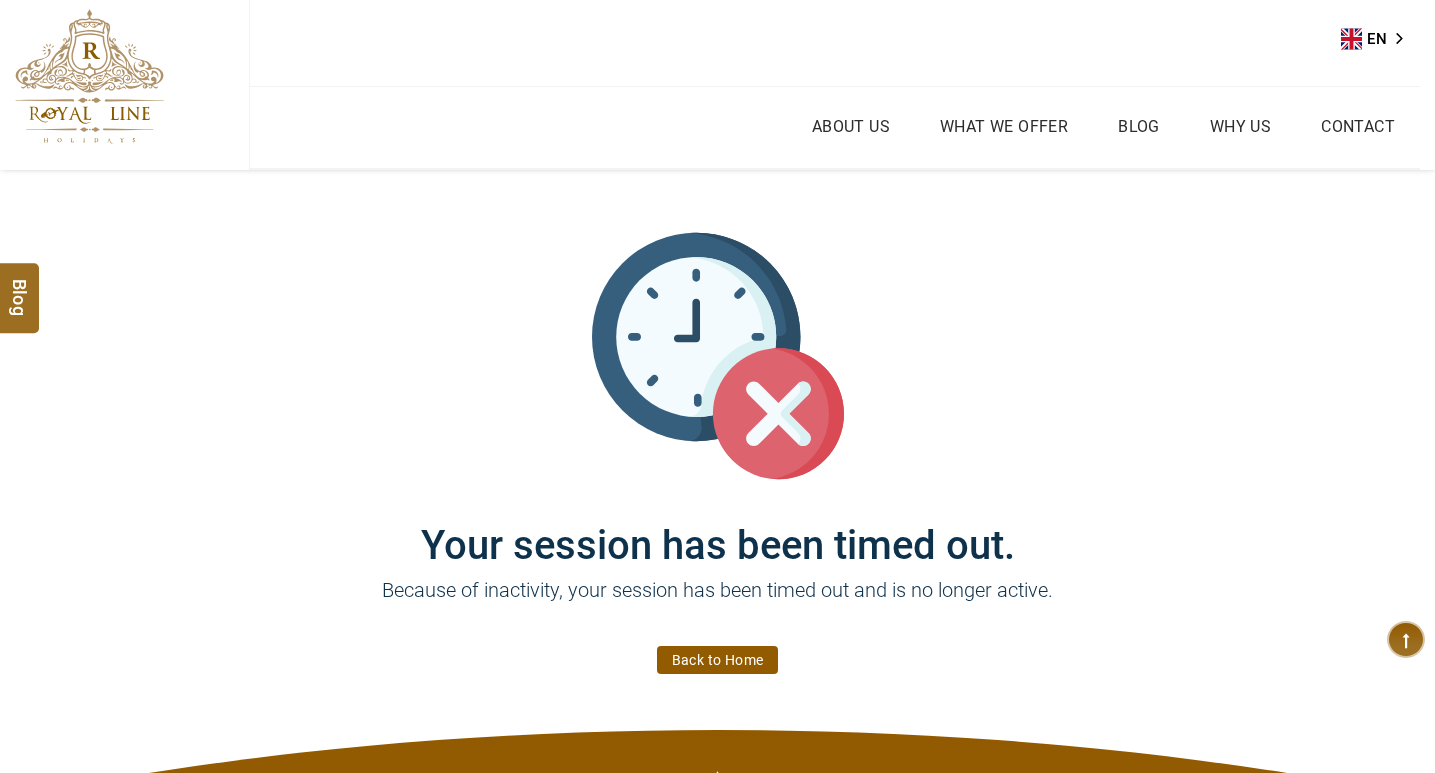 scroll, scrollTop: 0, scrollLeft: 0, axis: both 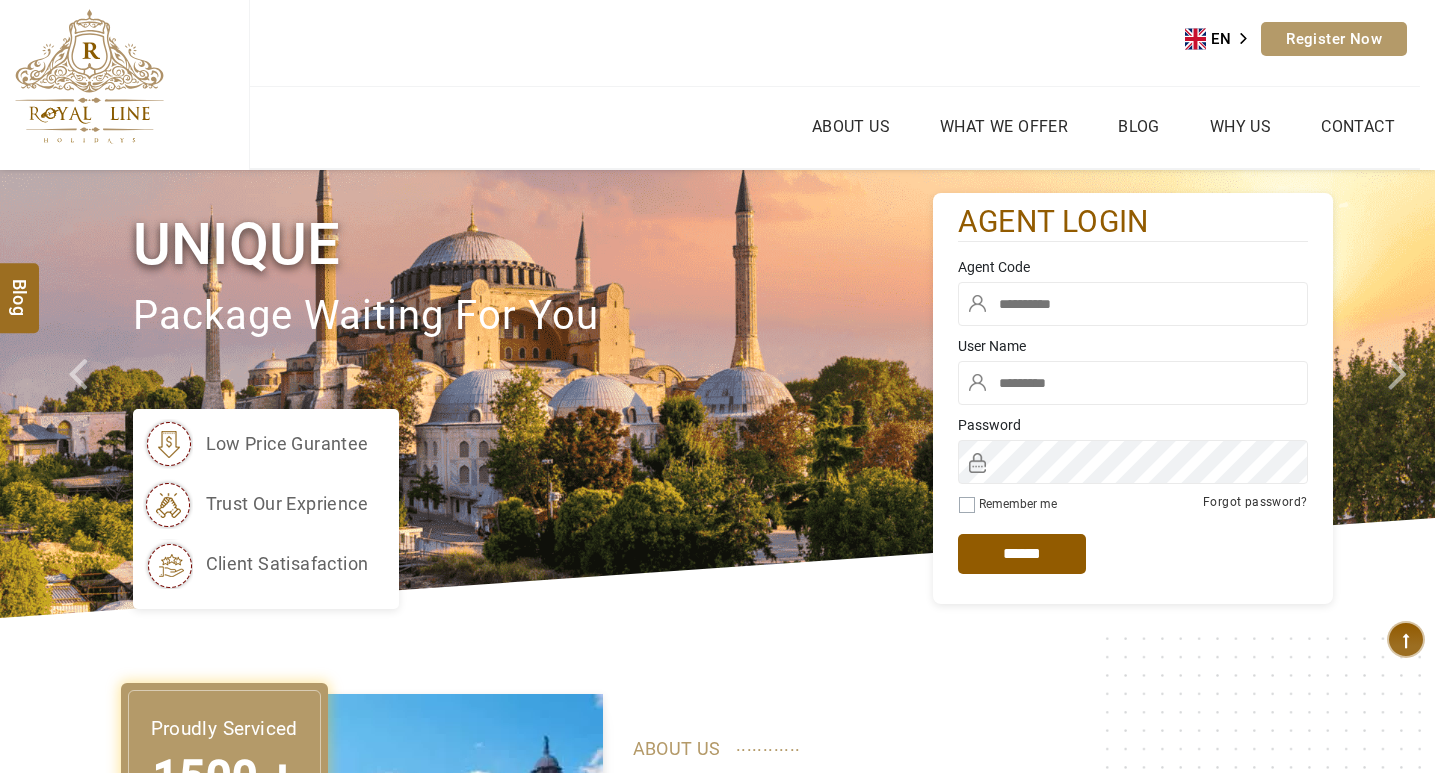 type on "****" 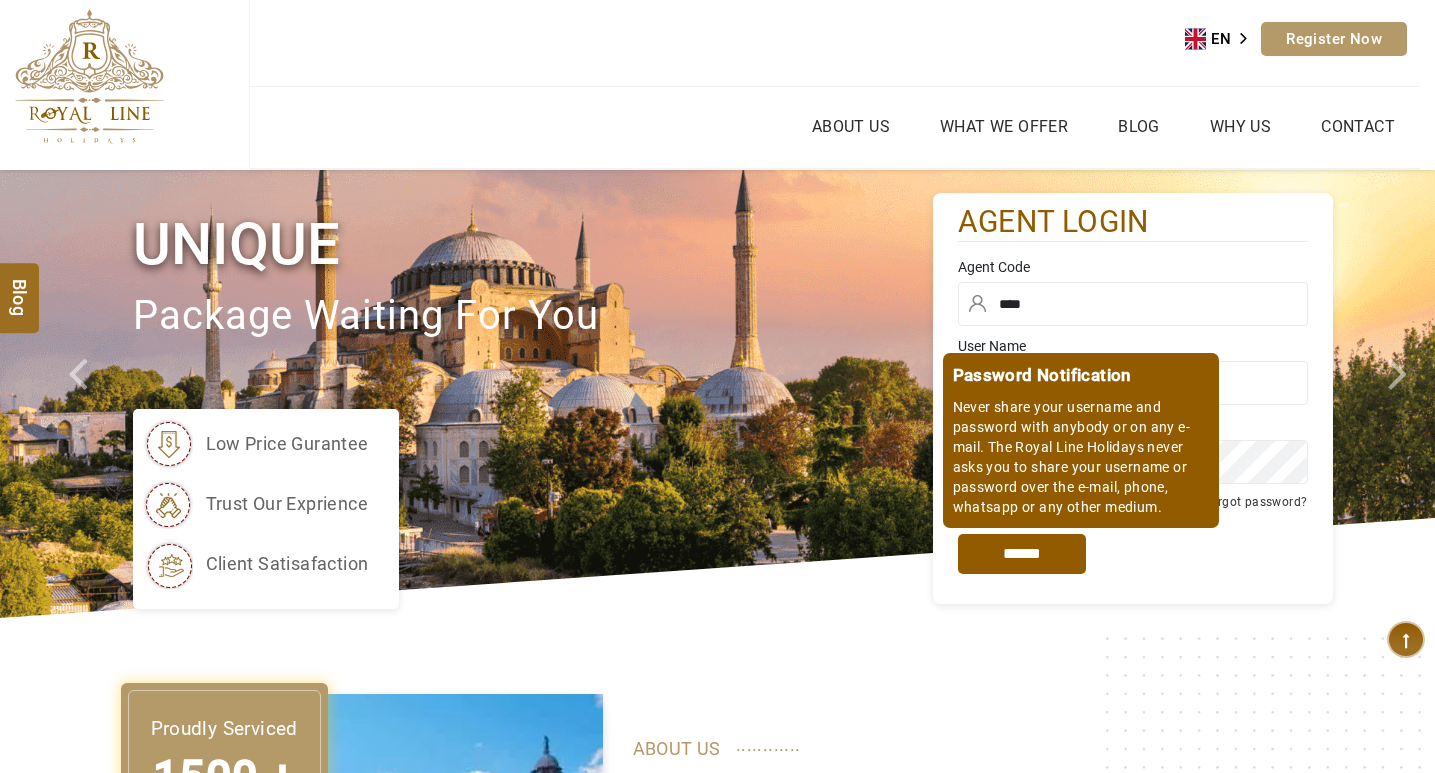 click on "*****" at bounding box center [1022, 554] 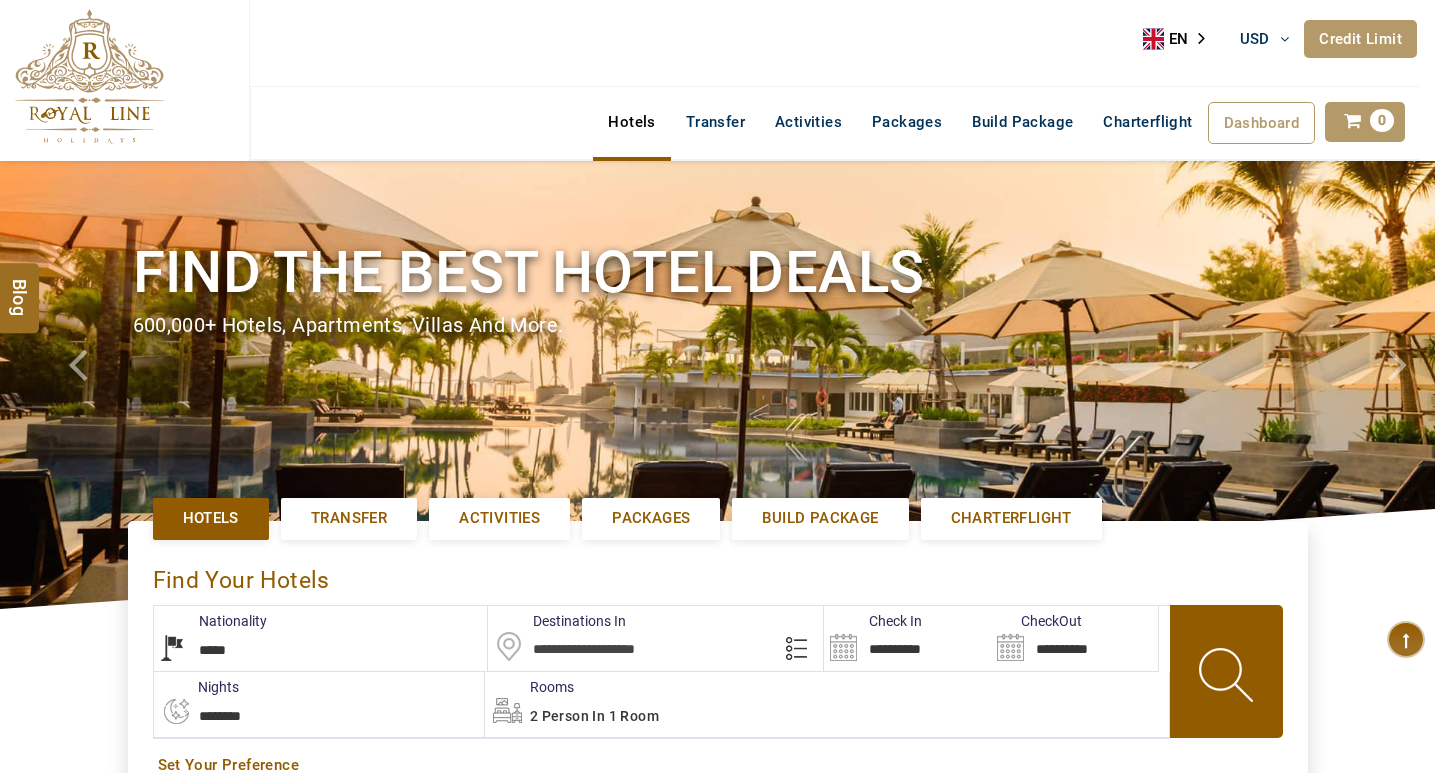 select on "*****" 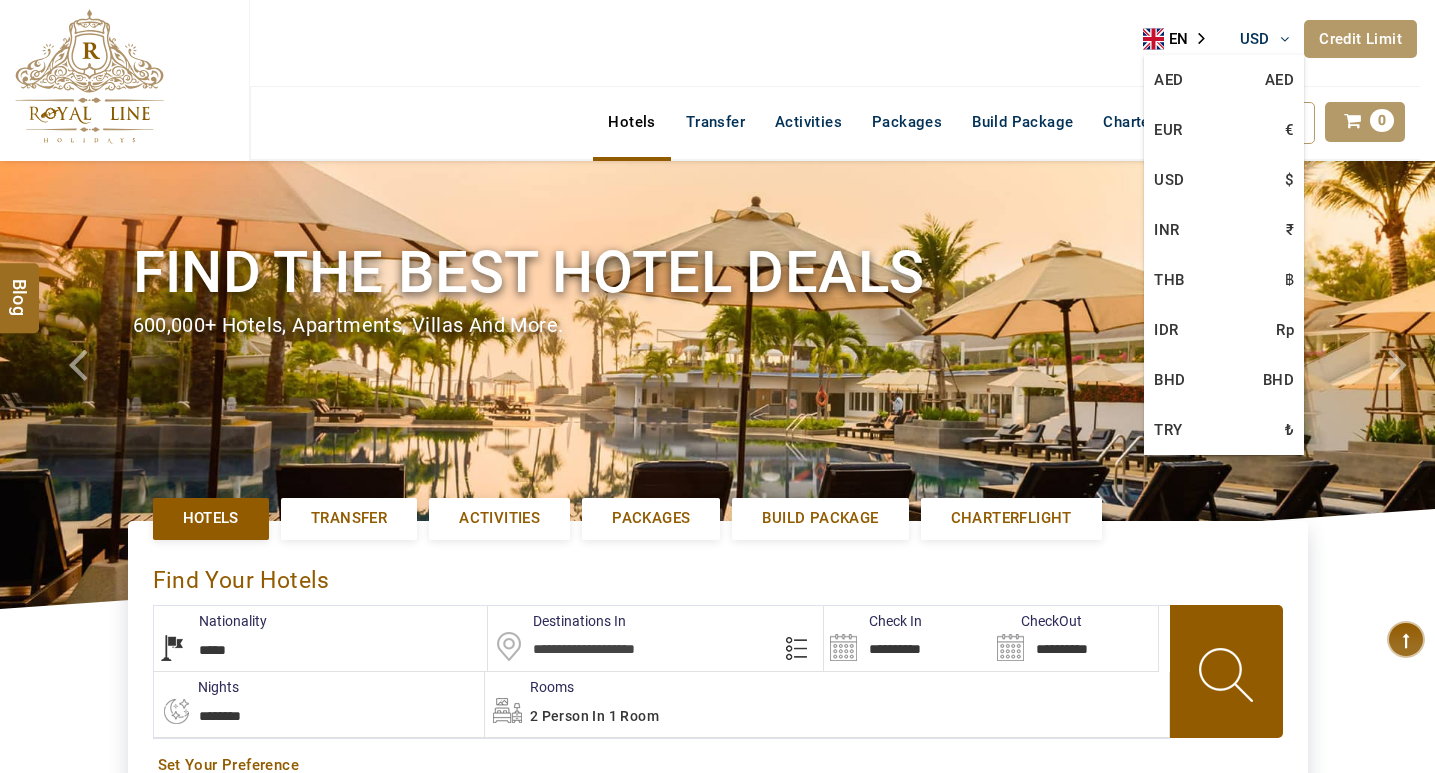 scroll, scrollTop: 0, scrollLeft: 0, axis: both 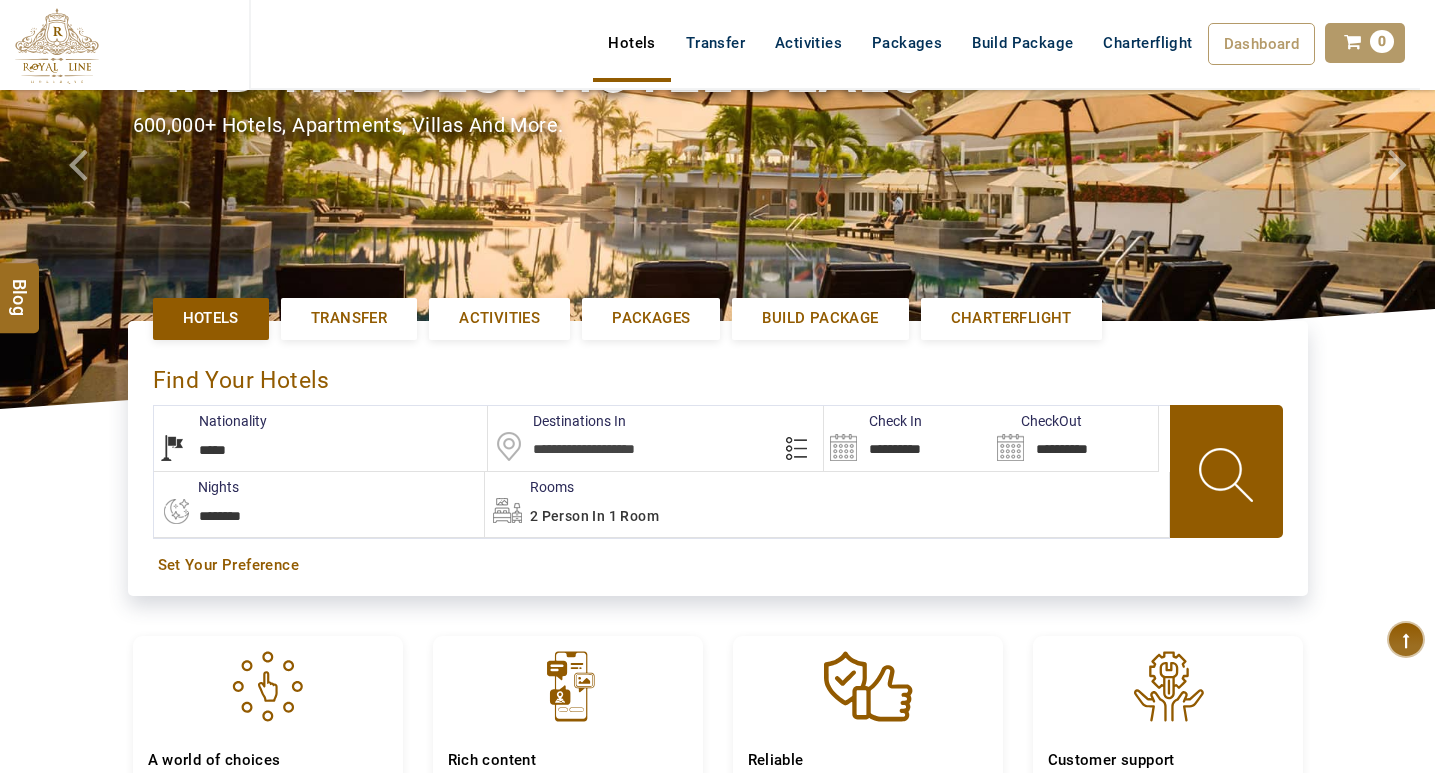 click on "**********" at bounding box center (321, 438) 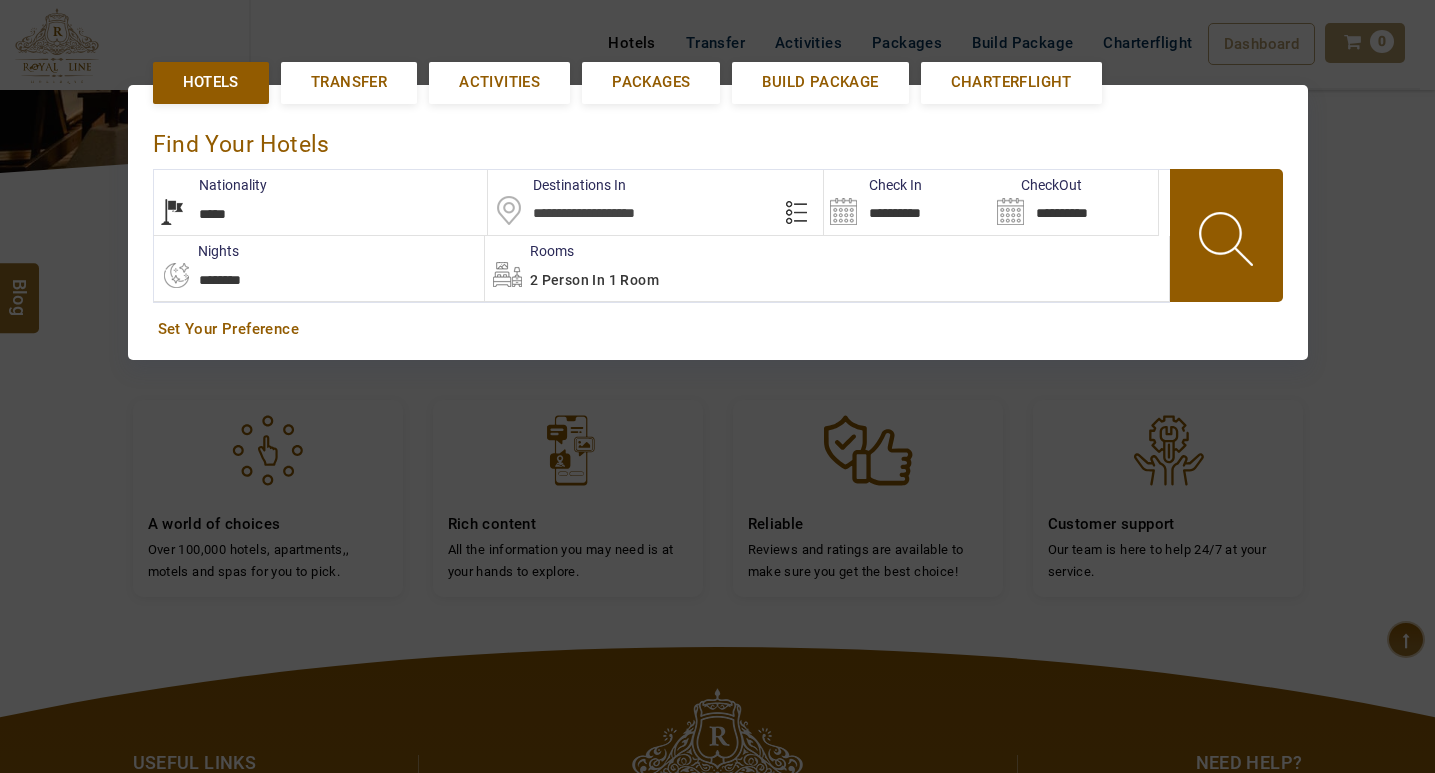 scroll, scrollTop: 461, scrollLeft: 0, axis: vertical 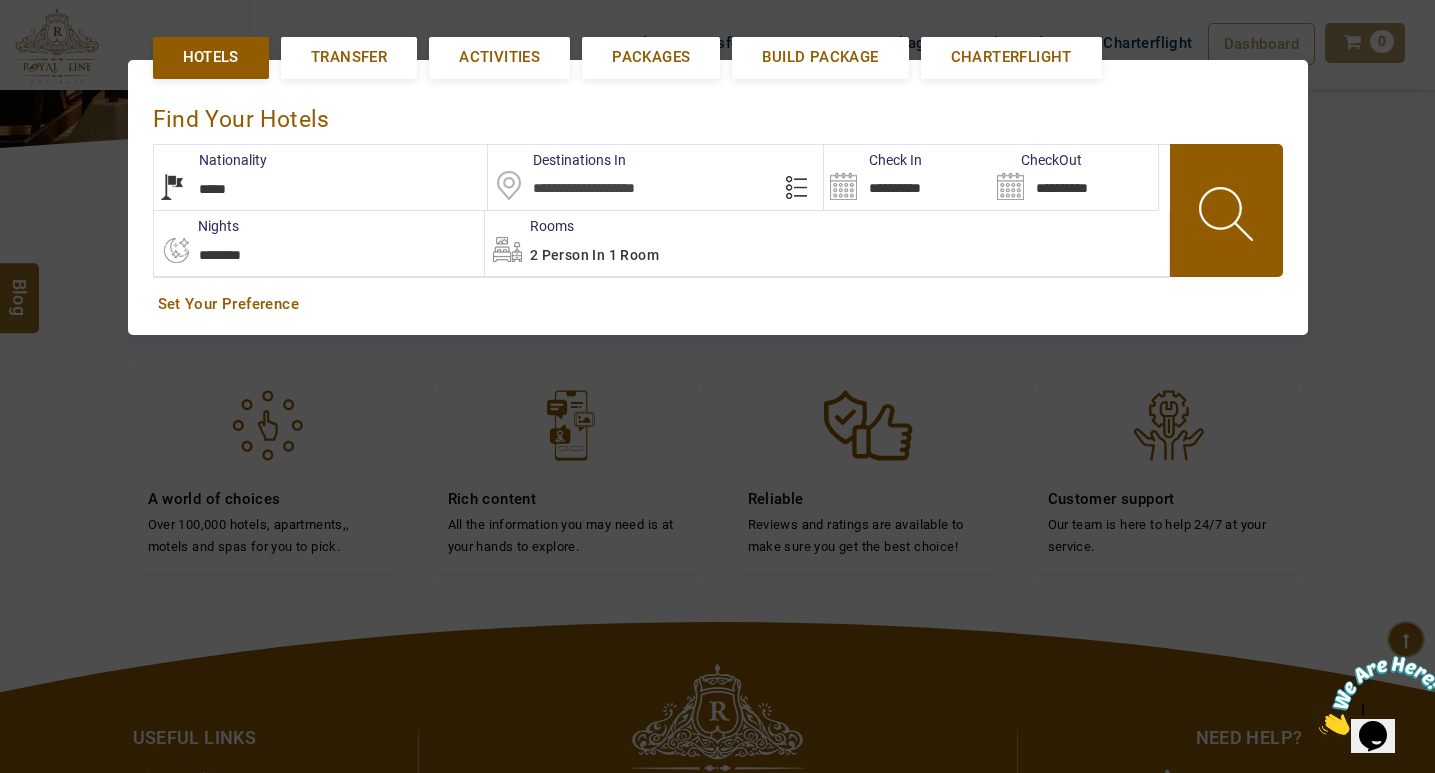 click on "**********" at bounding box center [321, 177] 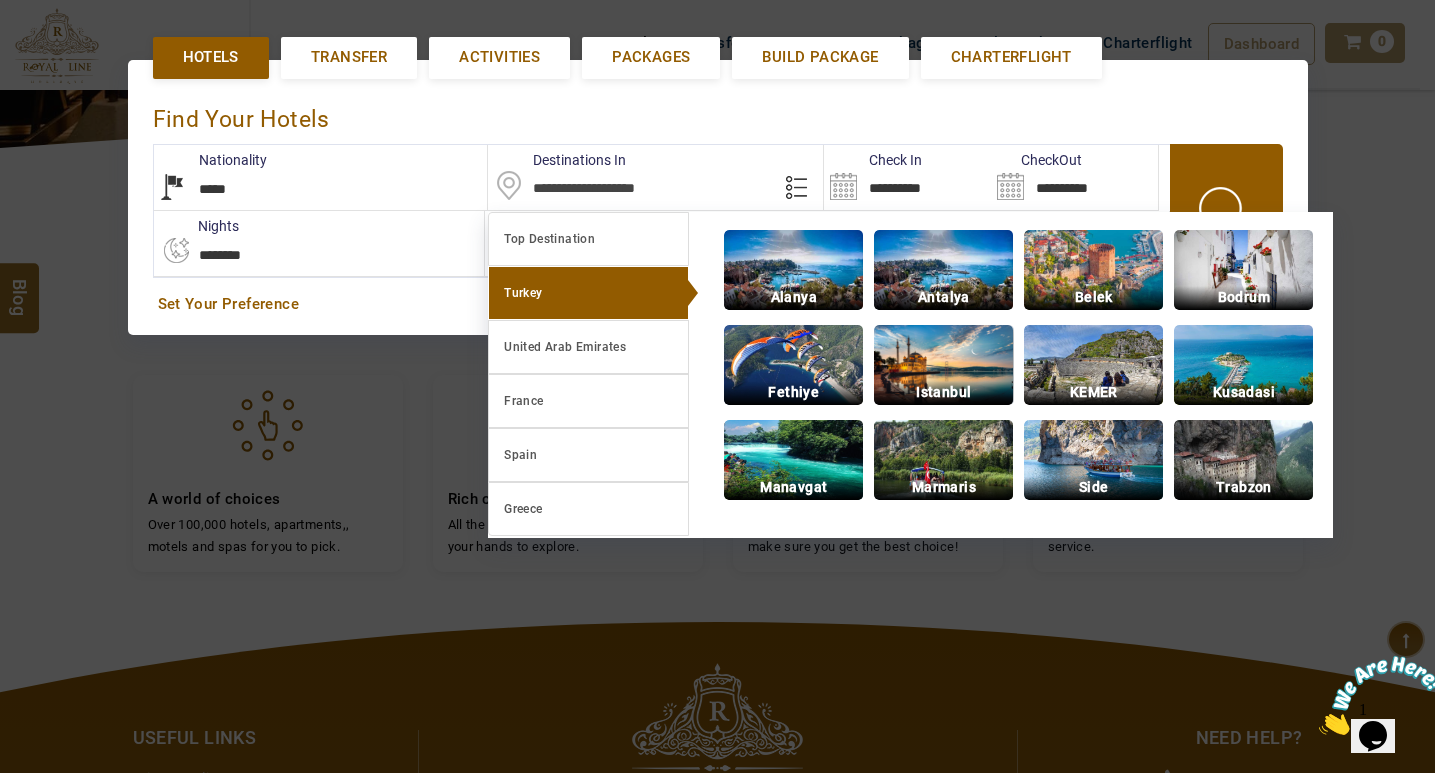 click at bounding box center (943, 365) 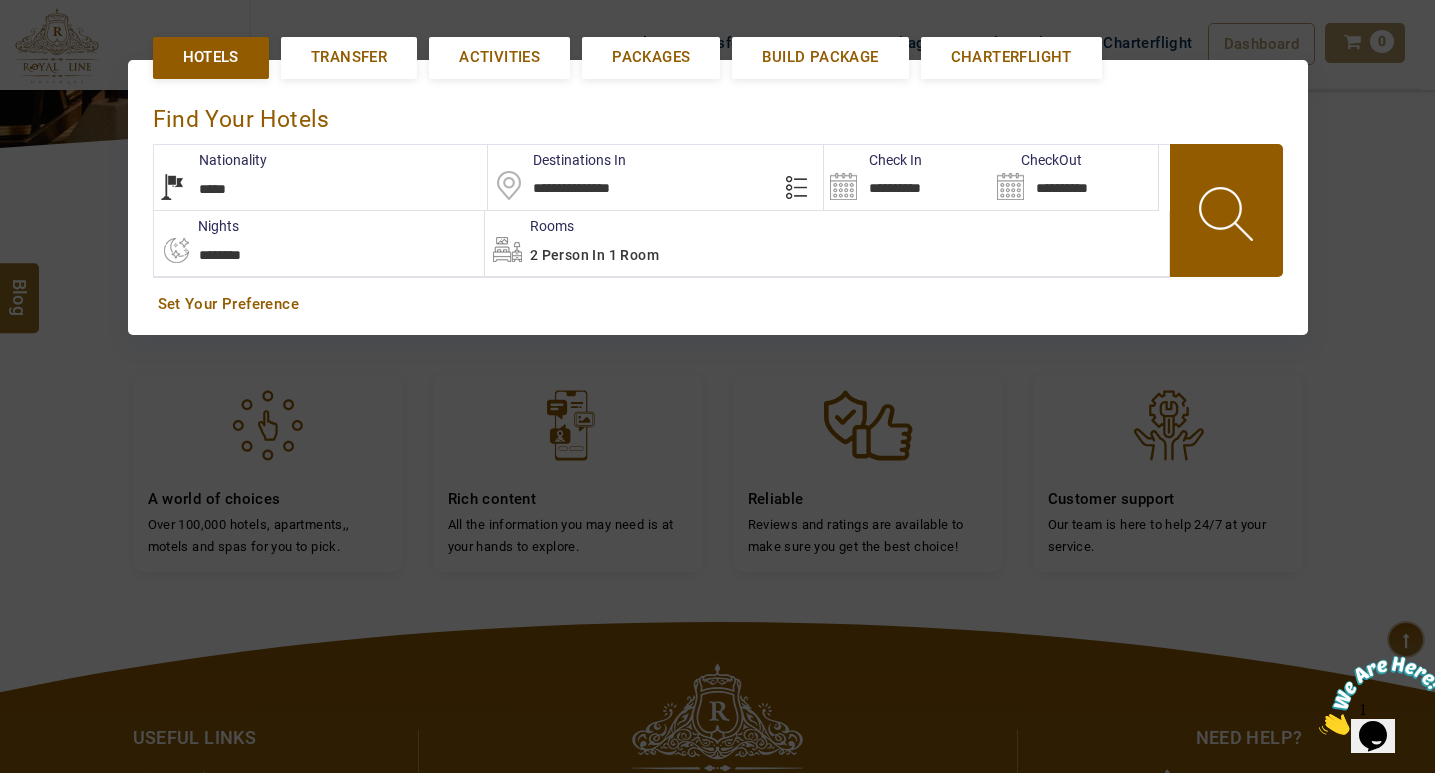 click on "**********" at bounding box center (907, 177) 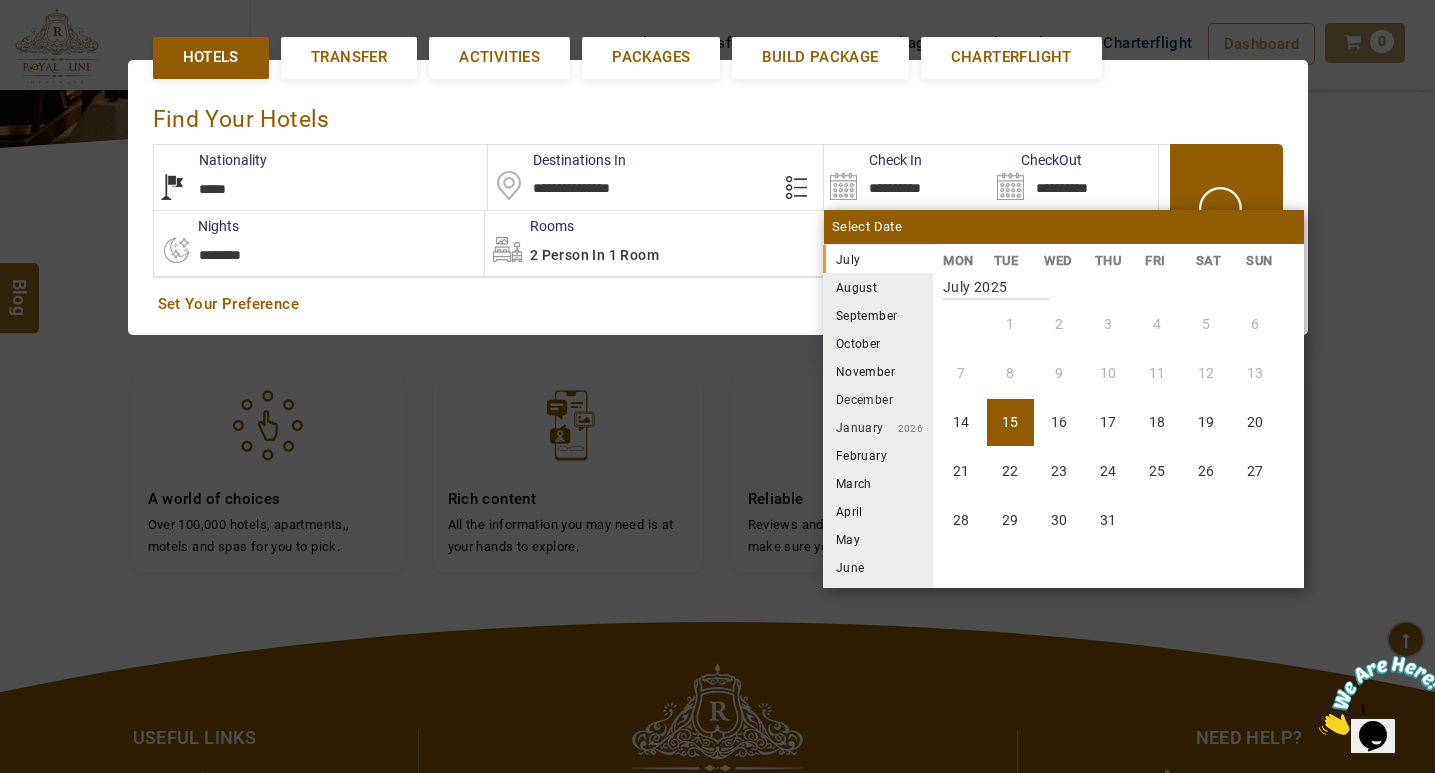 click on "August" at bounding box center [878, 287] 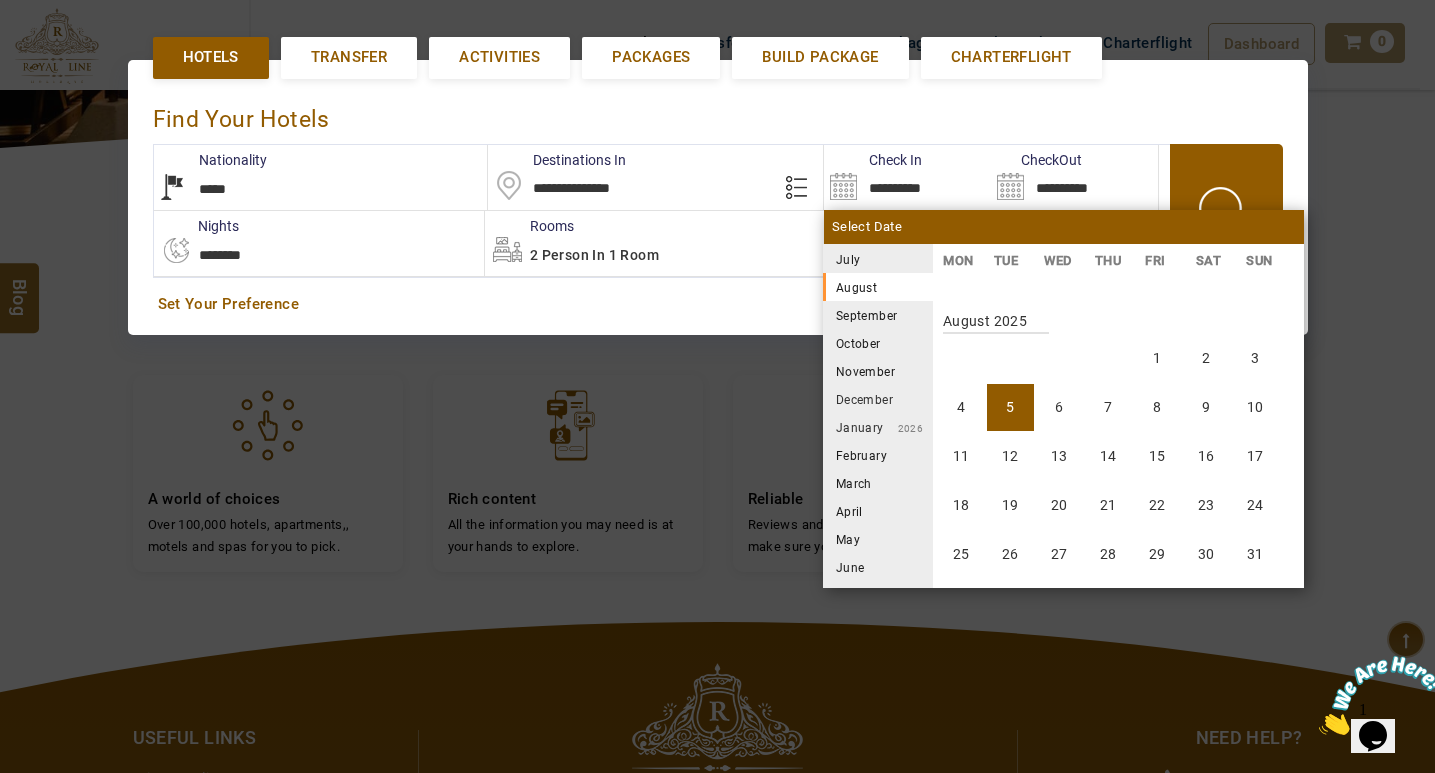 scroll, scrollTop: 370, scrollLeft: 0, axis: vertical 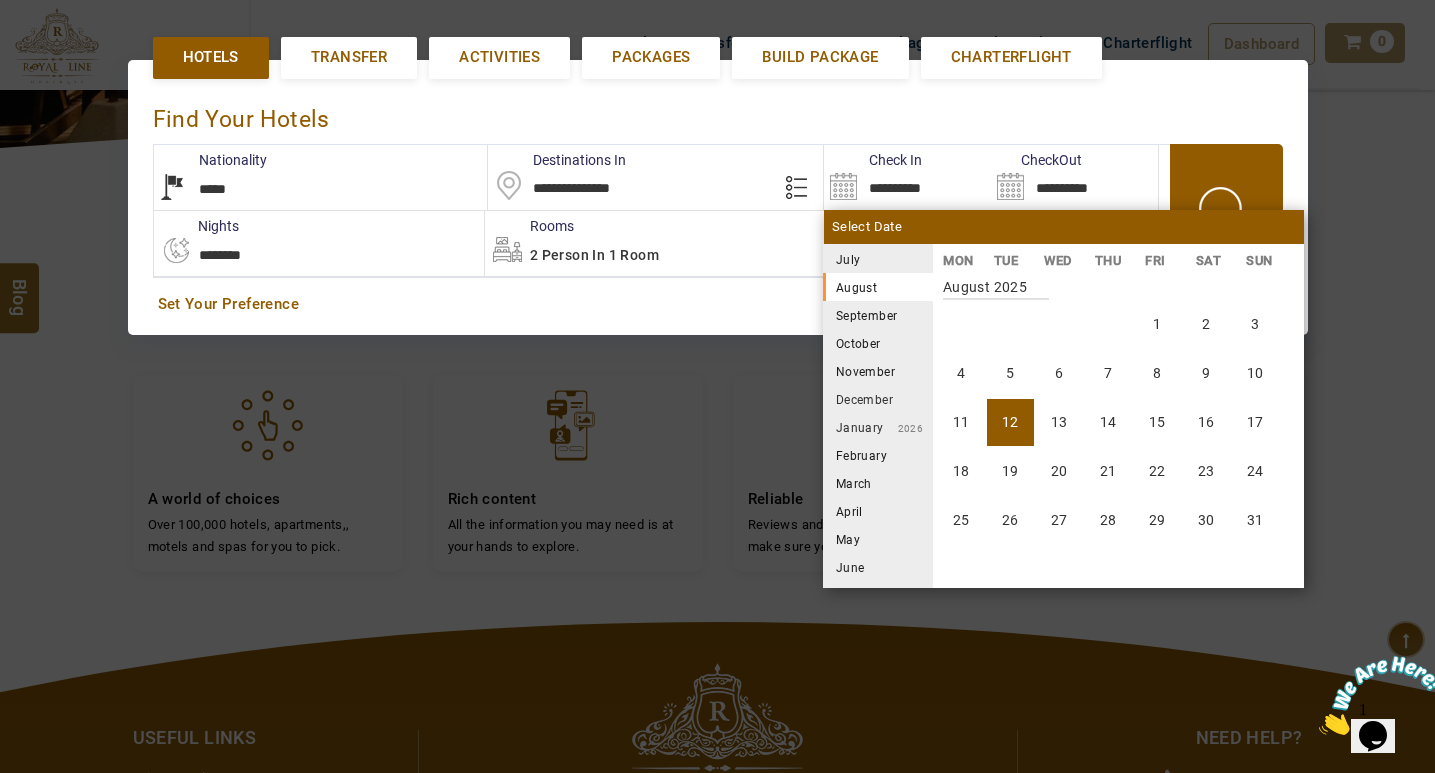 click on "12" at bounding box center [1010, 422] 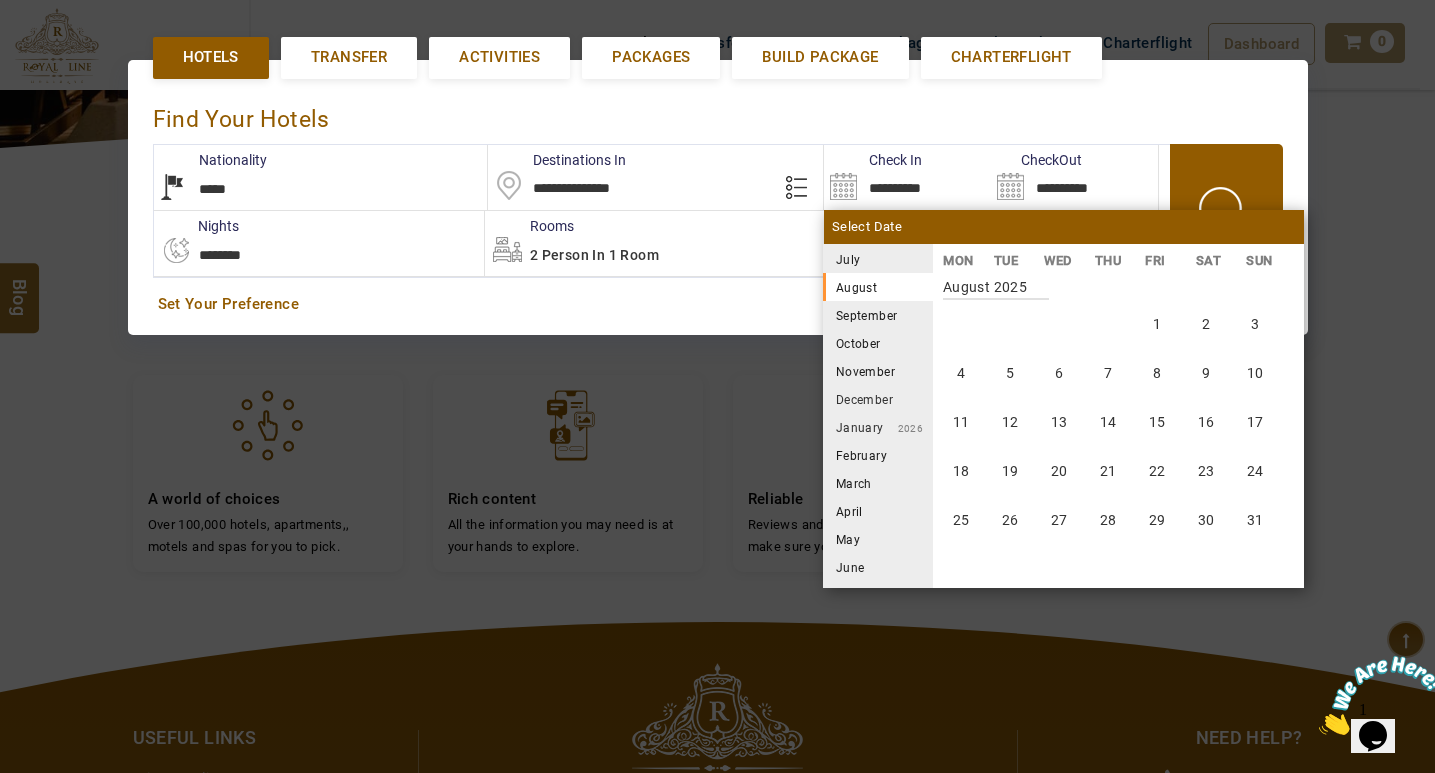 type on "**********" 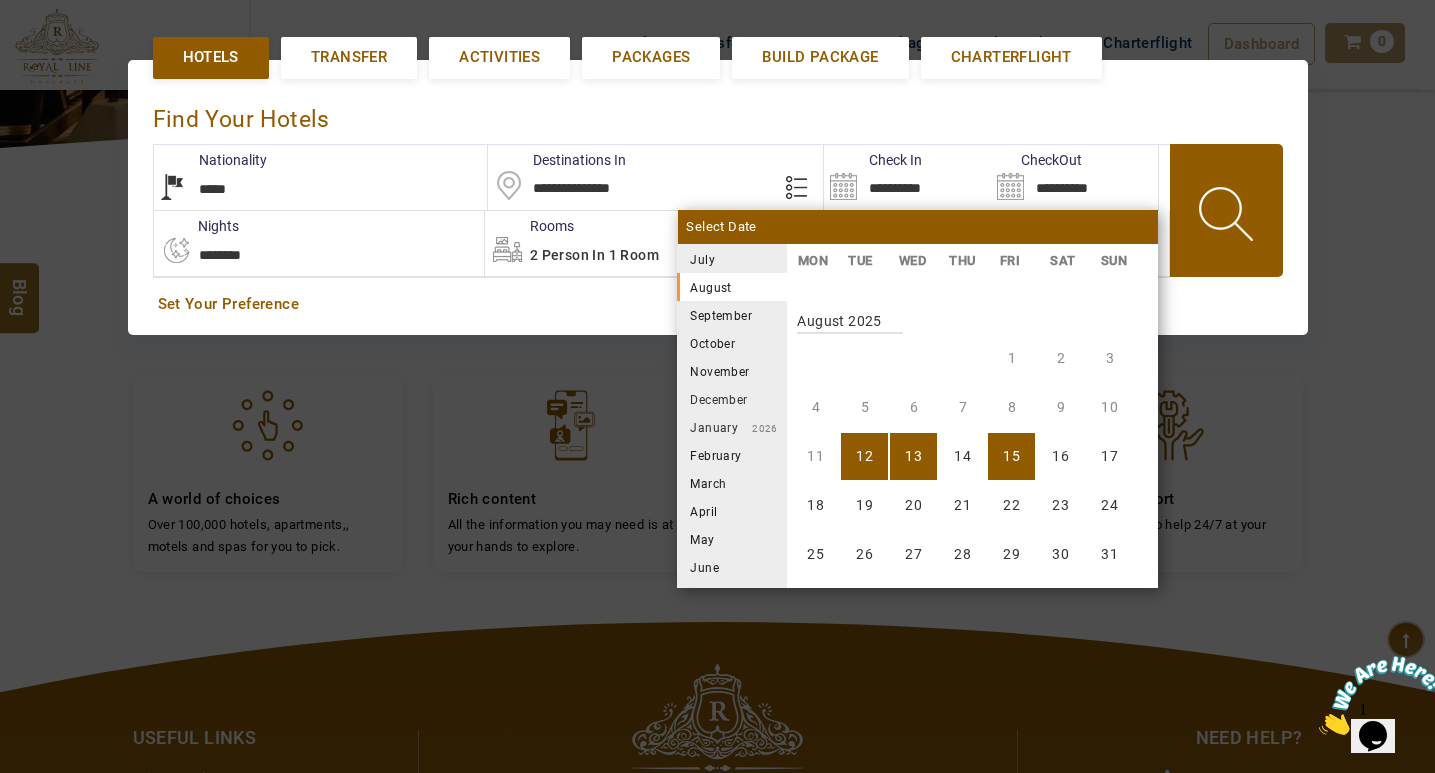 scroll, scrollTop: 370, scrollLeft: 0, axis: vertical 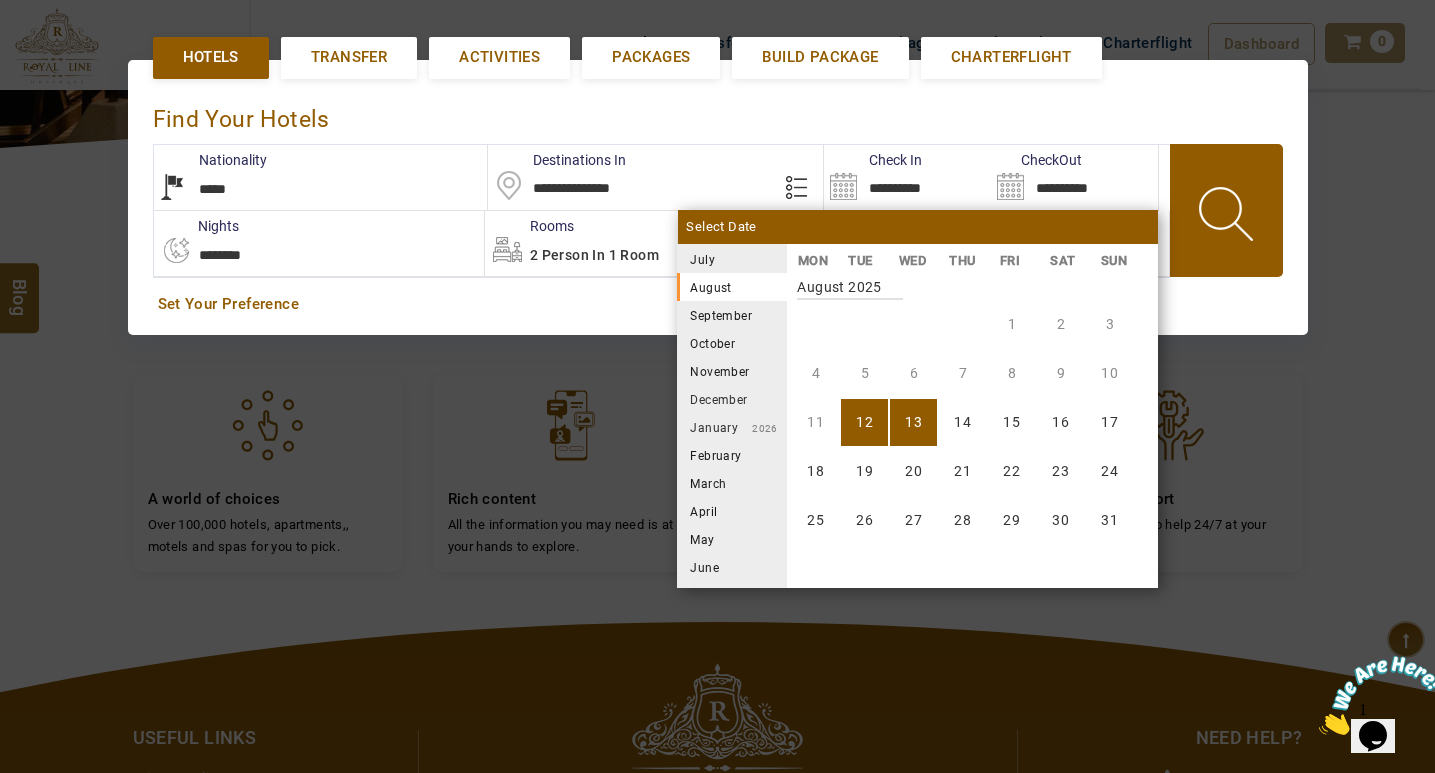 click on "13" at bounding box center [913, 422] 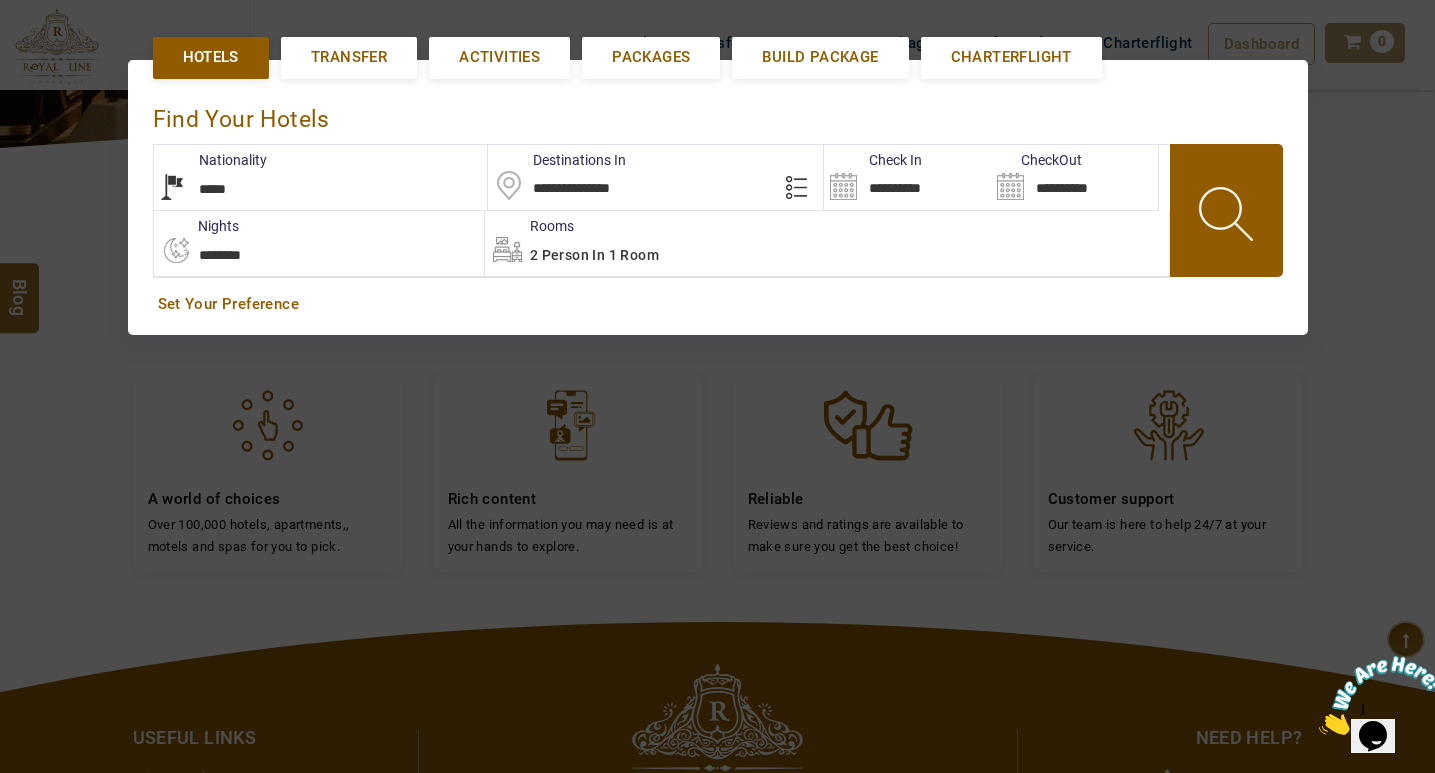 click at bounding box center [1228, 217] 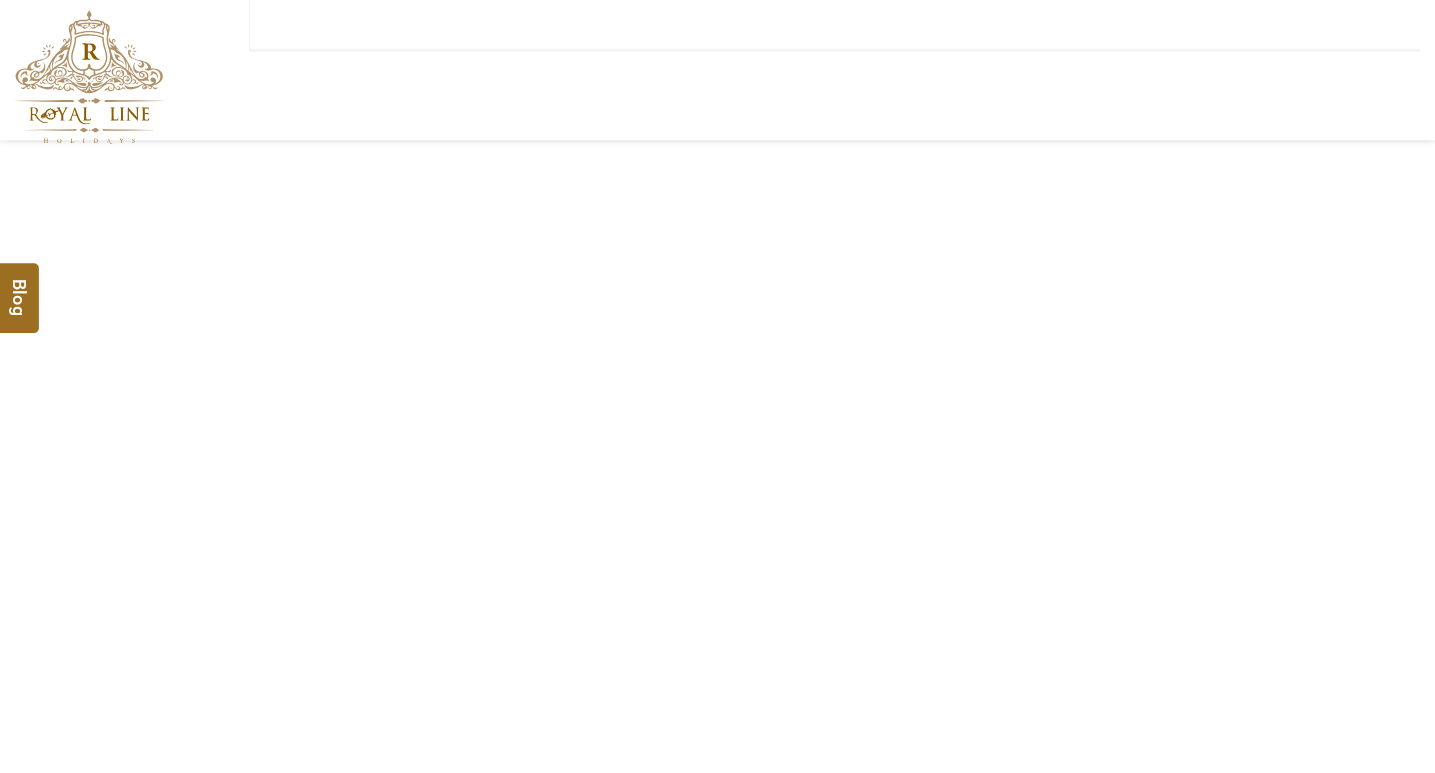 scroll, scrollTop: 0, scrollLeft: 0, axis: both 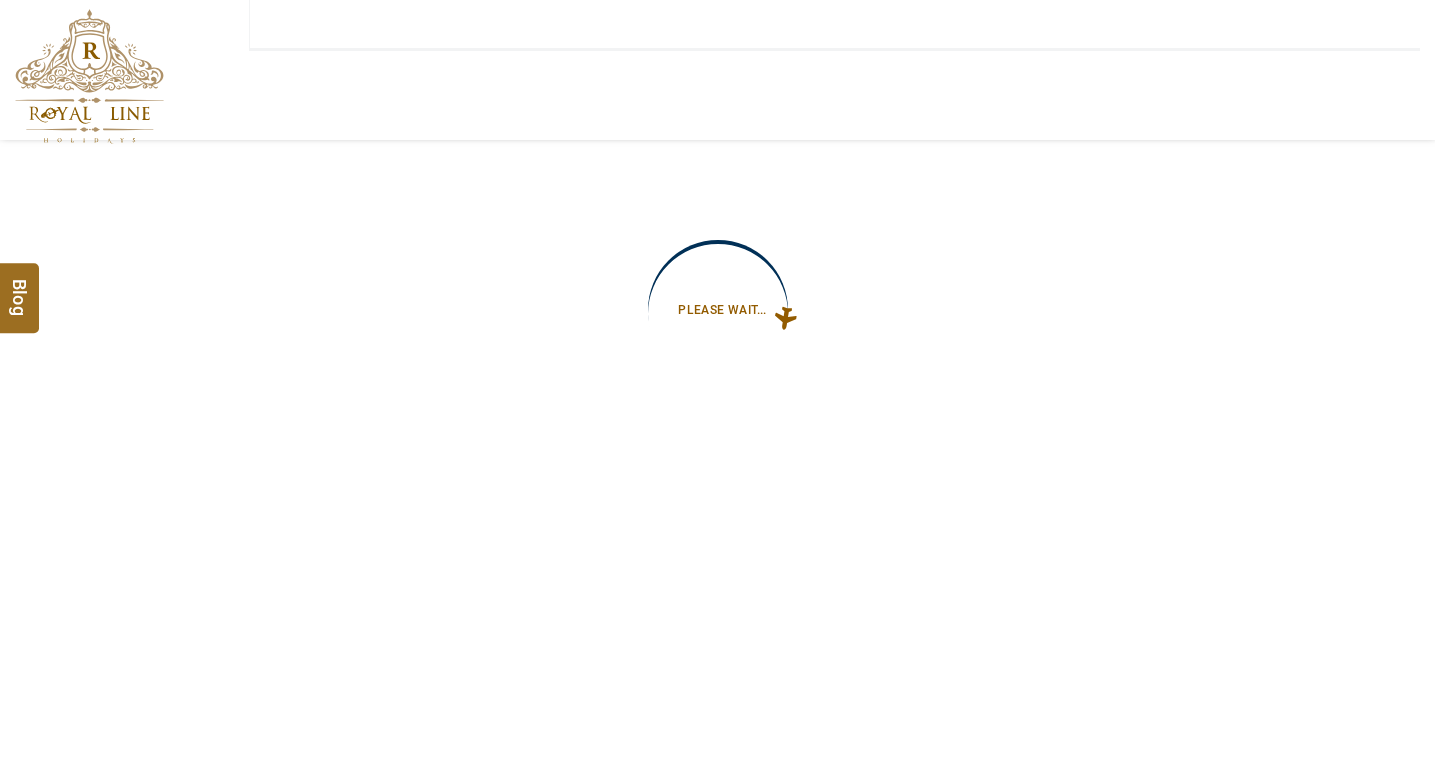 type on "**********" 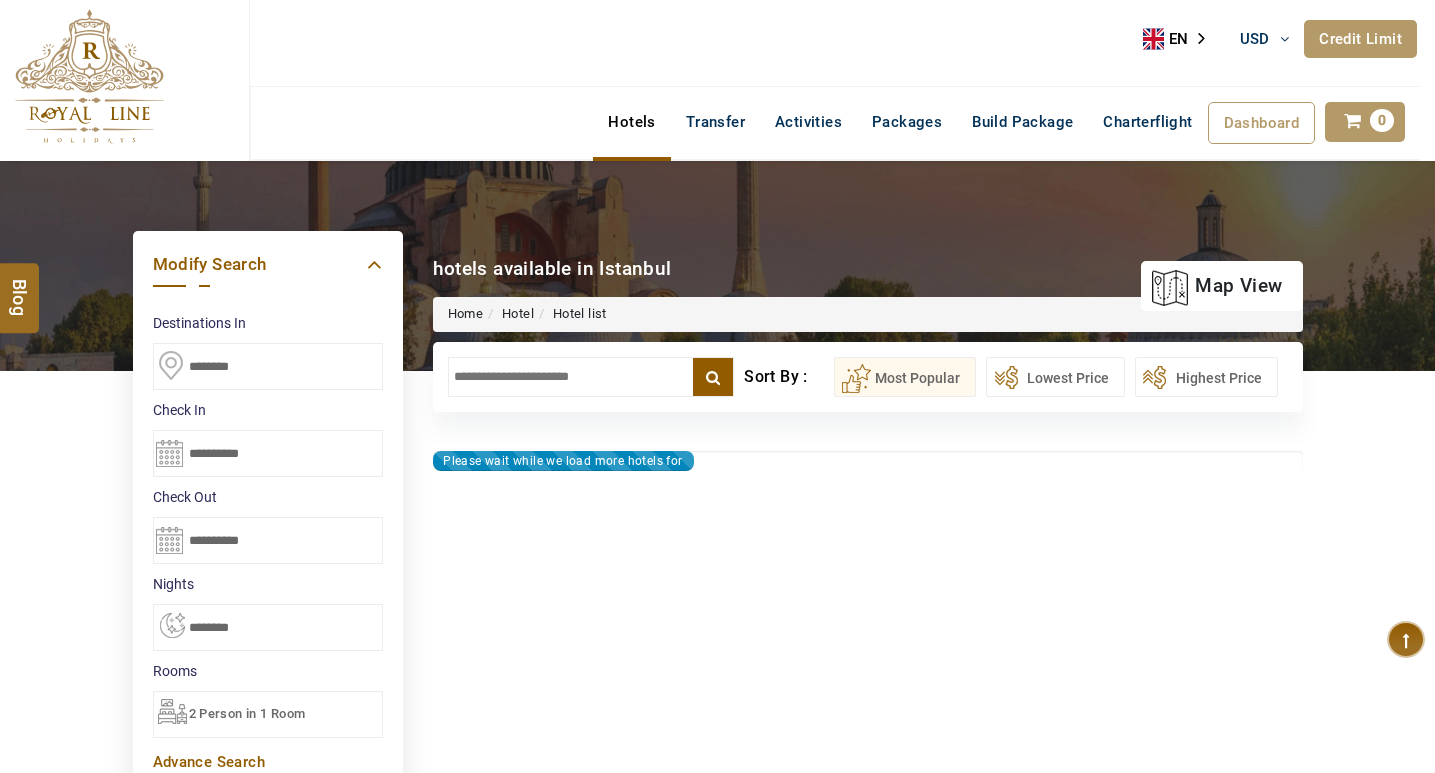 type on "**********" 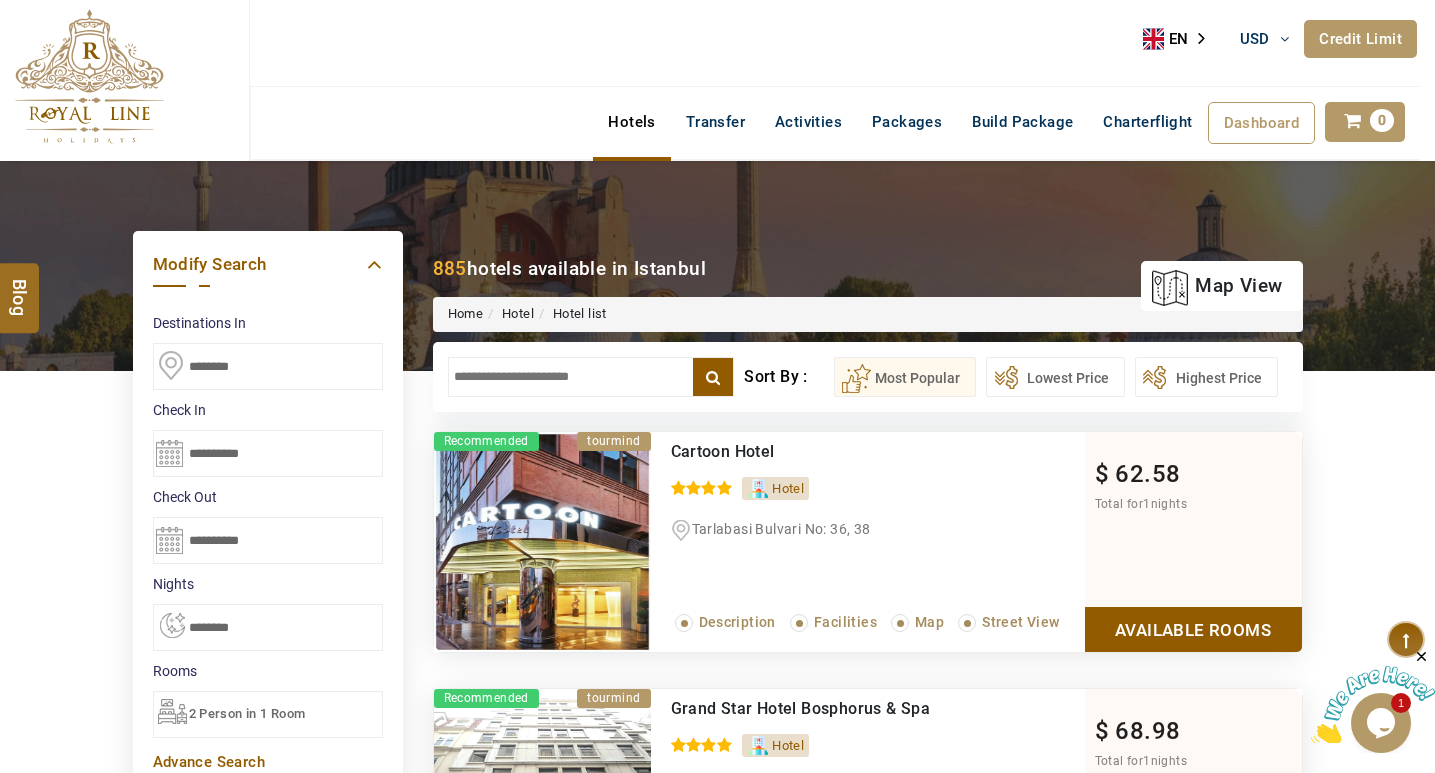 scroll, scrollTop: 0, scrollLeft: 0, axis: both 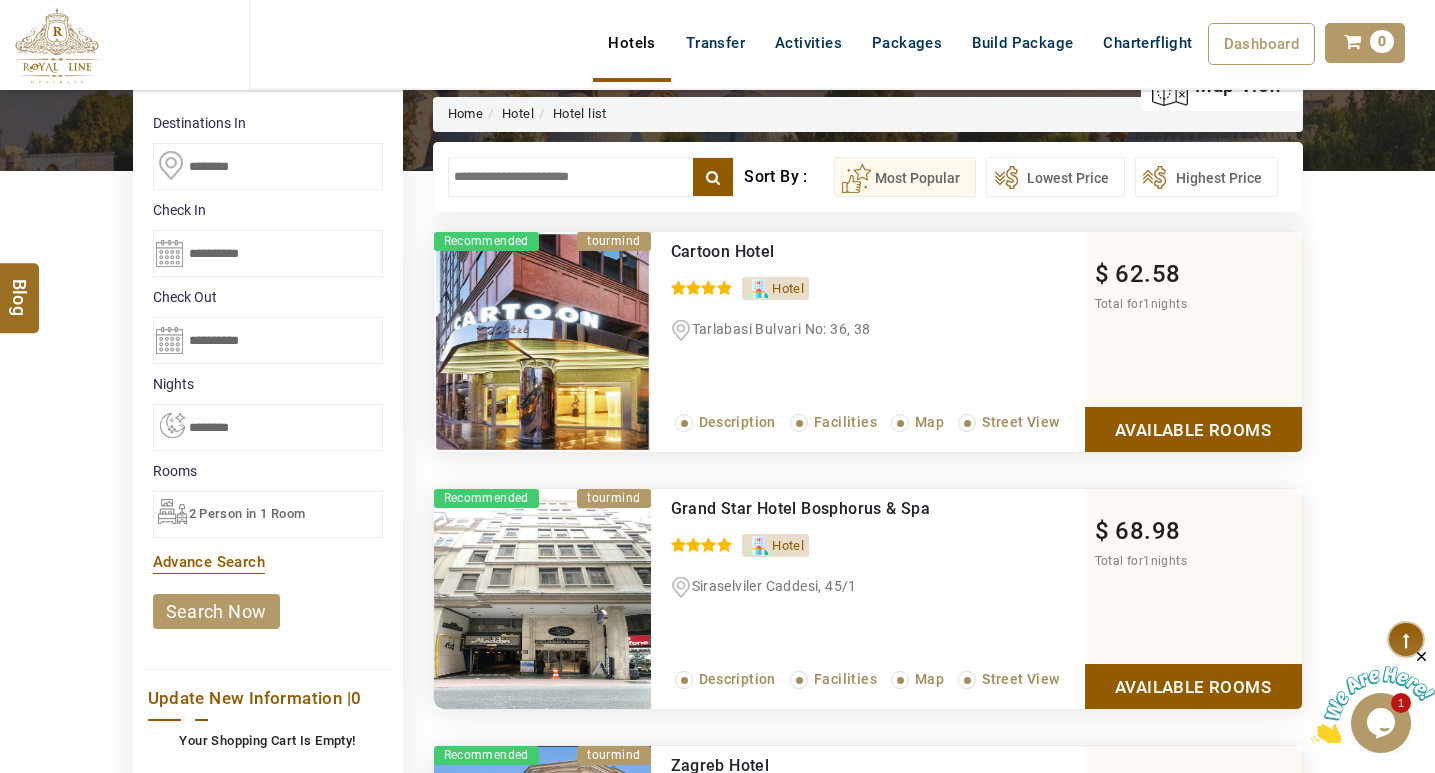 click on "Available Rooms" at bounding box center (1193, 429) 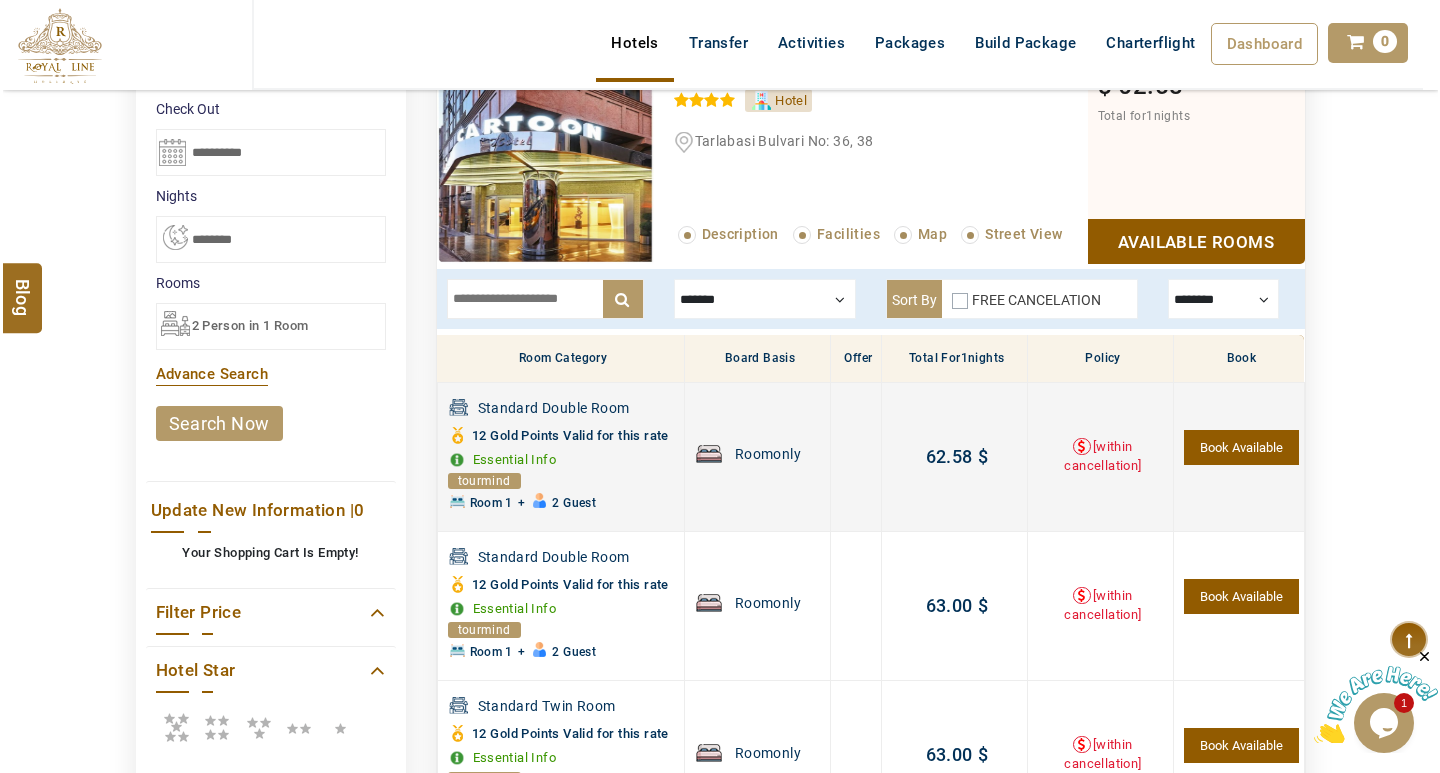 scroll, scrollTop: 482, scrollLeft: 0, axis: vertical 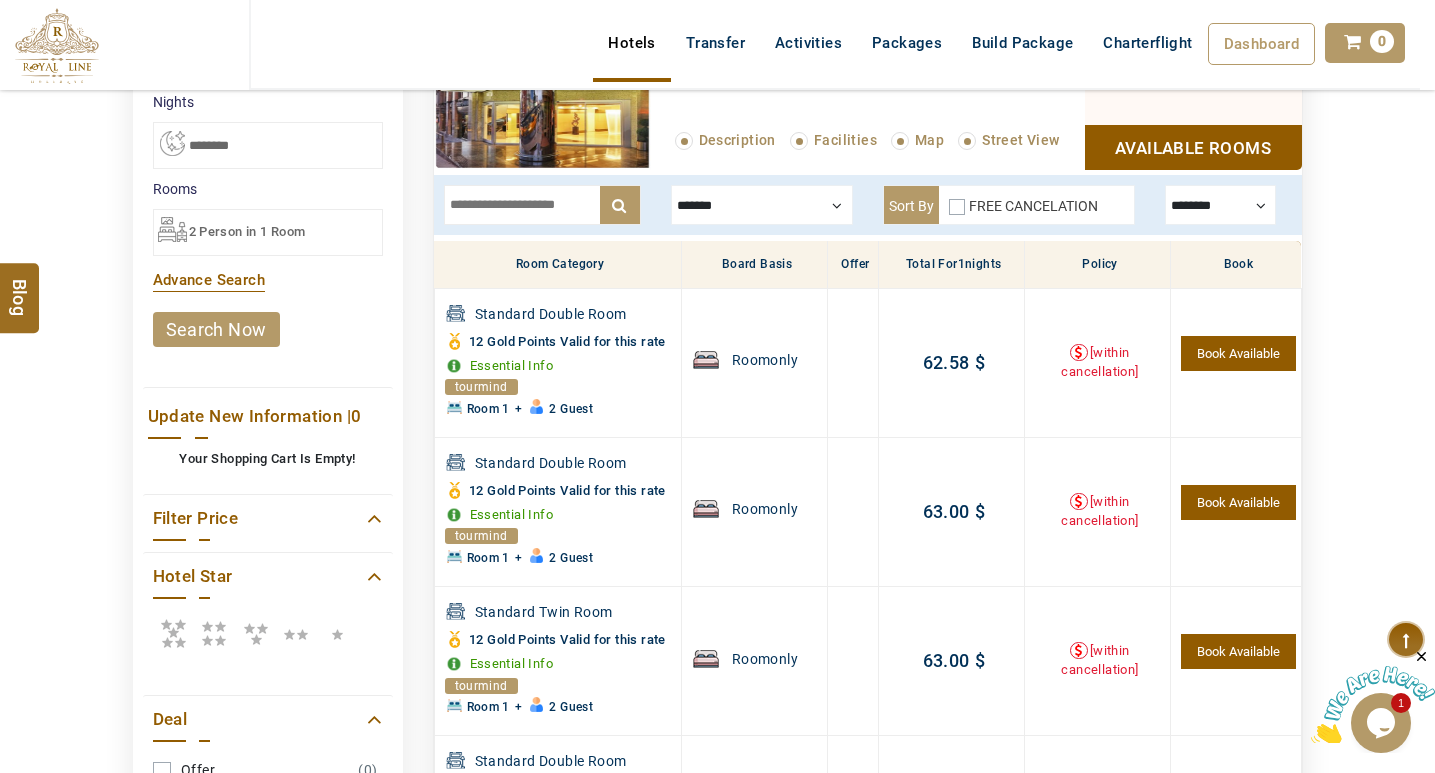 click on "Book Available" at bounding box center [1238, 353] 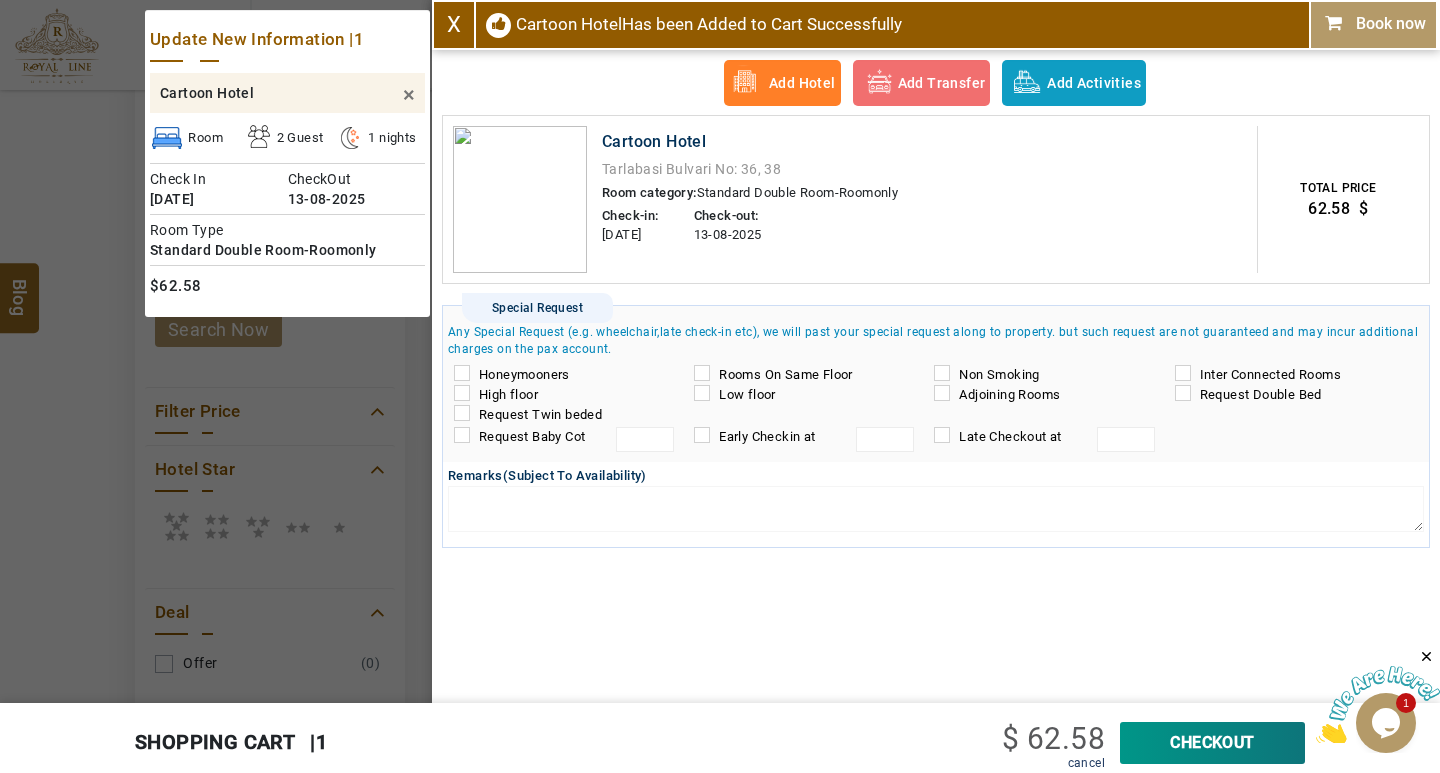 click on "CheckOut" at bounding box center [1212, 743] 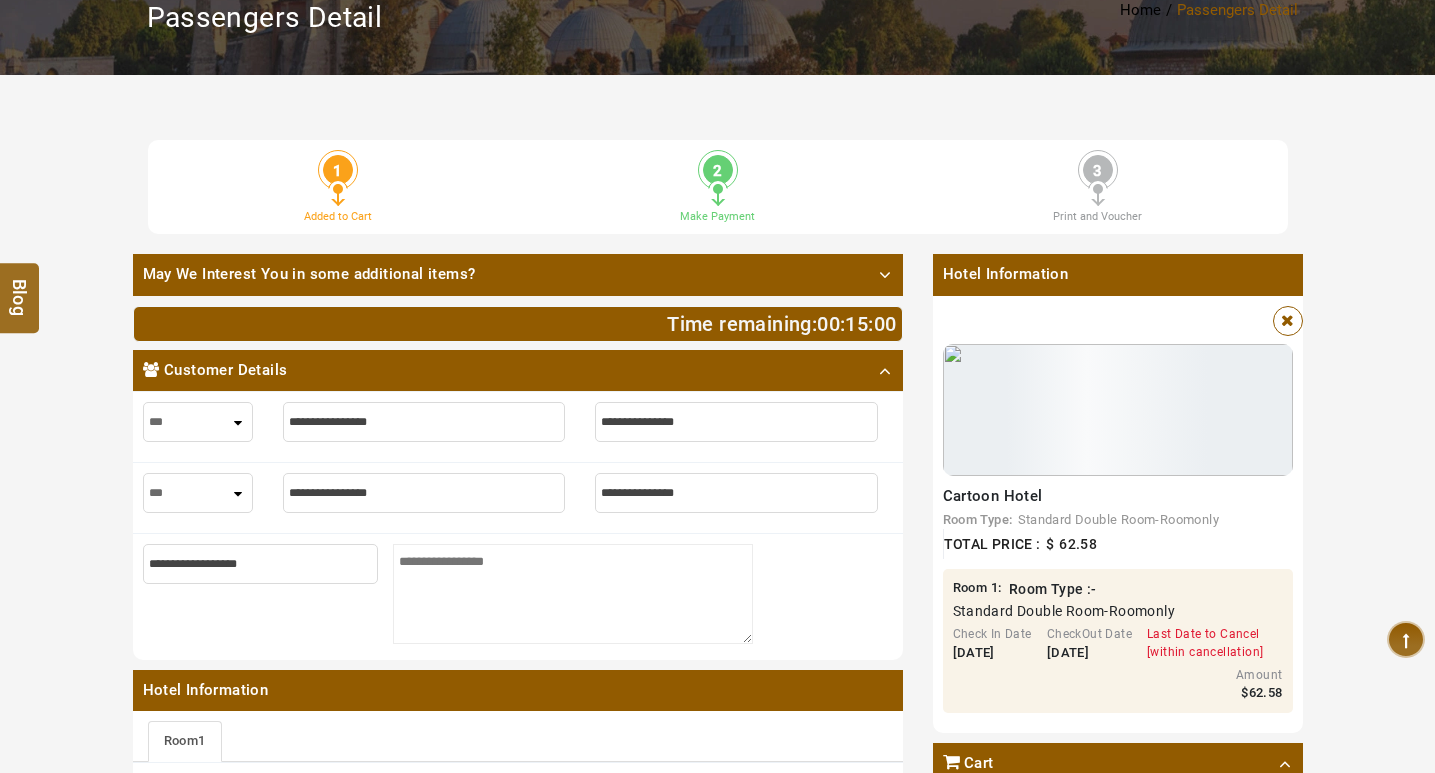 scroll, scrollTop: 300, scrollLeft: 0, axis: vertical 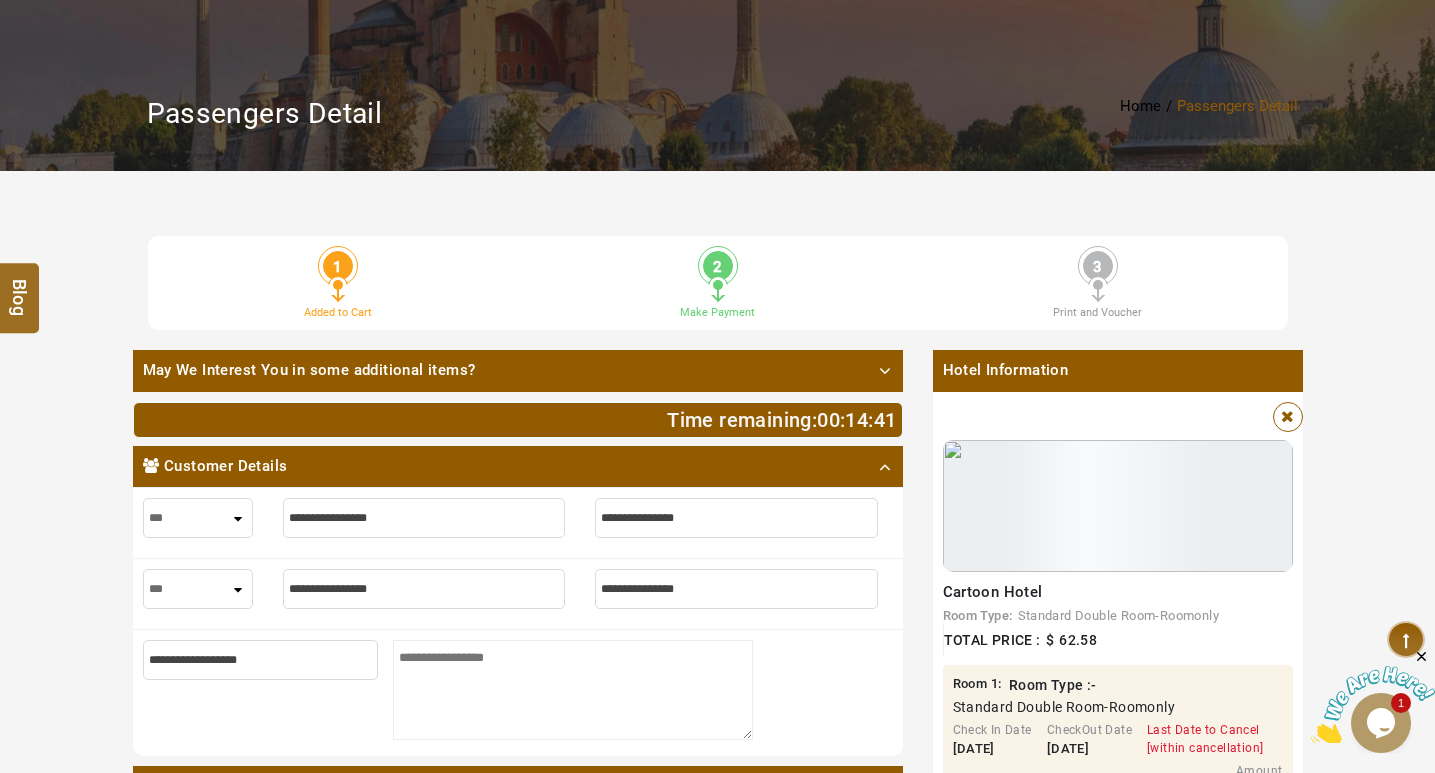 click at bounding box center [1287, 417] 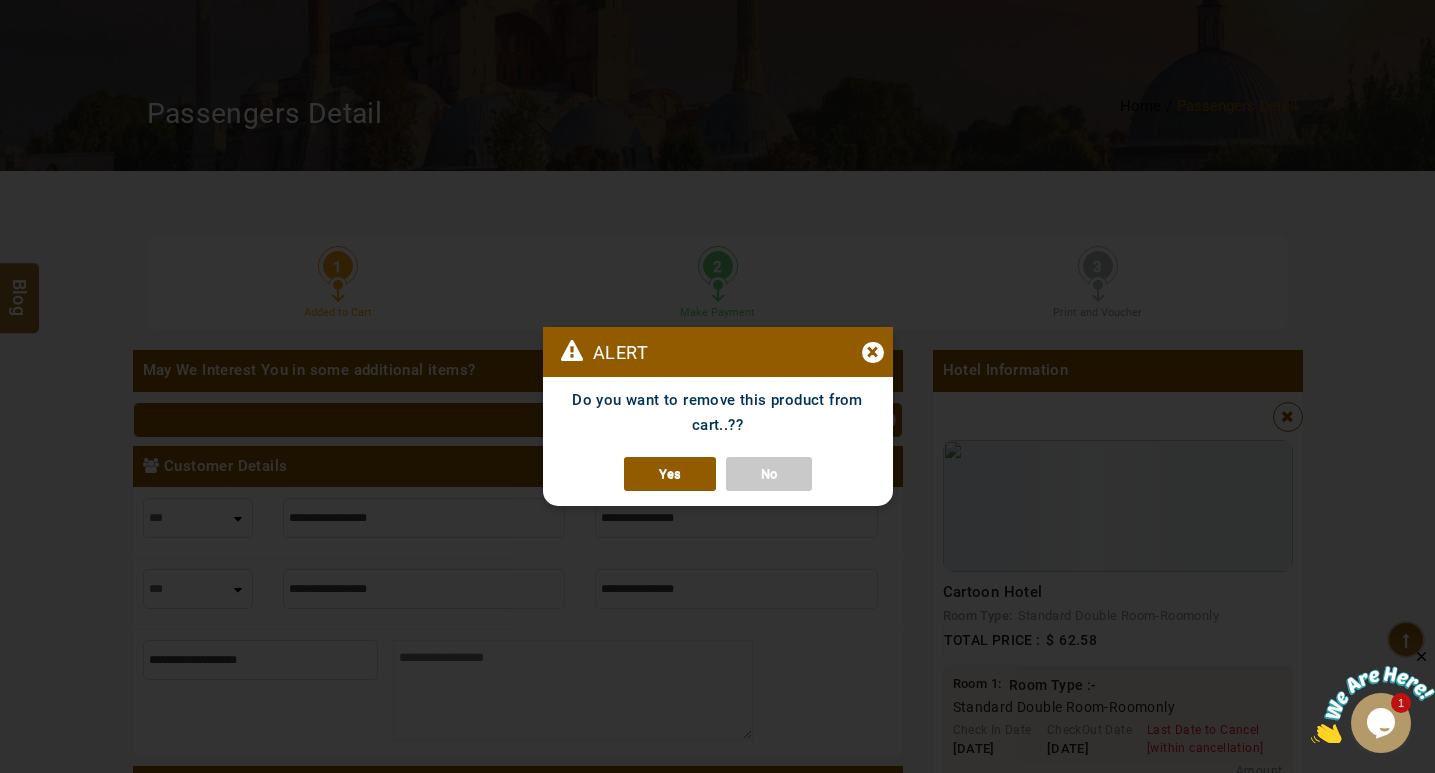 click on "Yes" at bounding box center (670, 474) 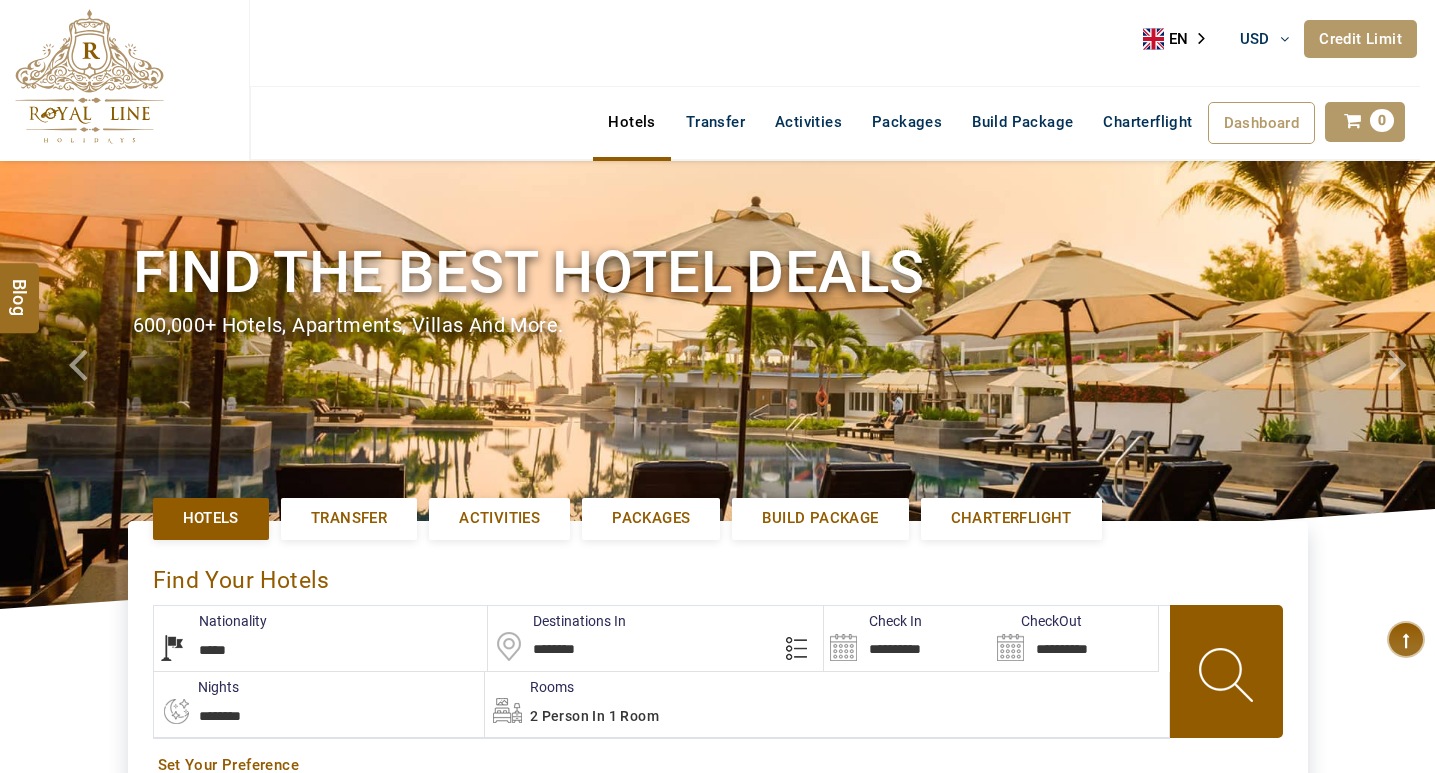 select on "*****" 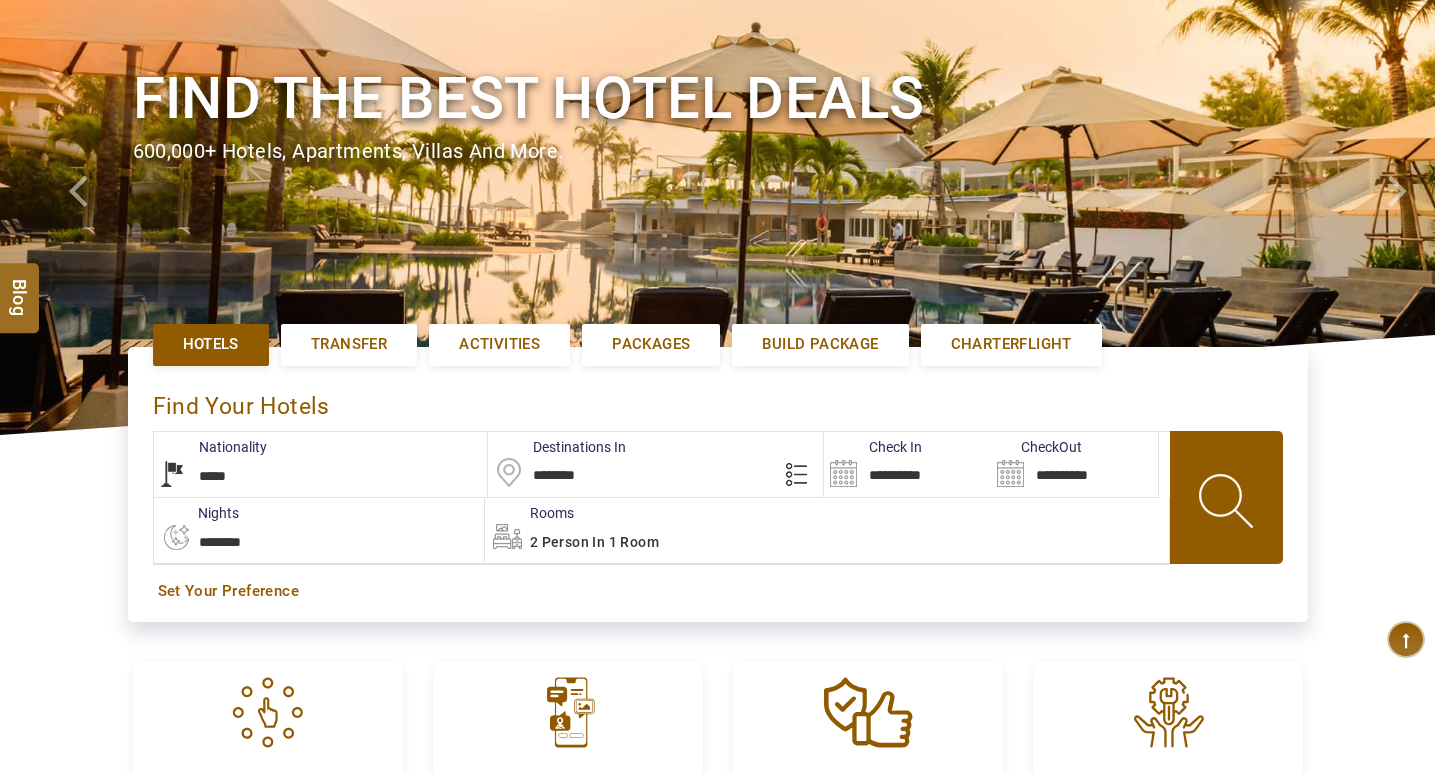 scroll, scrollTop: 200, scrollLeft: 0, axis: vertical 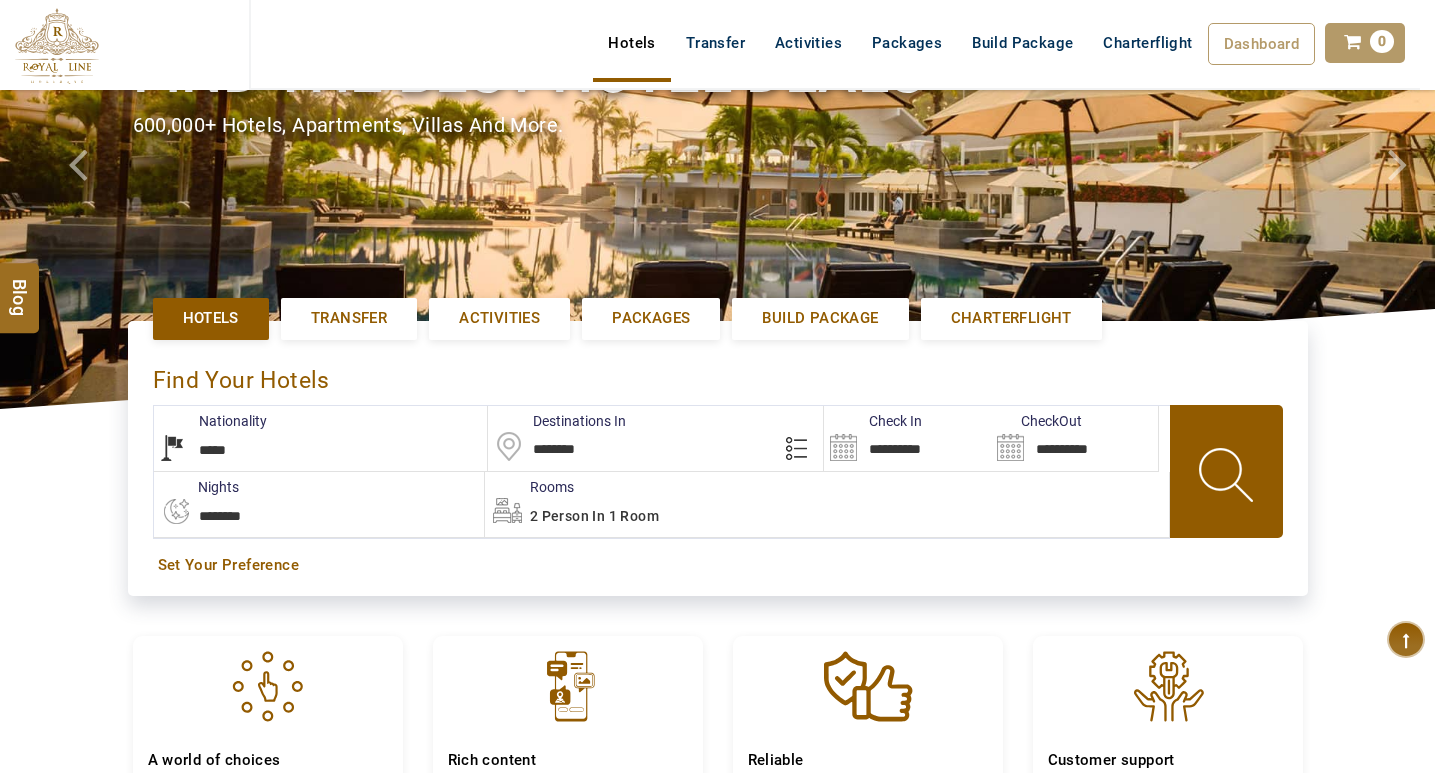 click on "********" at bounding box center [655, 438] 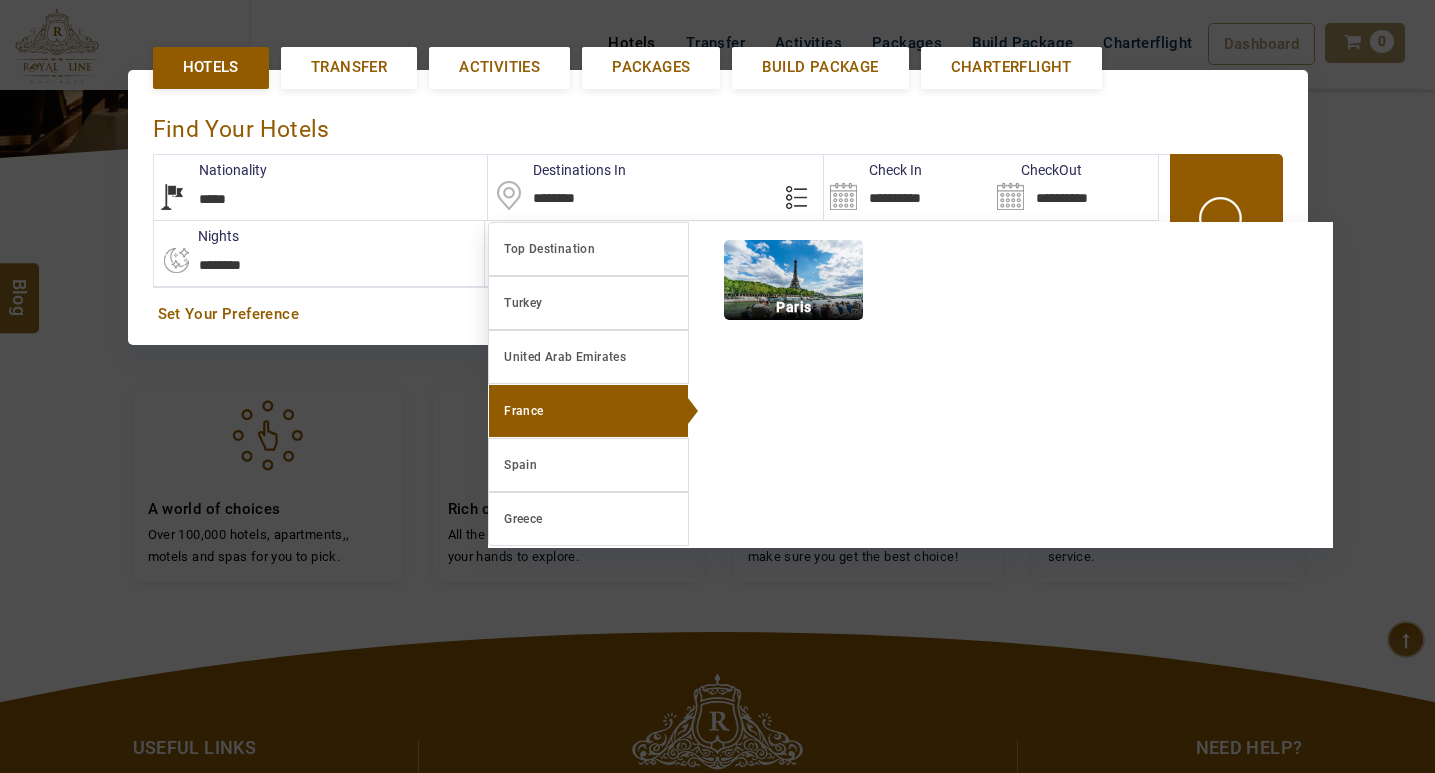 scroll, scrollTop: 461, scrollLeft: 0, axis: vertical 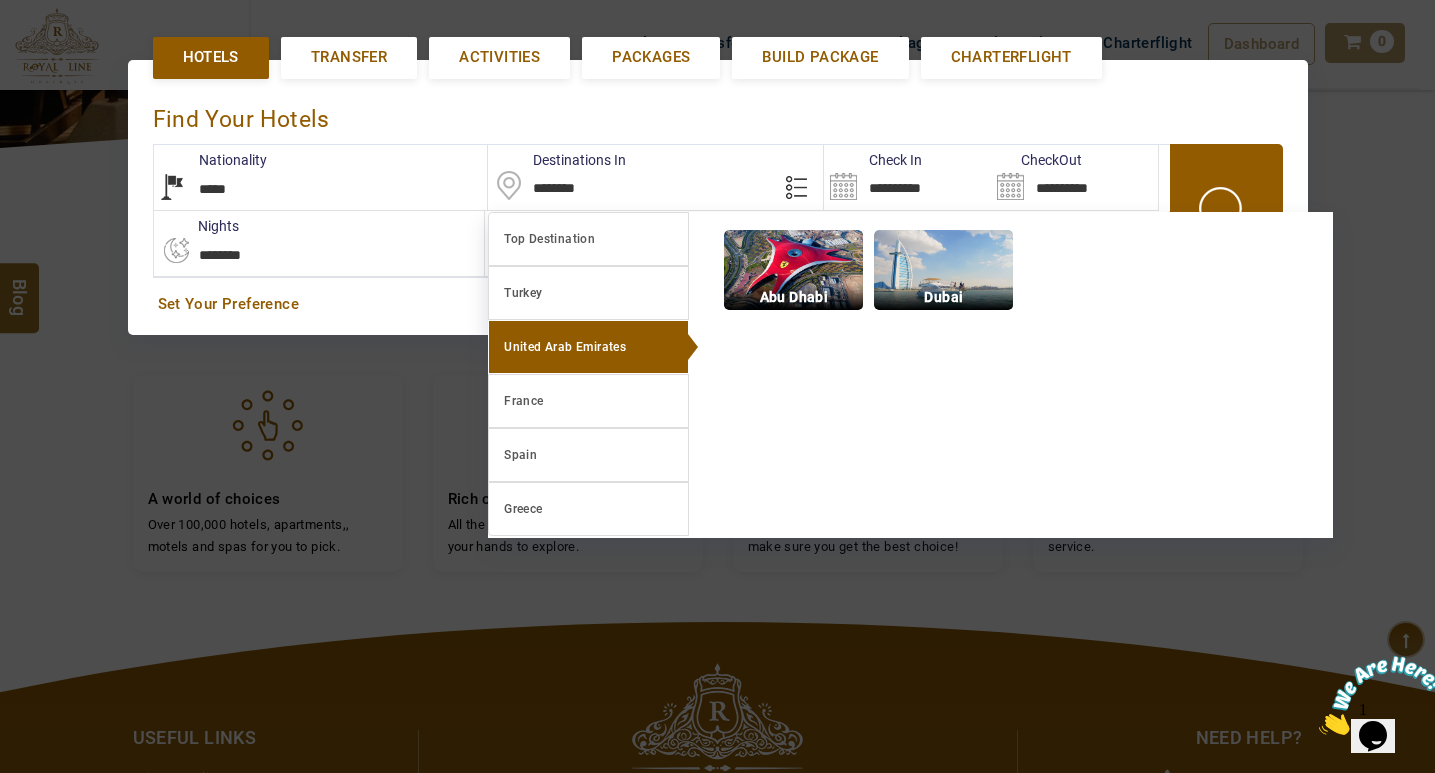 click at bounding box center (943, 270) 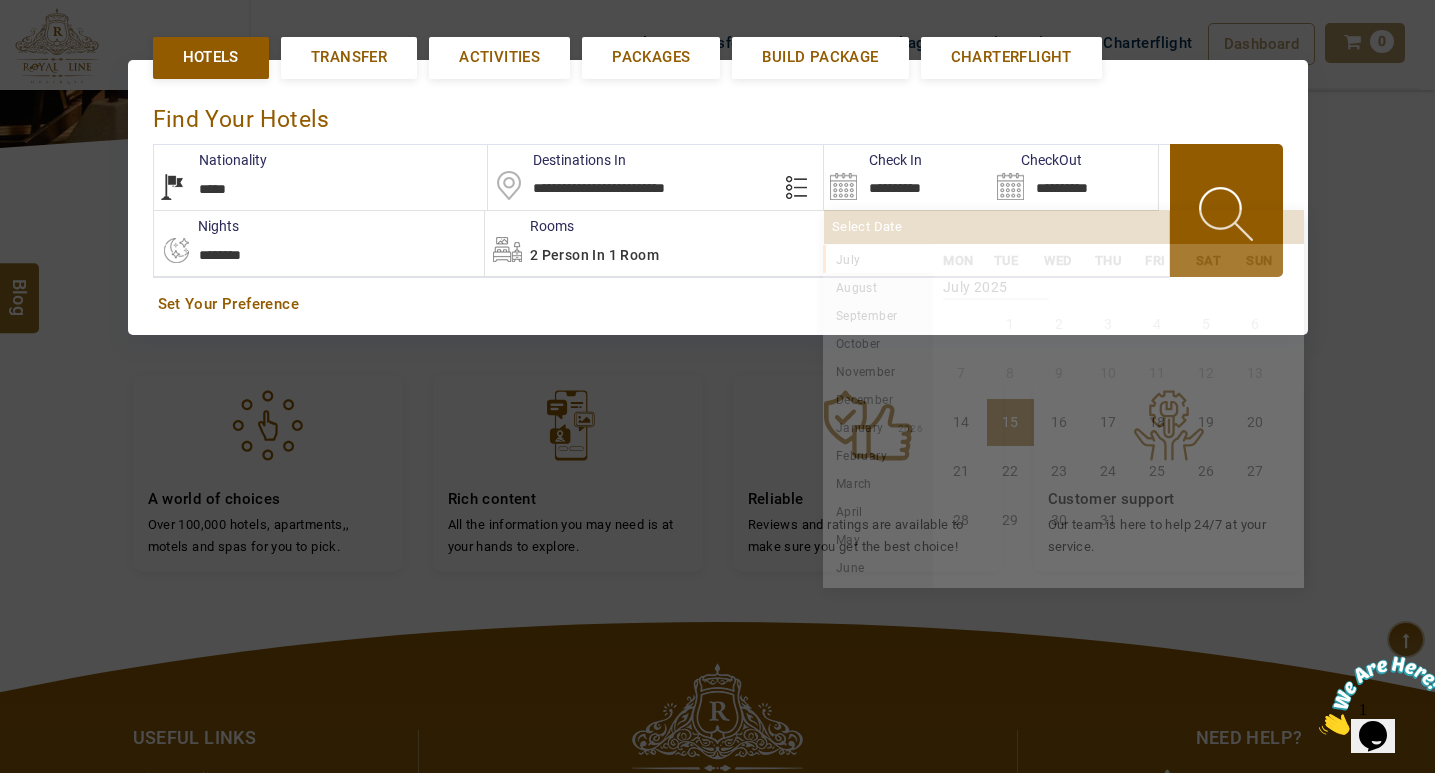 click on "**********" at bounding box center [907, 177] 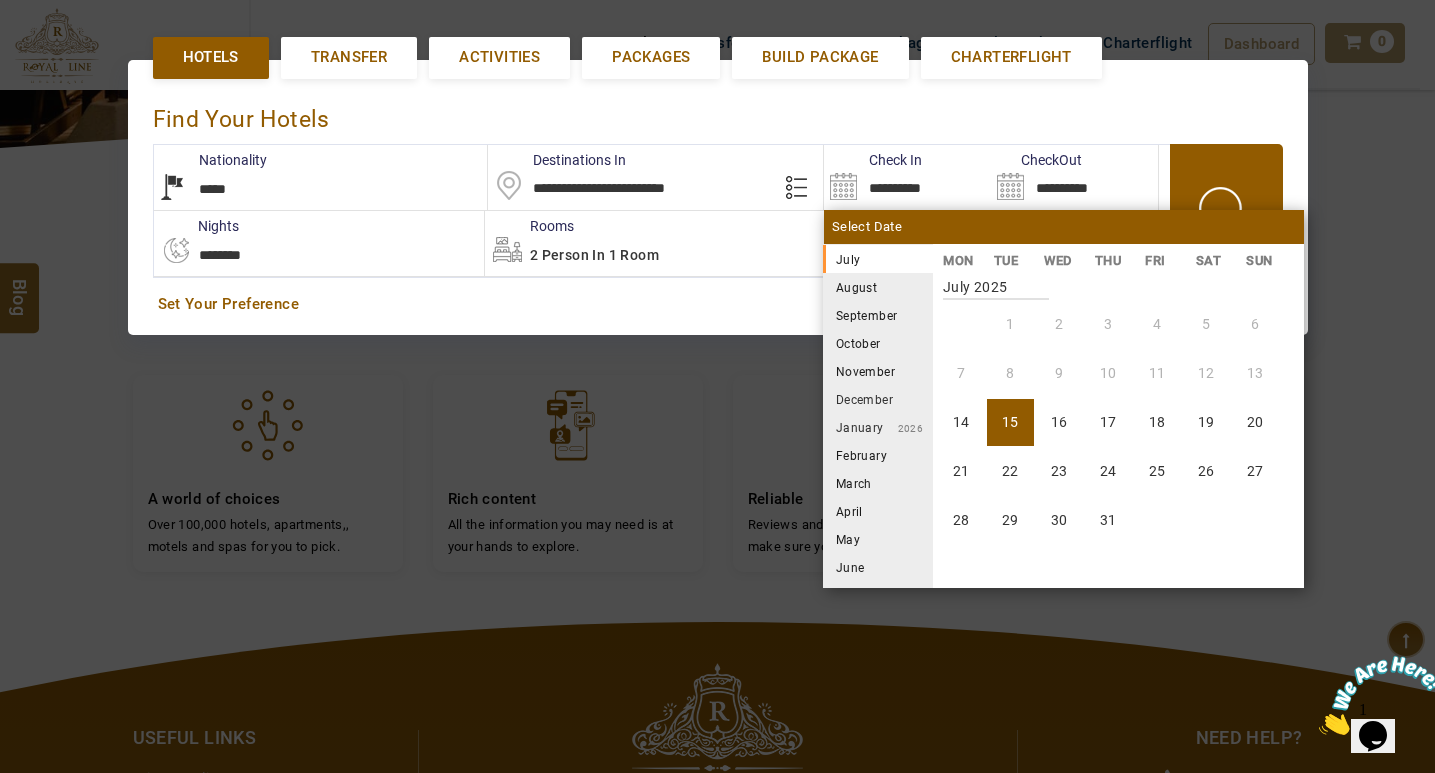 click on "August" at bounding box center [878, 287] 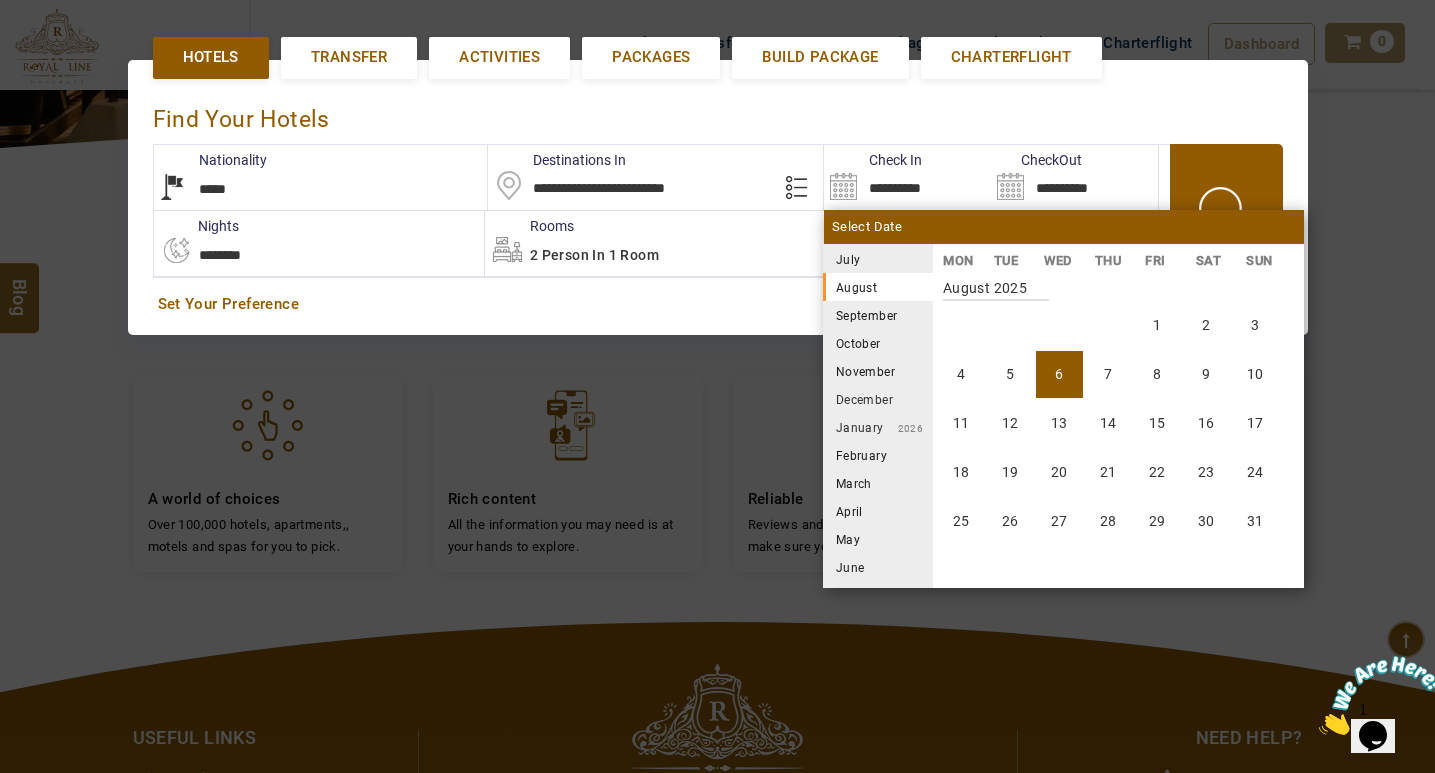 scroll, scrollTop: 370, scrollLeft: 0, axis: vertical 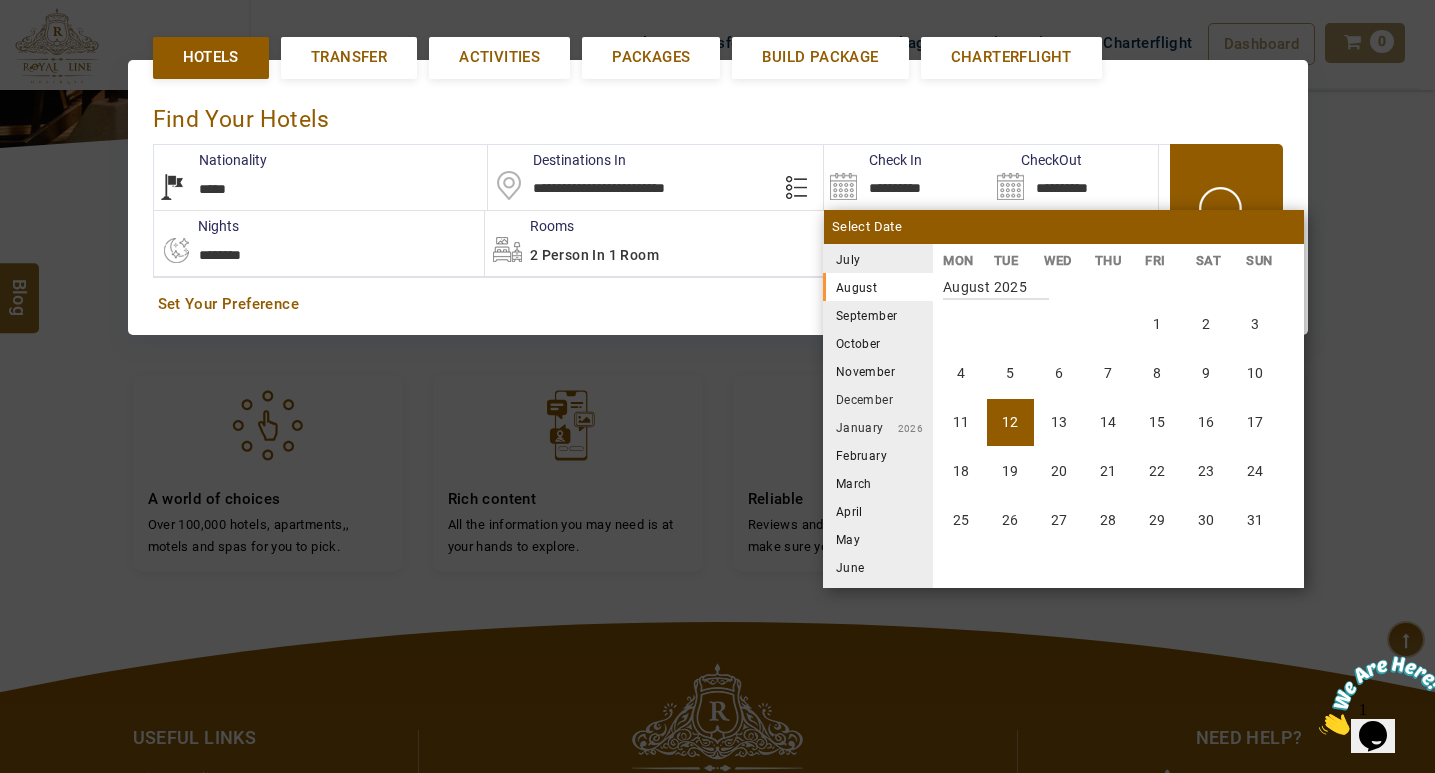 click on "12" at bounding box center [1010, 422] 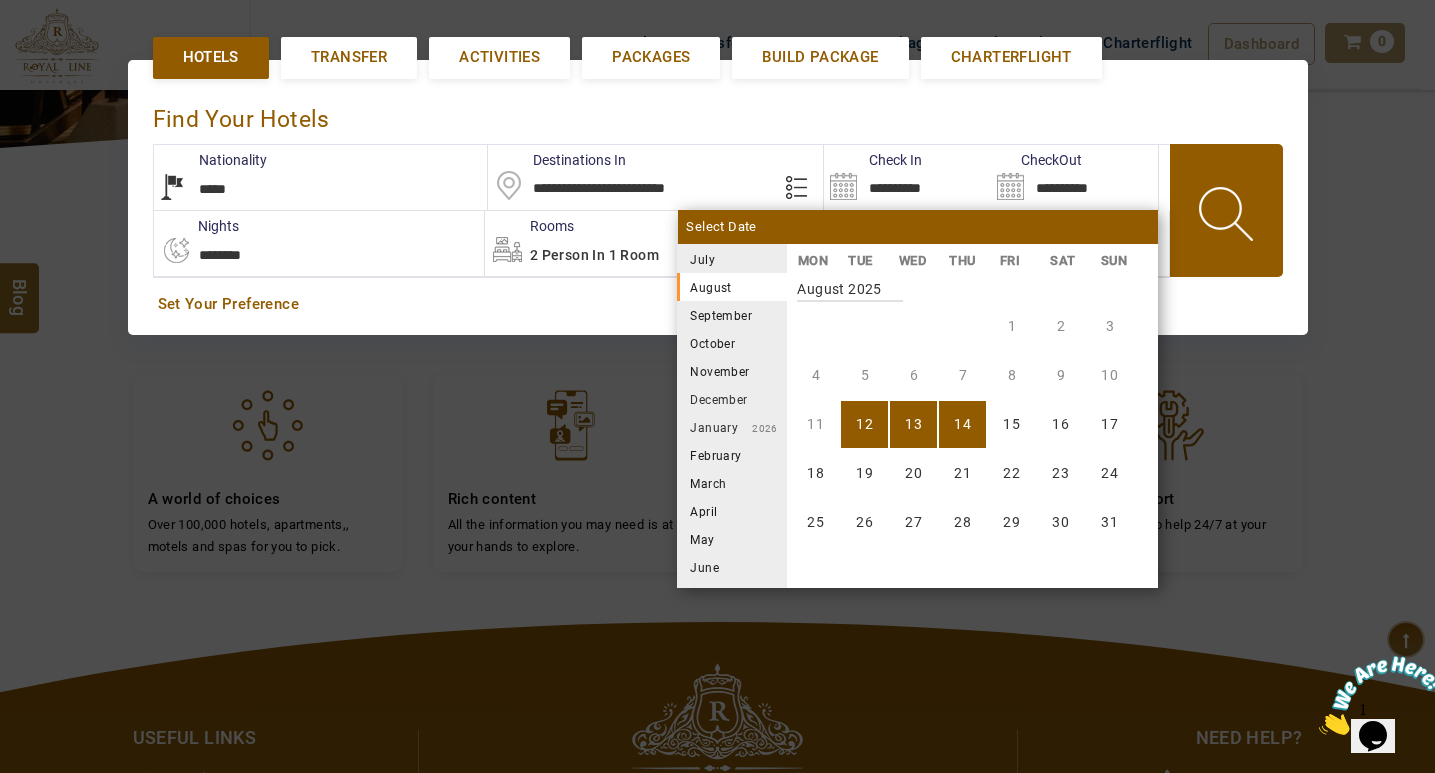 scroll, scrollTop: 370, scrollLeft: 0, axis: vertical 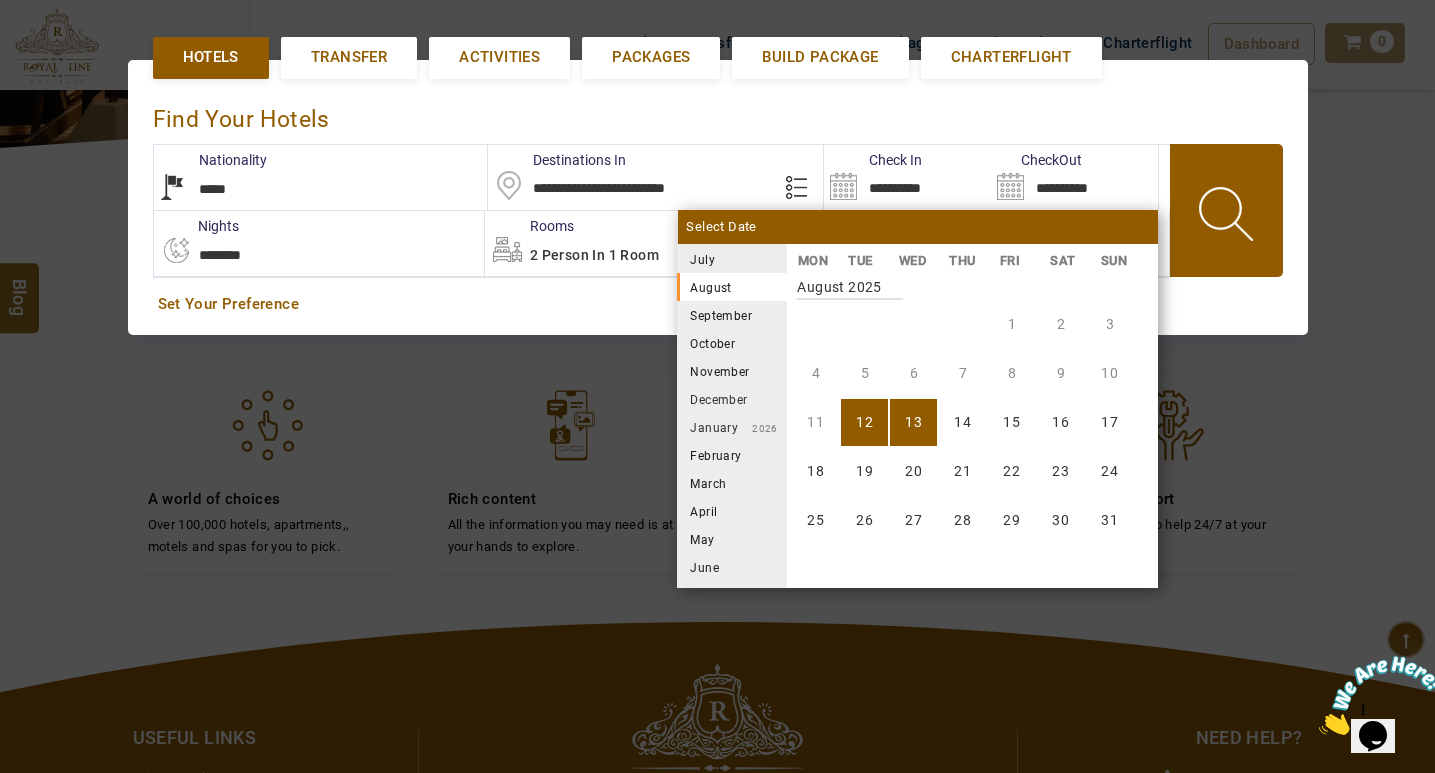 click on "13" at bounding box center [913, 422] 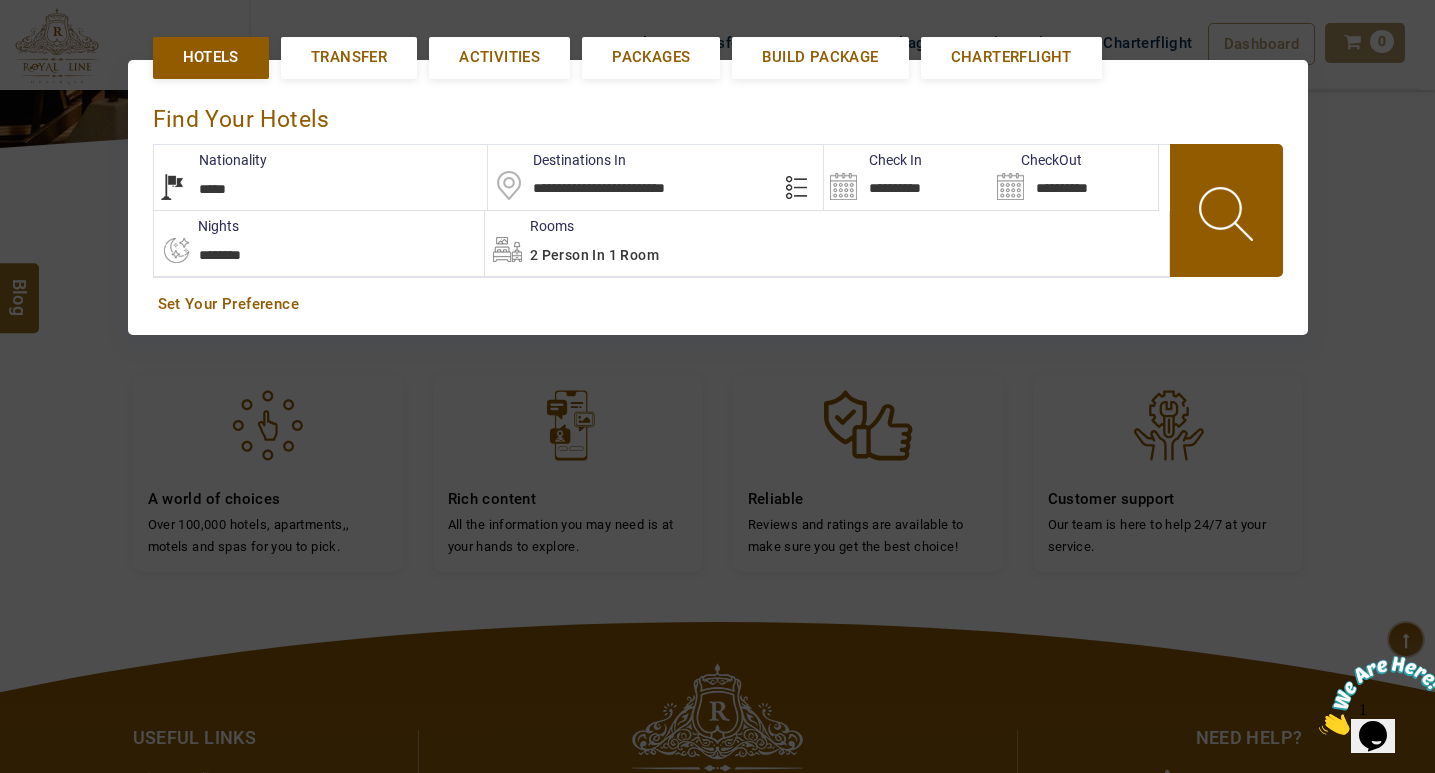 click at bounding box center [1228, 217] 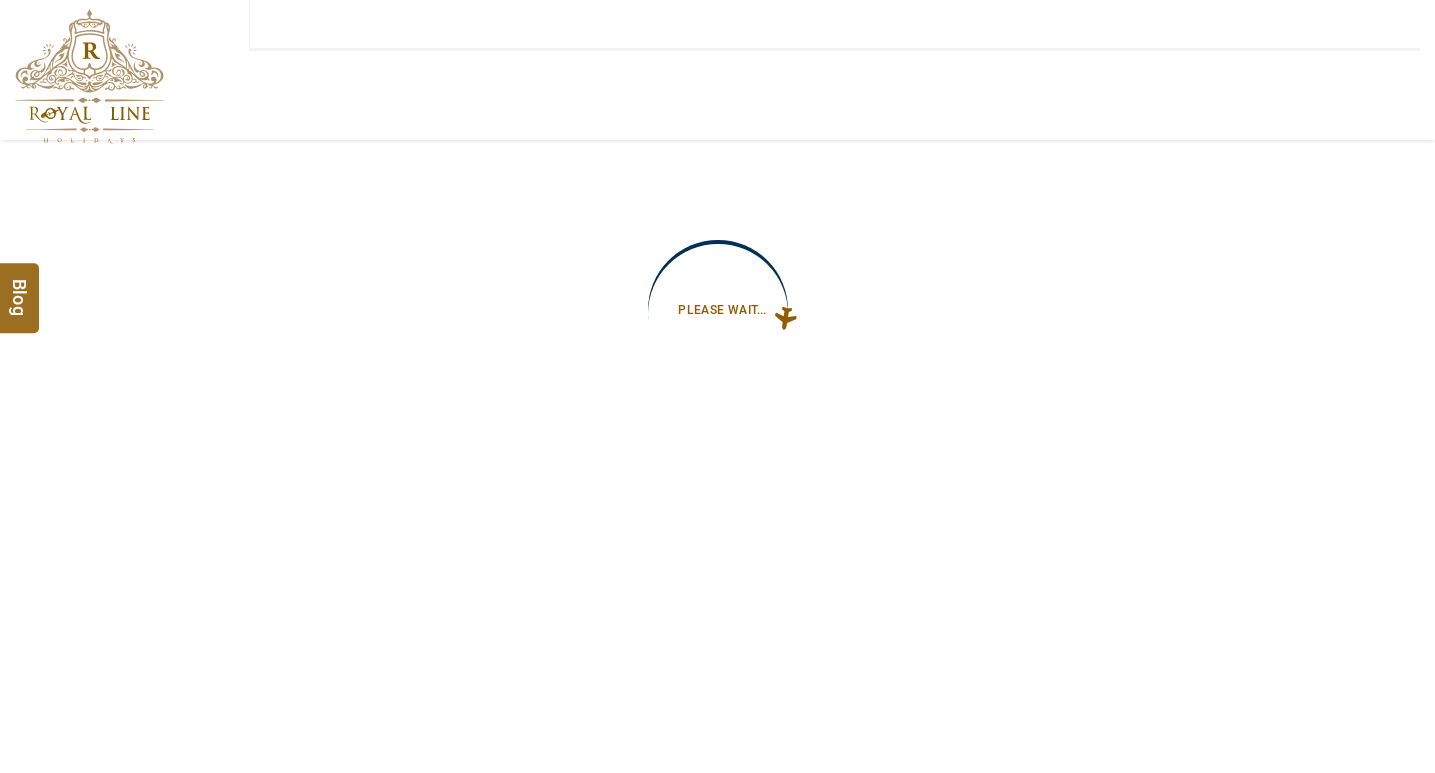 type on "**********" 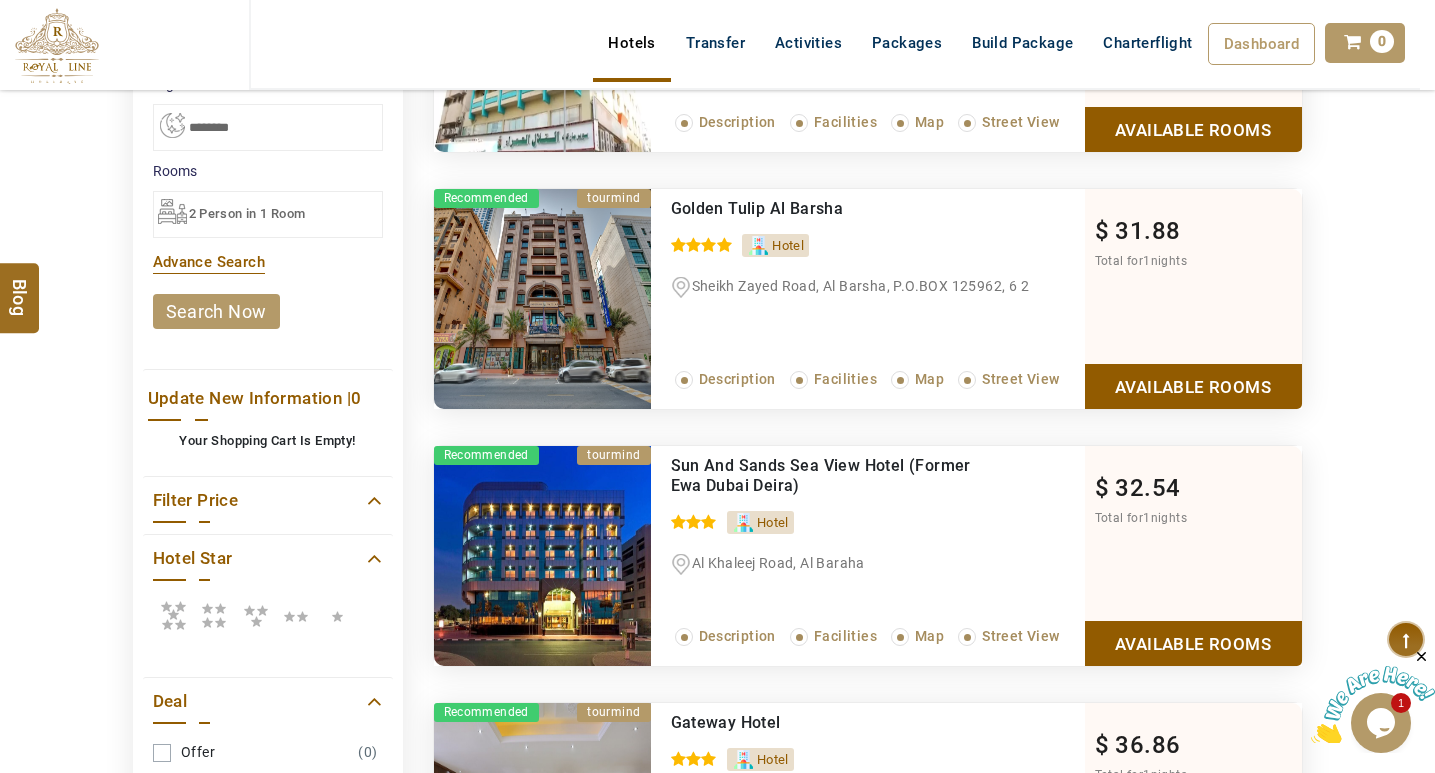 scroll, scrollTop: 0, scrollLeft: 0, axis: both 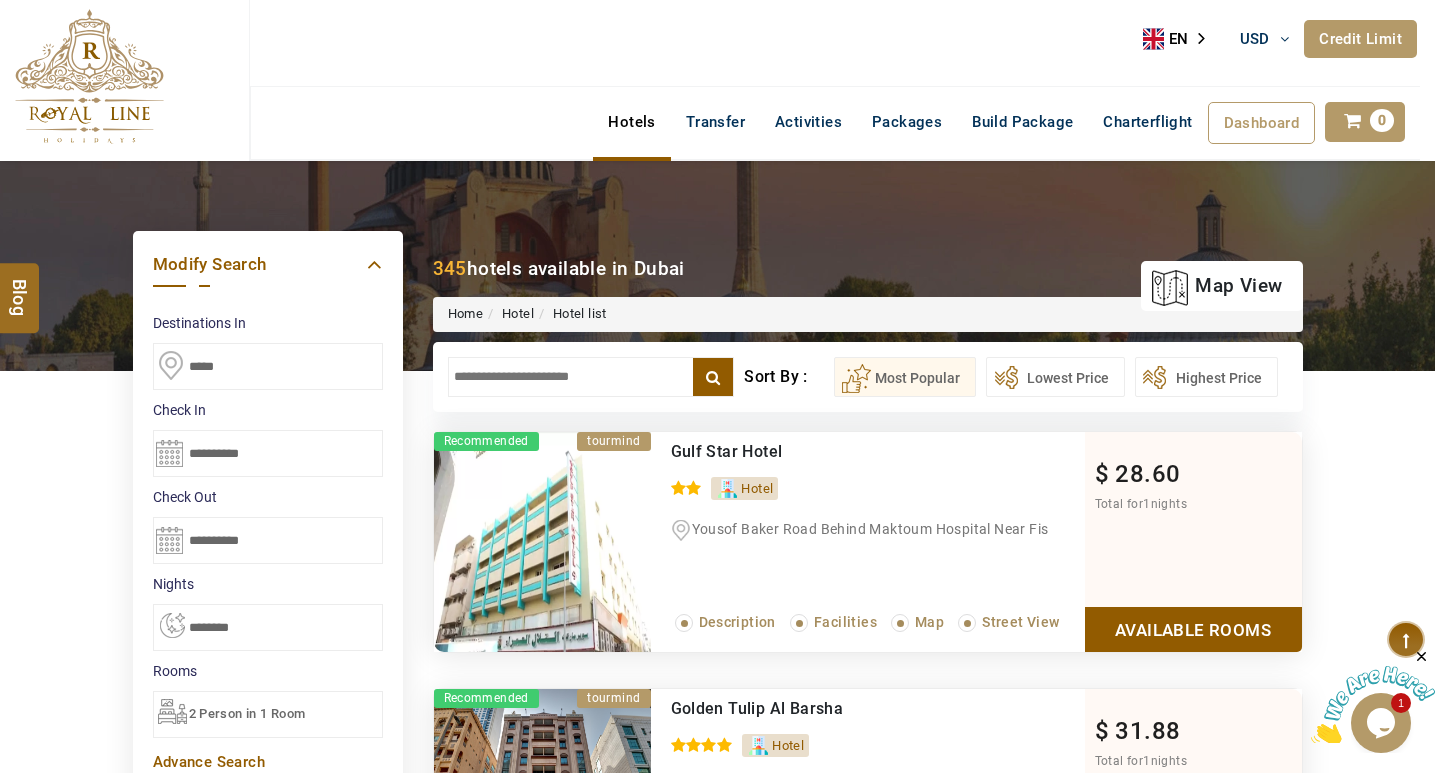 click at bounding box center (1422, 657) 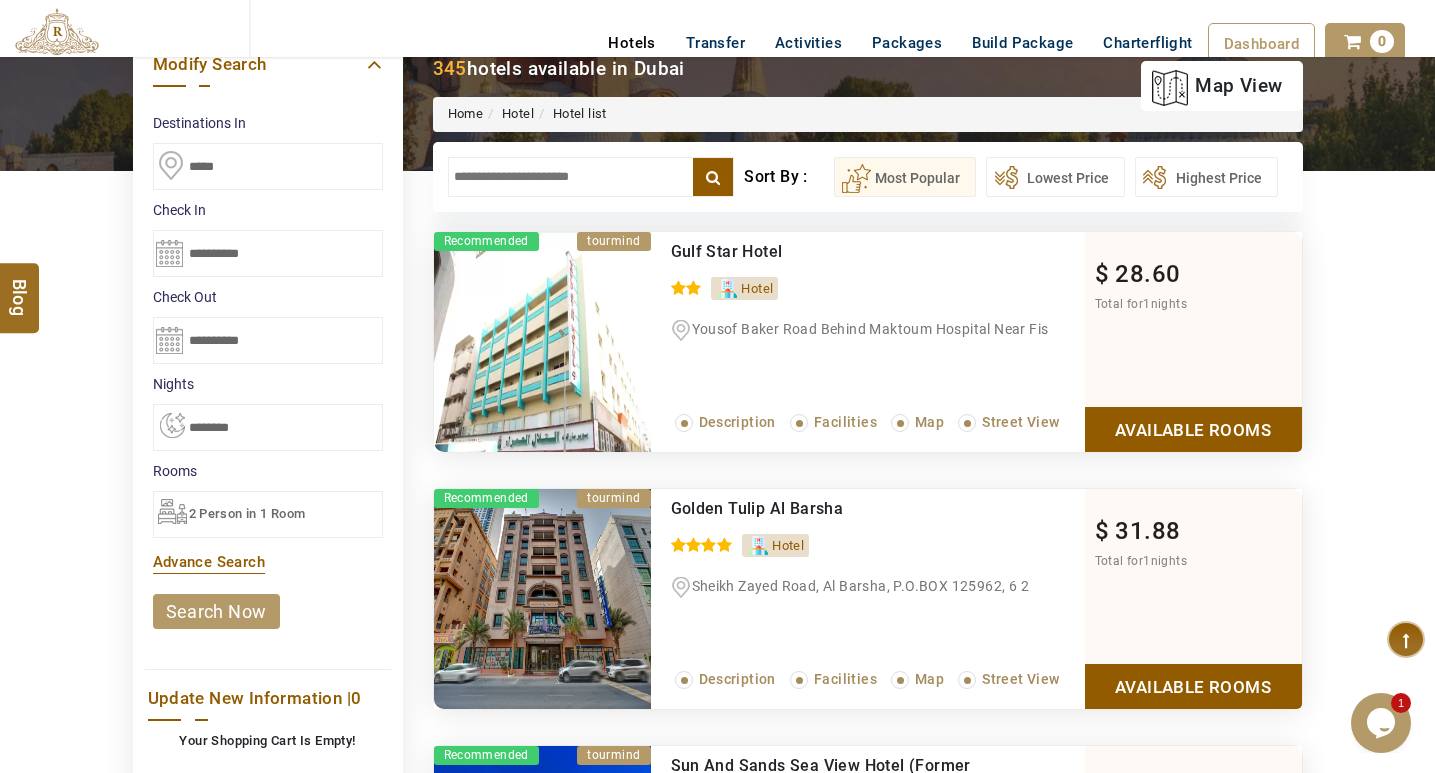 scroll, scrollTop: 0, scrollLeft: 0, axis: both 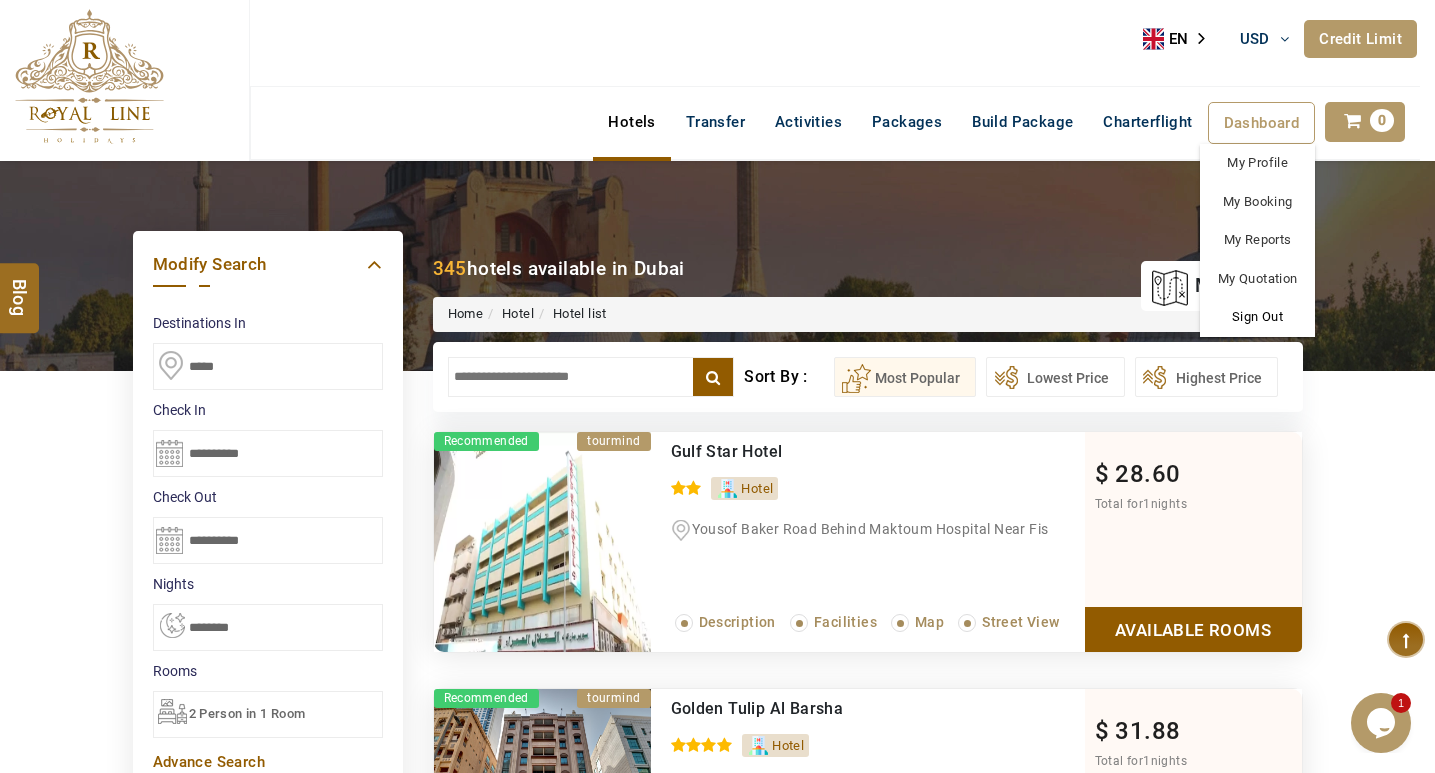 click on "Sign Out" at bounding box center [1257, 317] 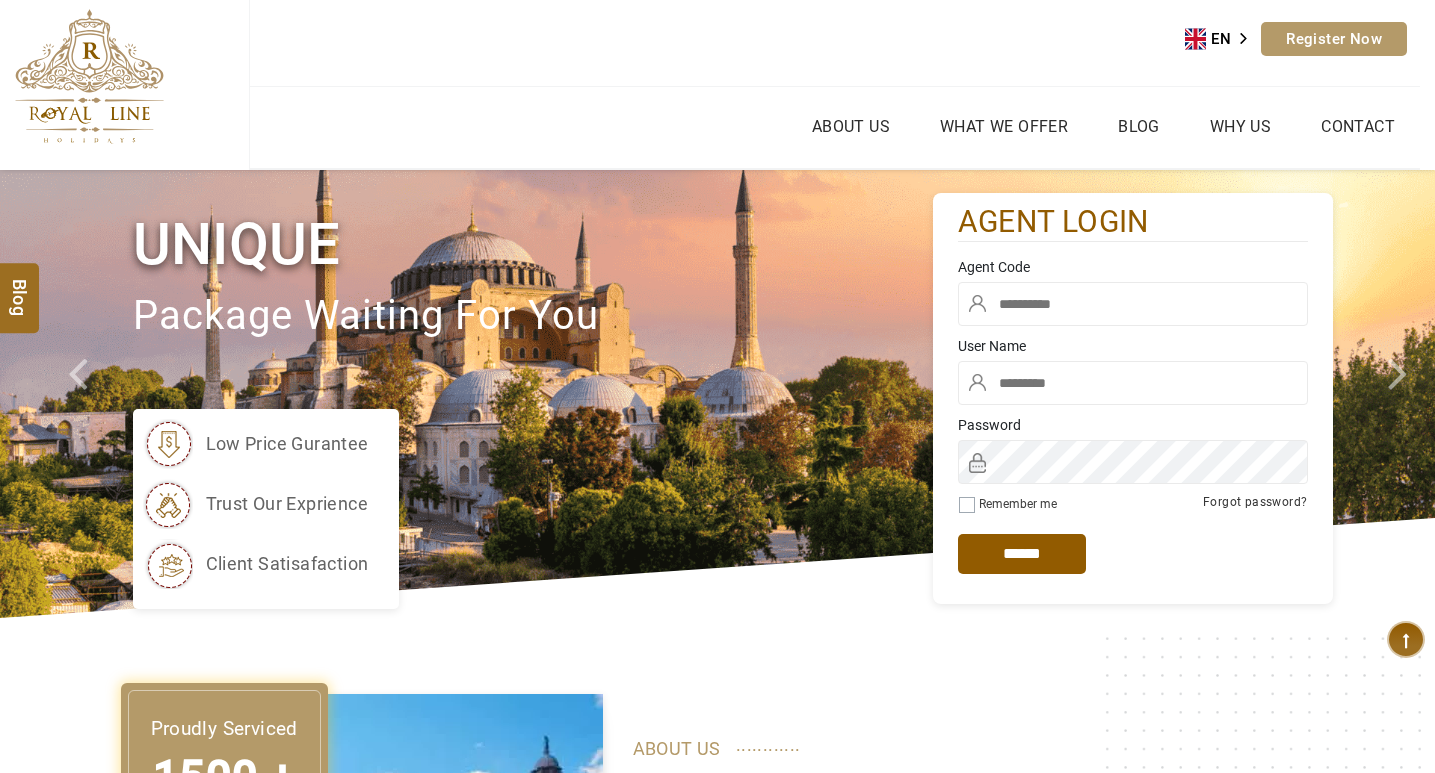 scroll, scrollTop: 0, scrollLeft: 0, axis: both 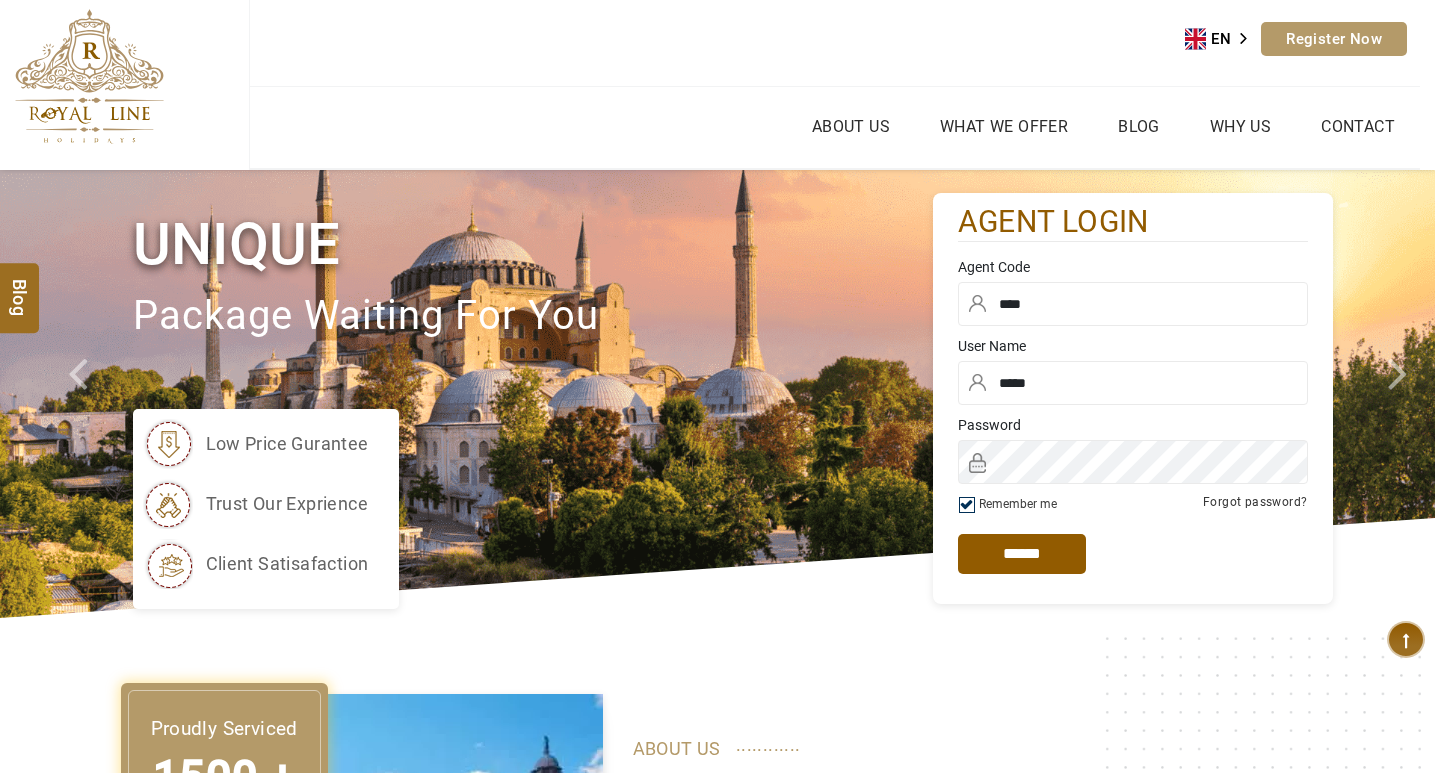 click on "****" at bounding box center (1133, 304) 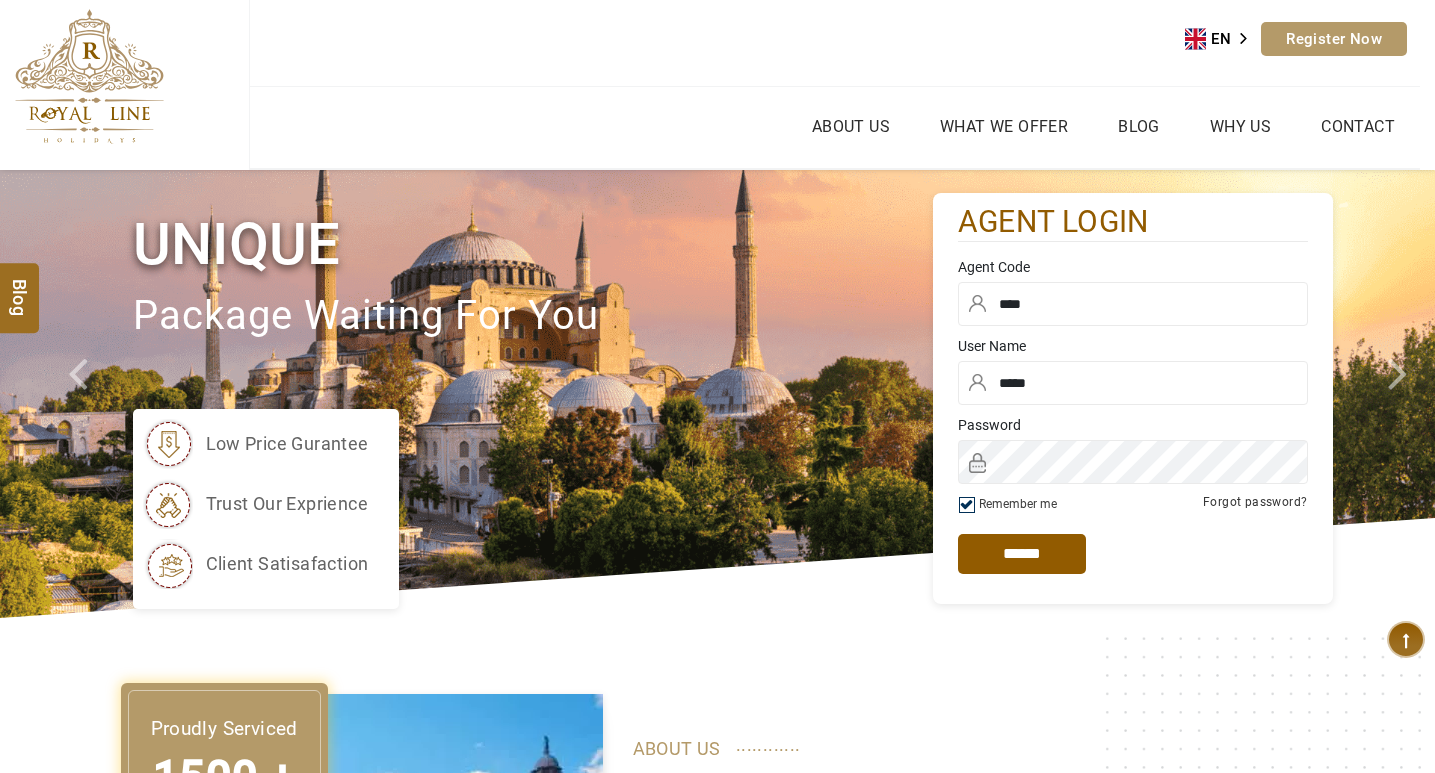 paste 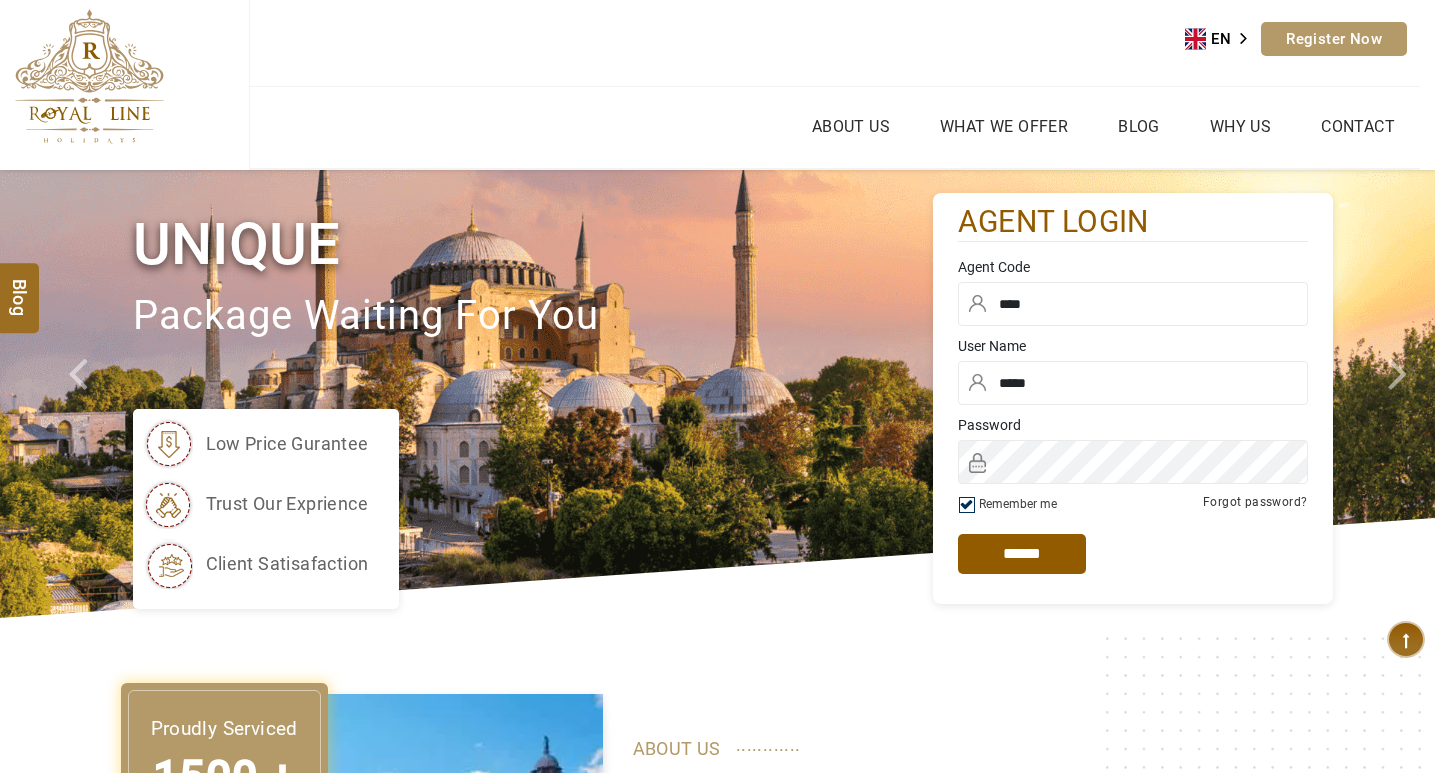 type on "****" 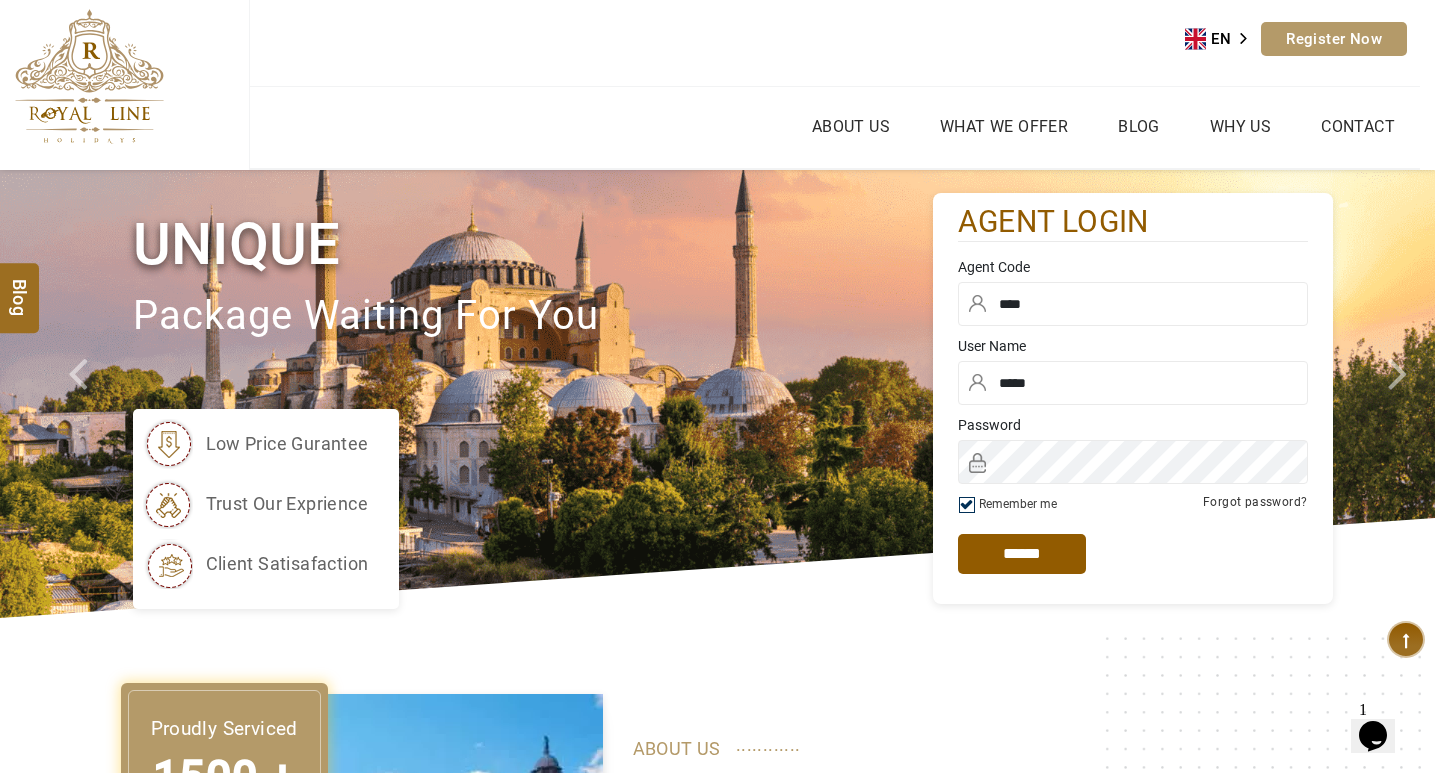 scroll, scrollTop: 0, scrollLeft: 0, axis: both 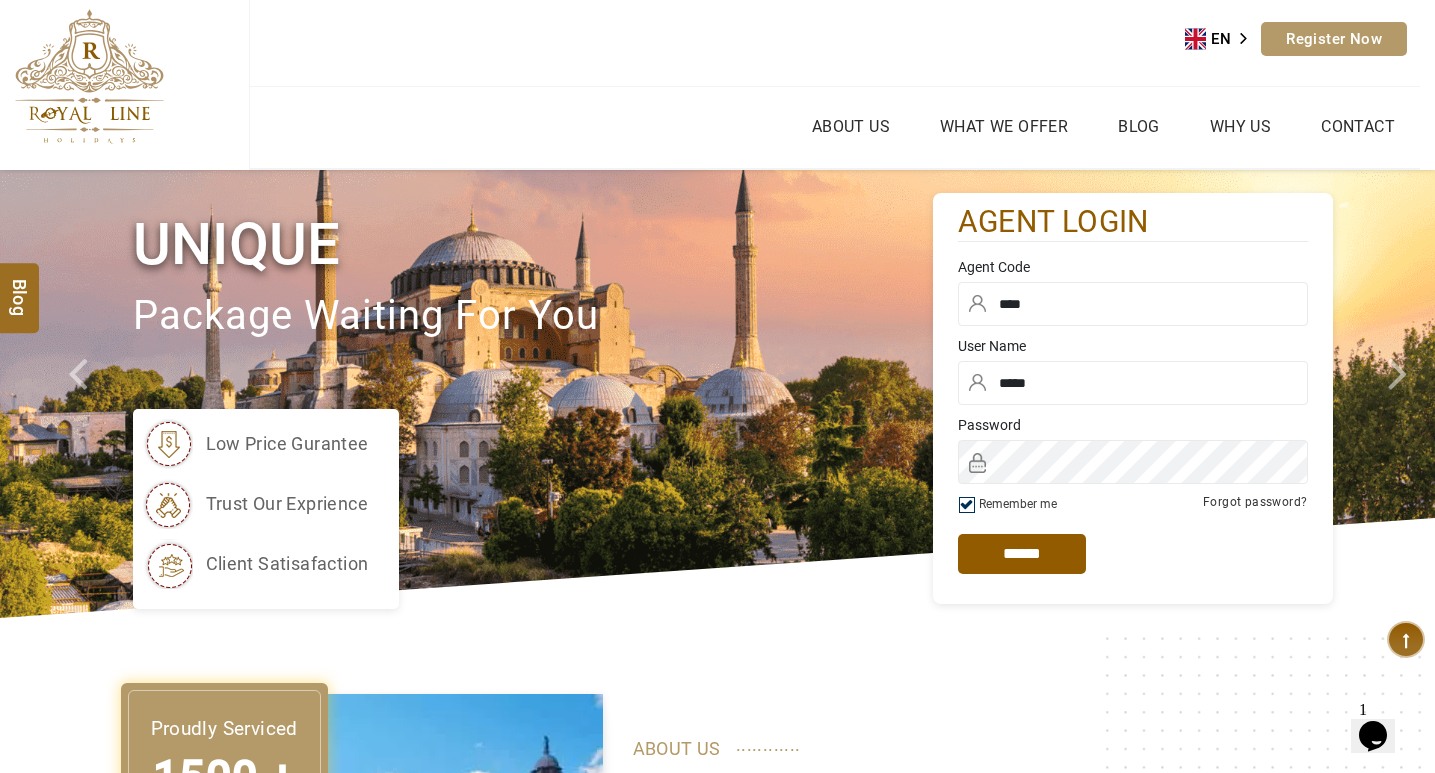 click on "*****" at bounding box center (1133, 383) 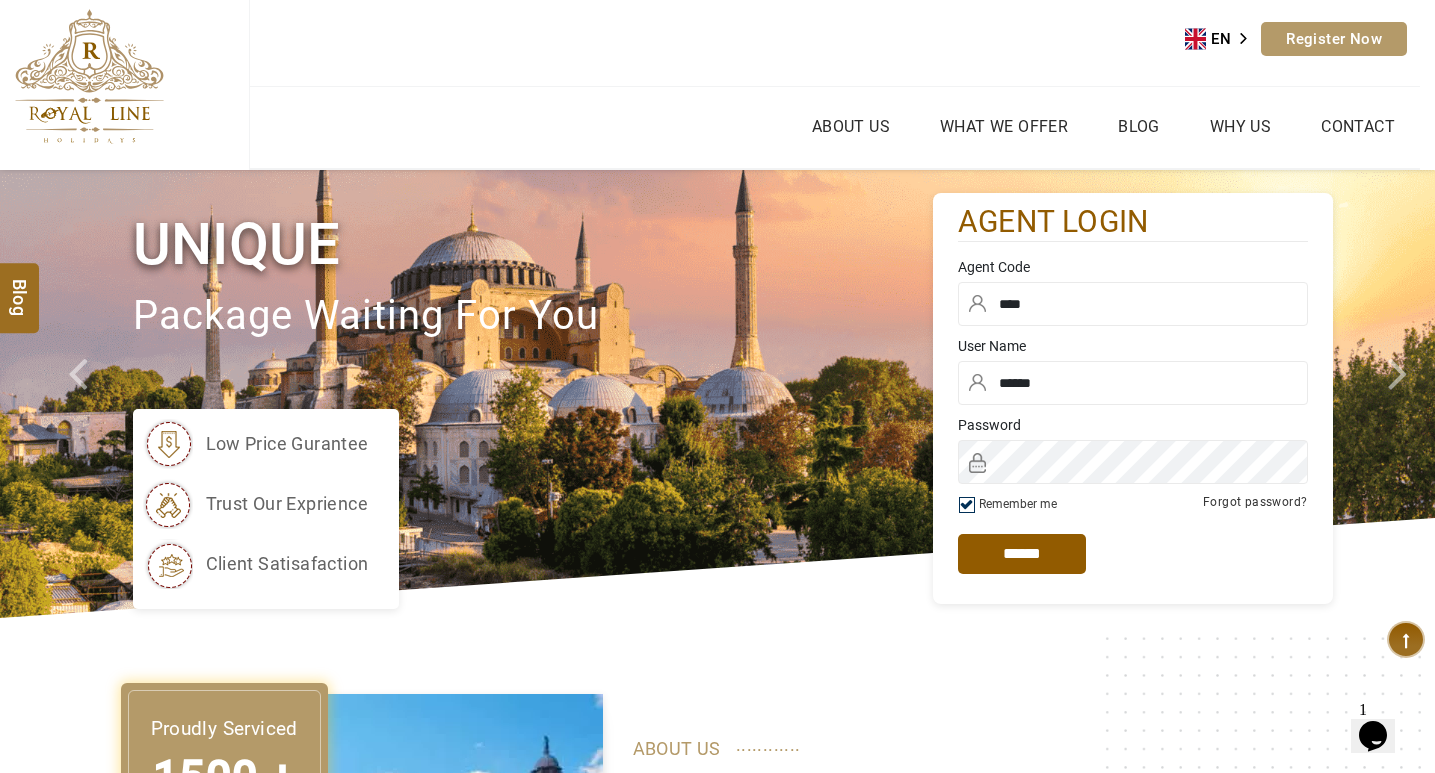 click on "******" at bounding box center [1133, 383] 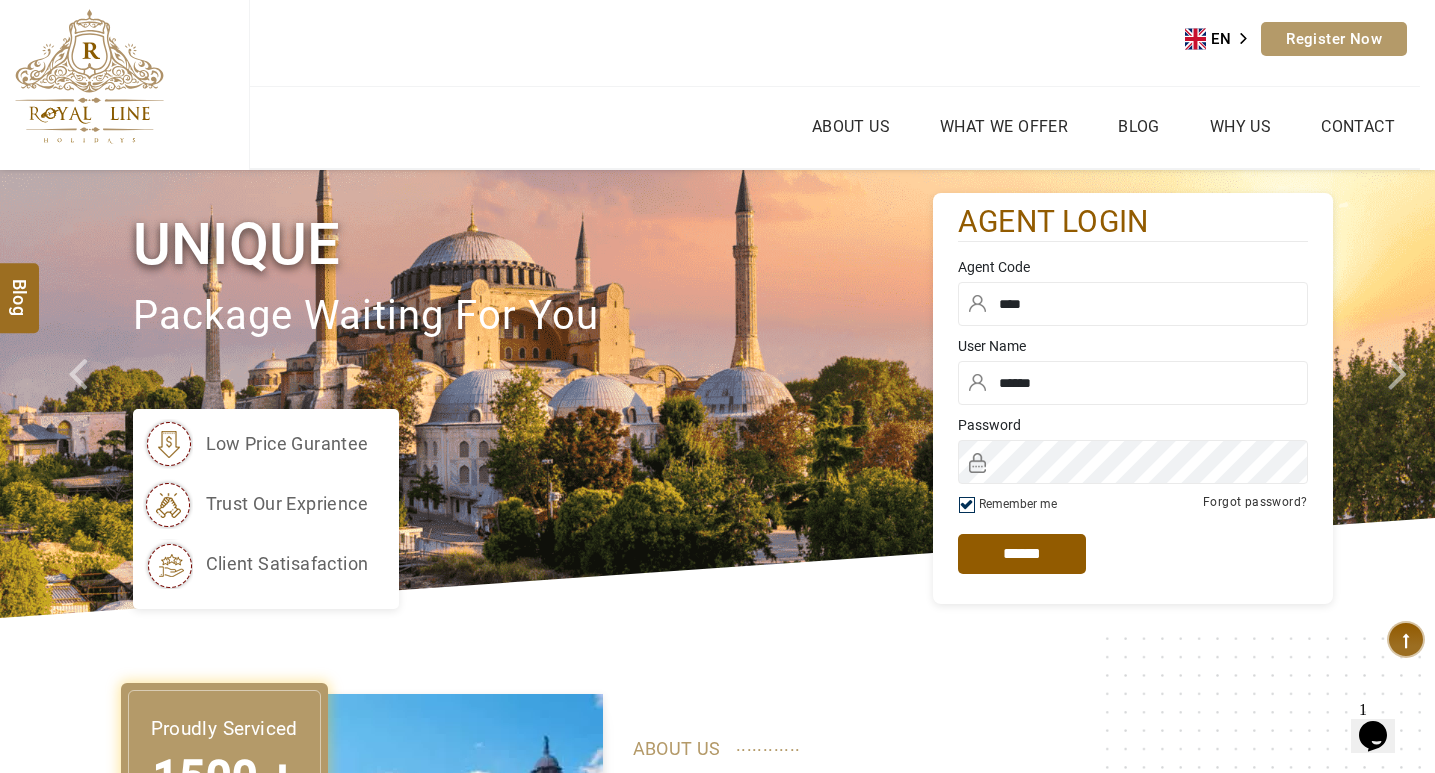 type on "******" 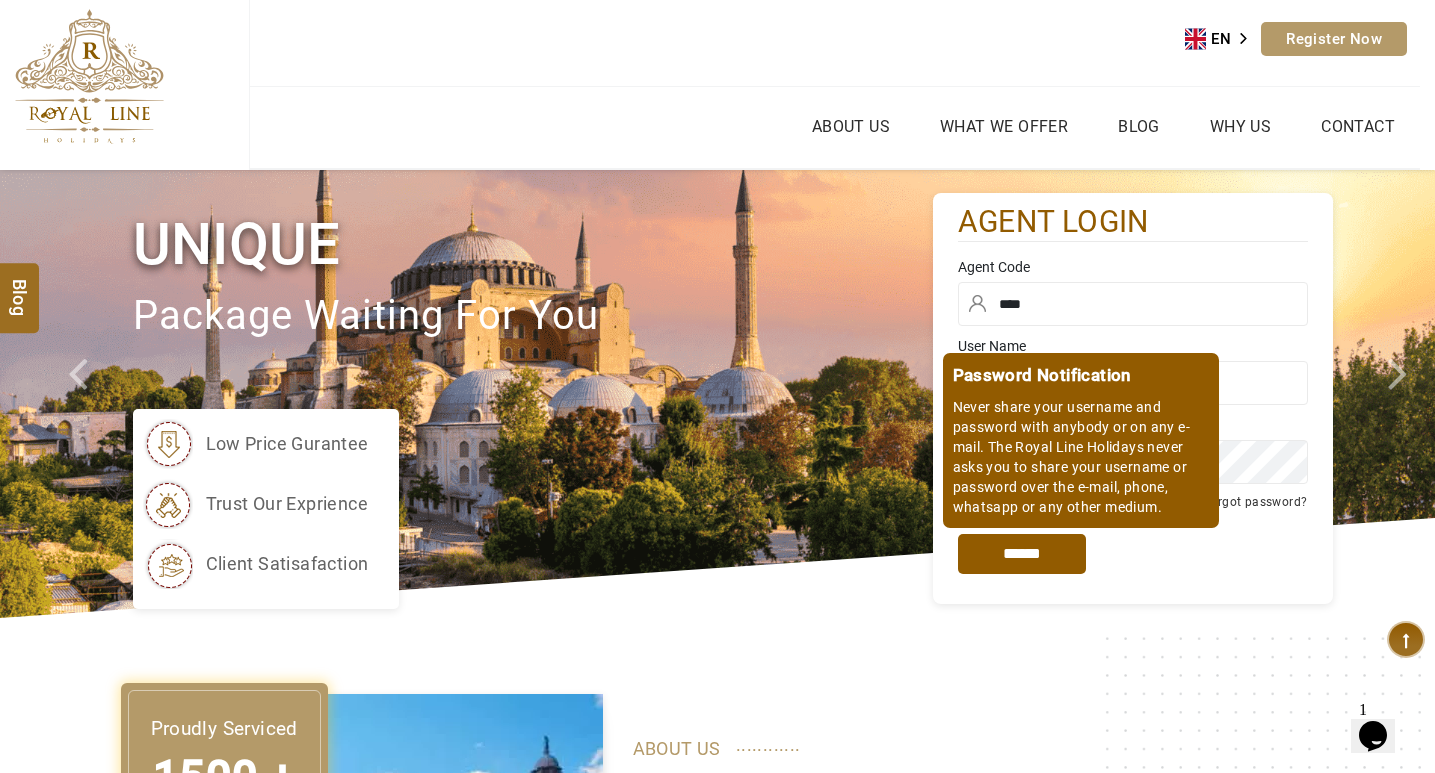 click on "*****" at bounding box center (1022, 554) 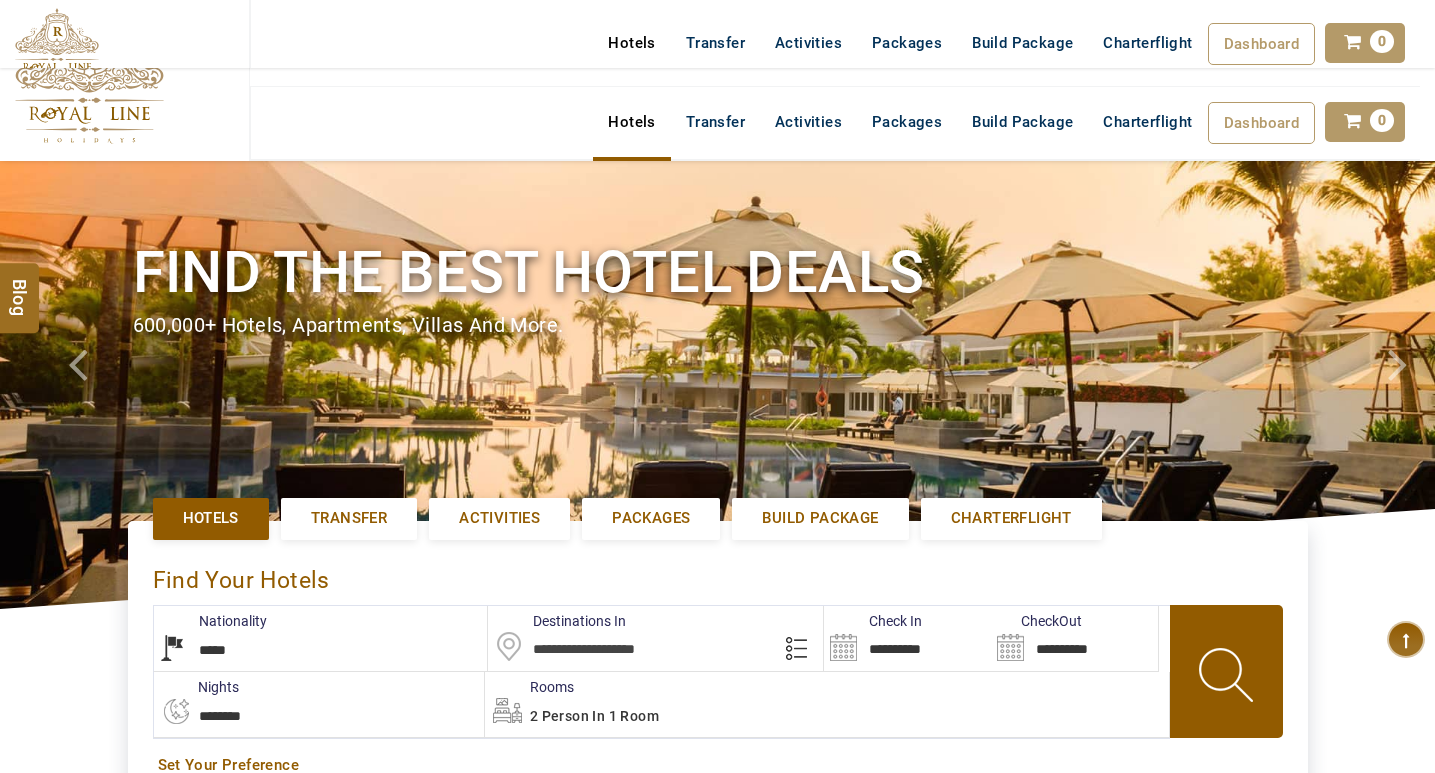 select on "*****" 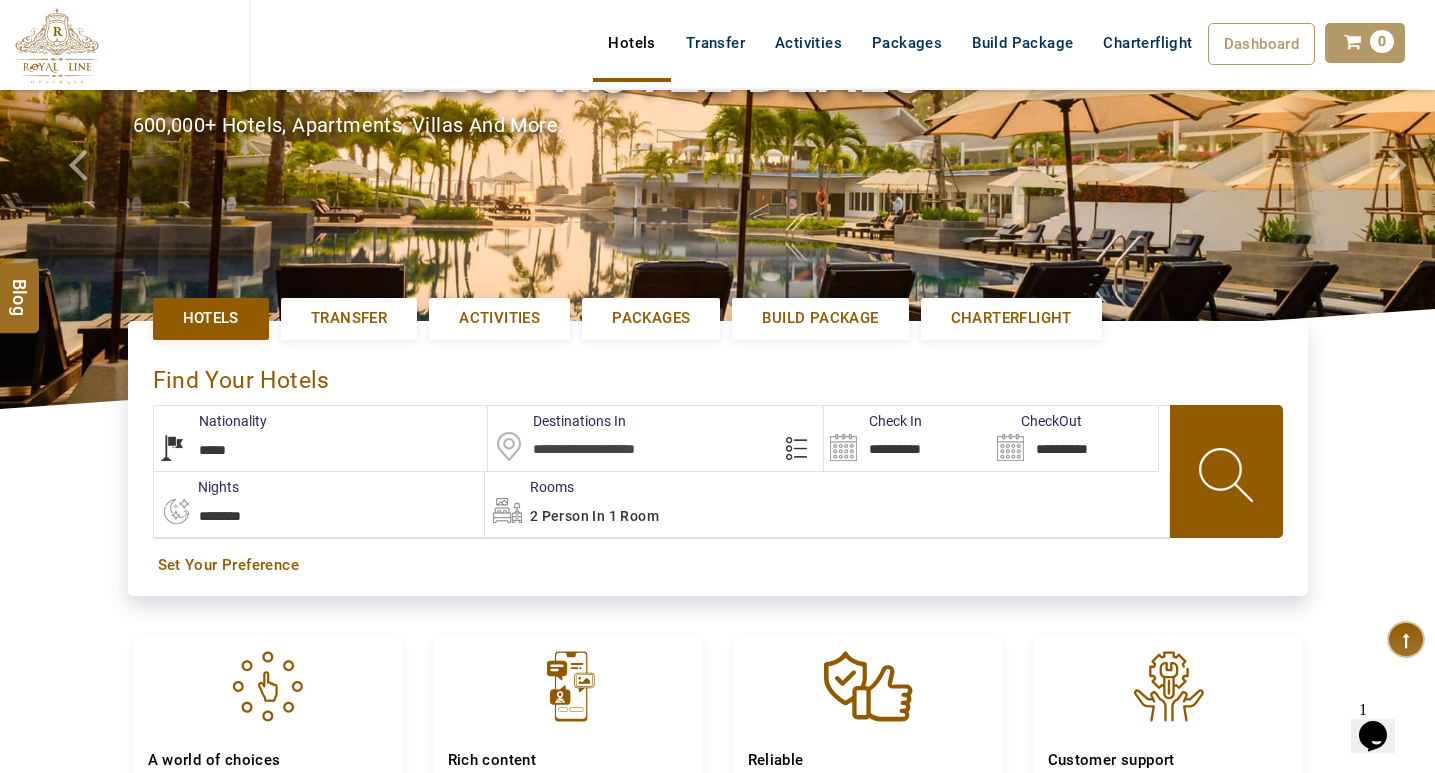 scroll, scrollTop: 0, scrollLeft: 0, axis: both 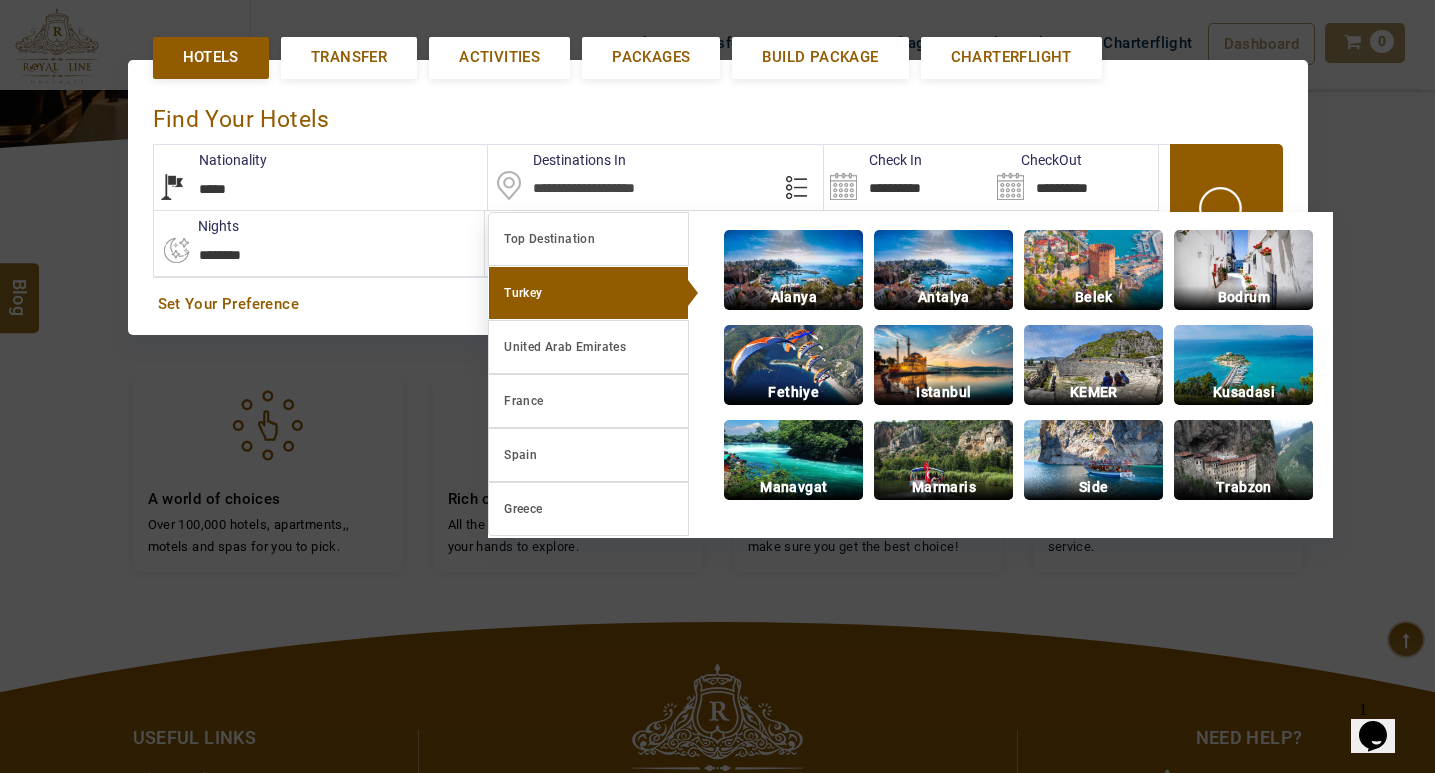 click on "Turkey" at bounding box center [588, 293] 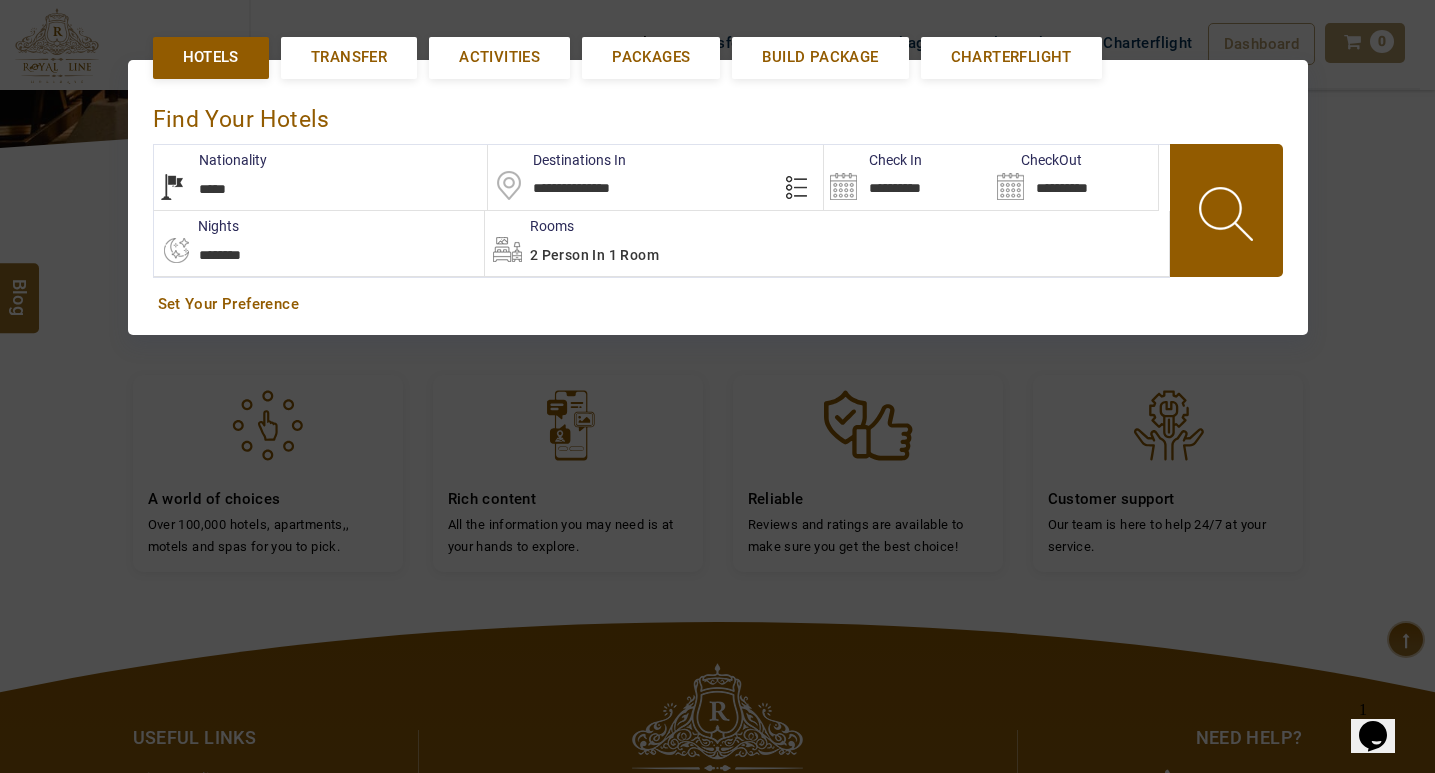 click on "**********" at bounding box center [907, 177] 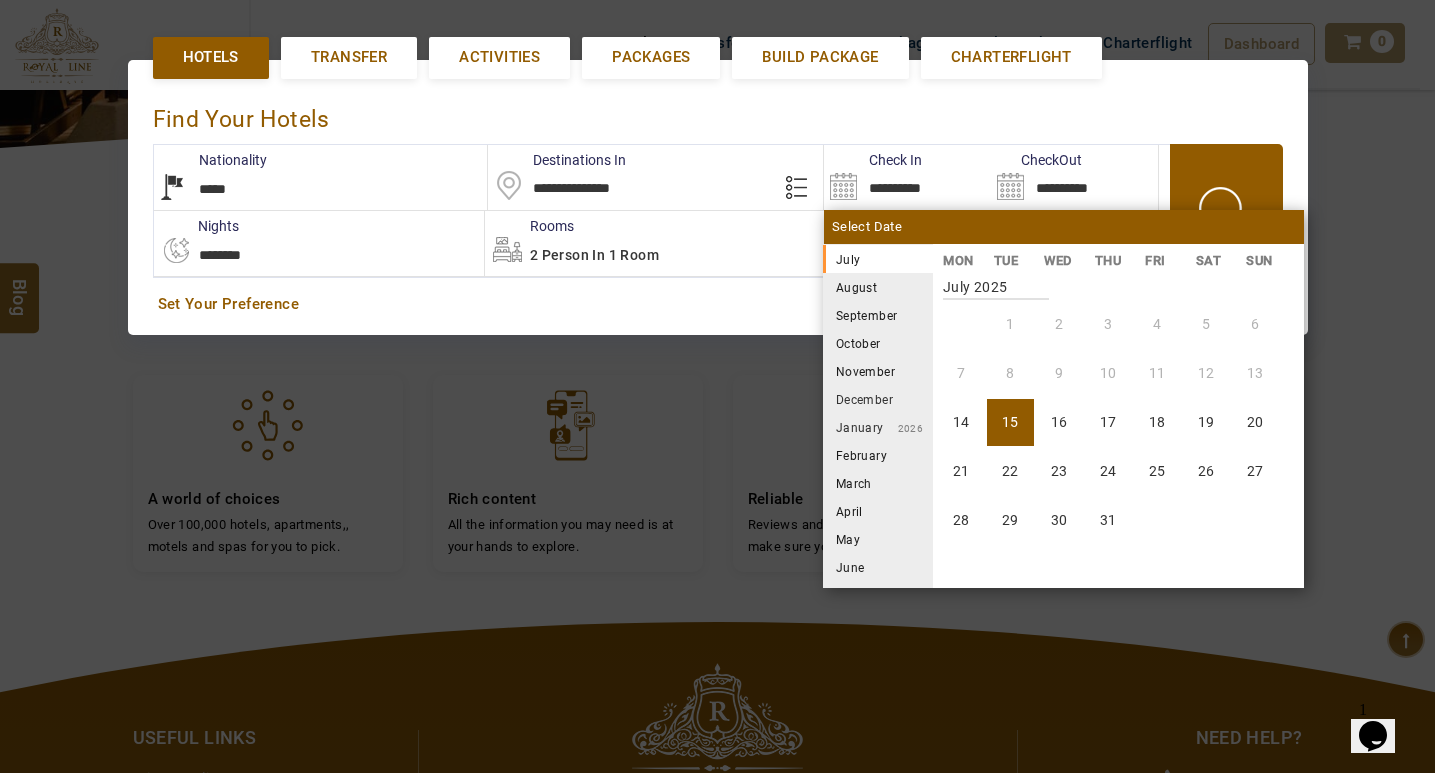 click on "August" at bounding box center (878, 287) 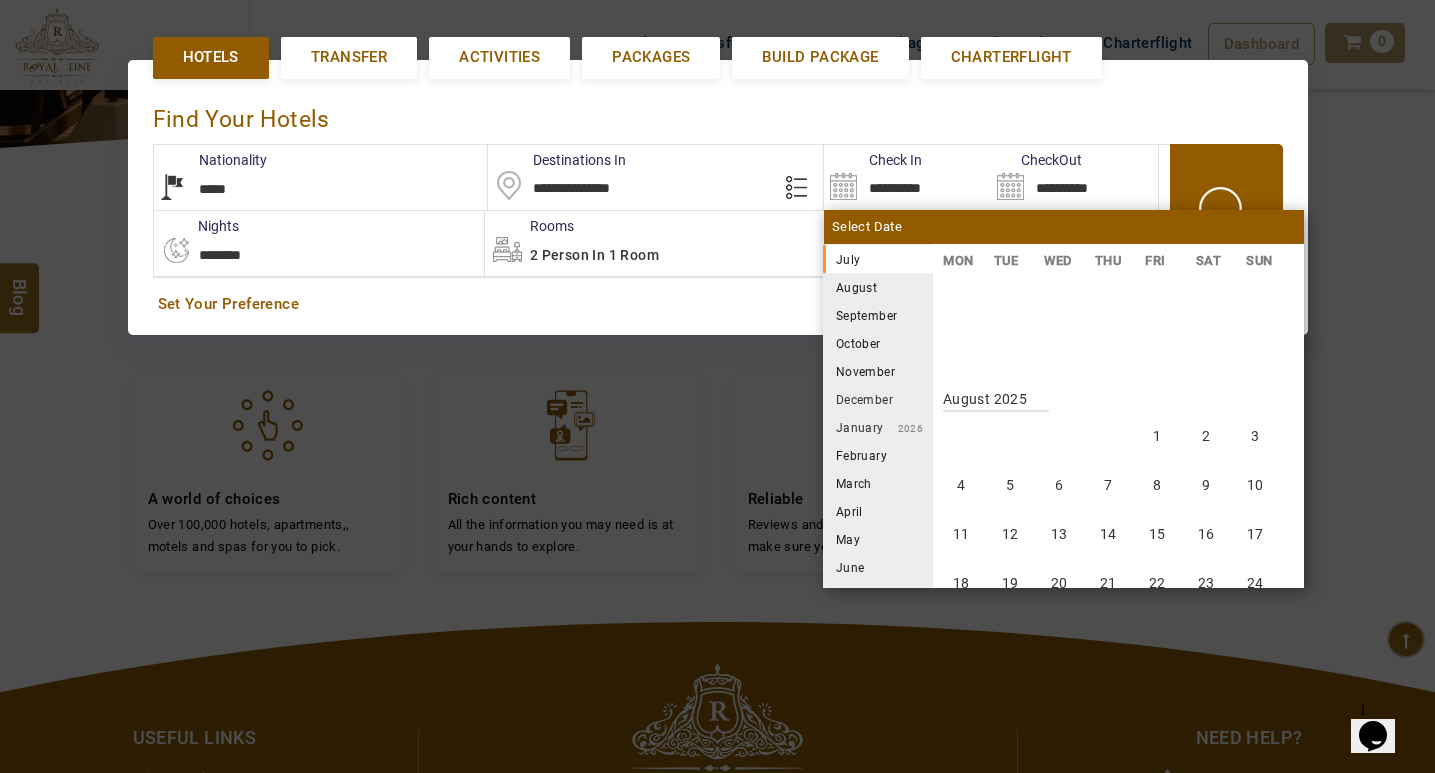 scroll, scrollTop: 370, scrollLeft: 0, axis: vertical 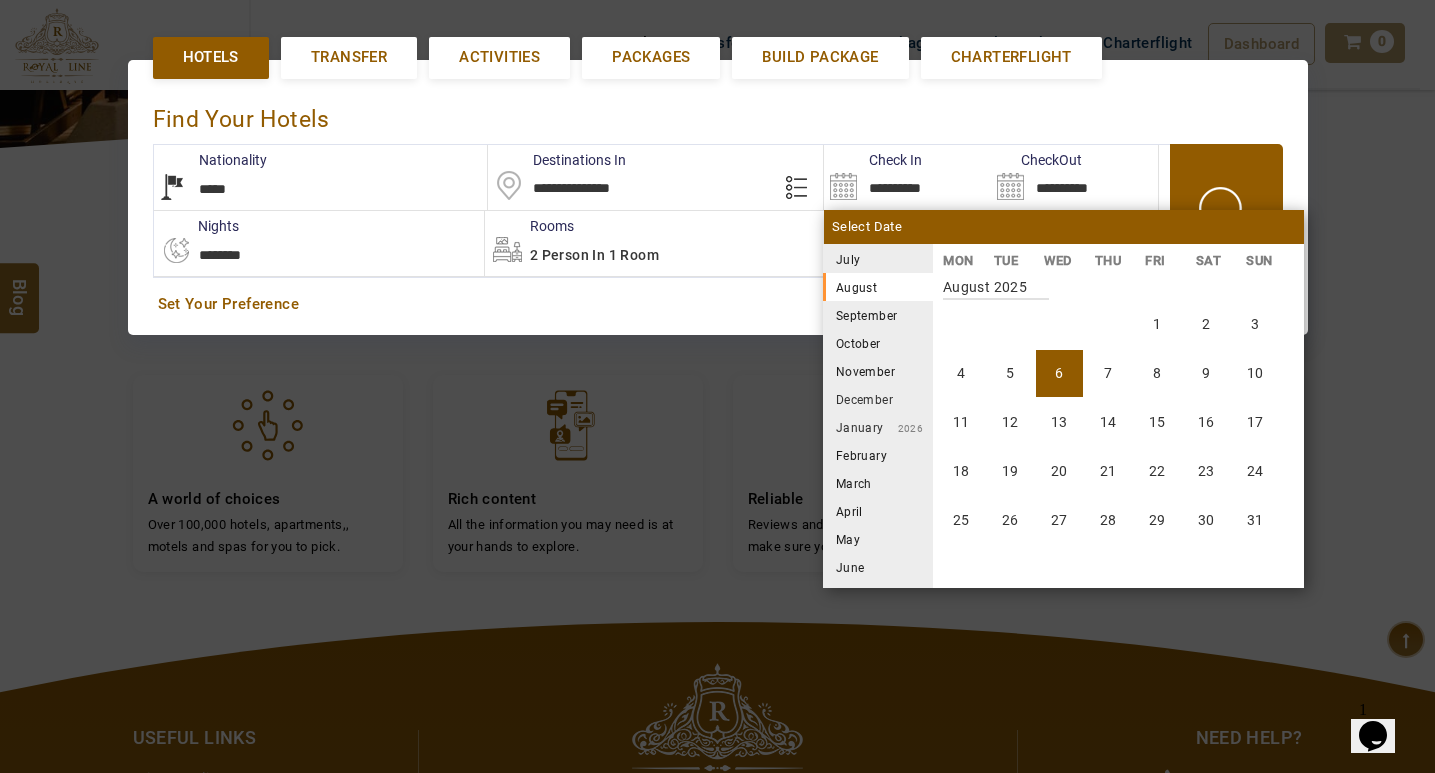 click on "6" at bounding box center [1059, 373] 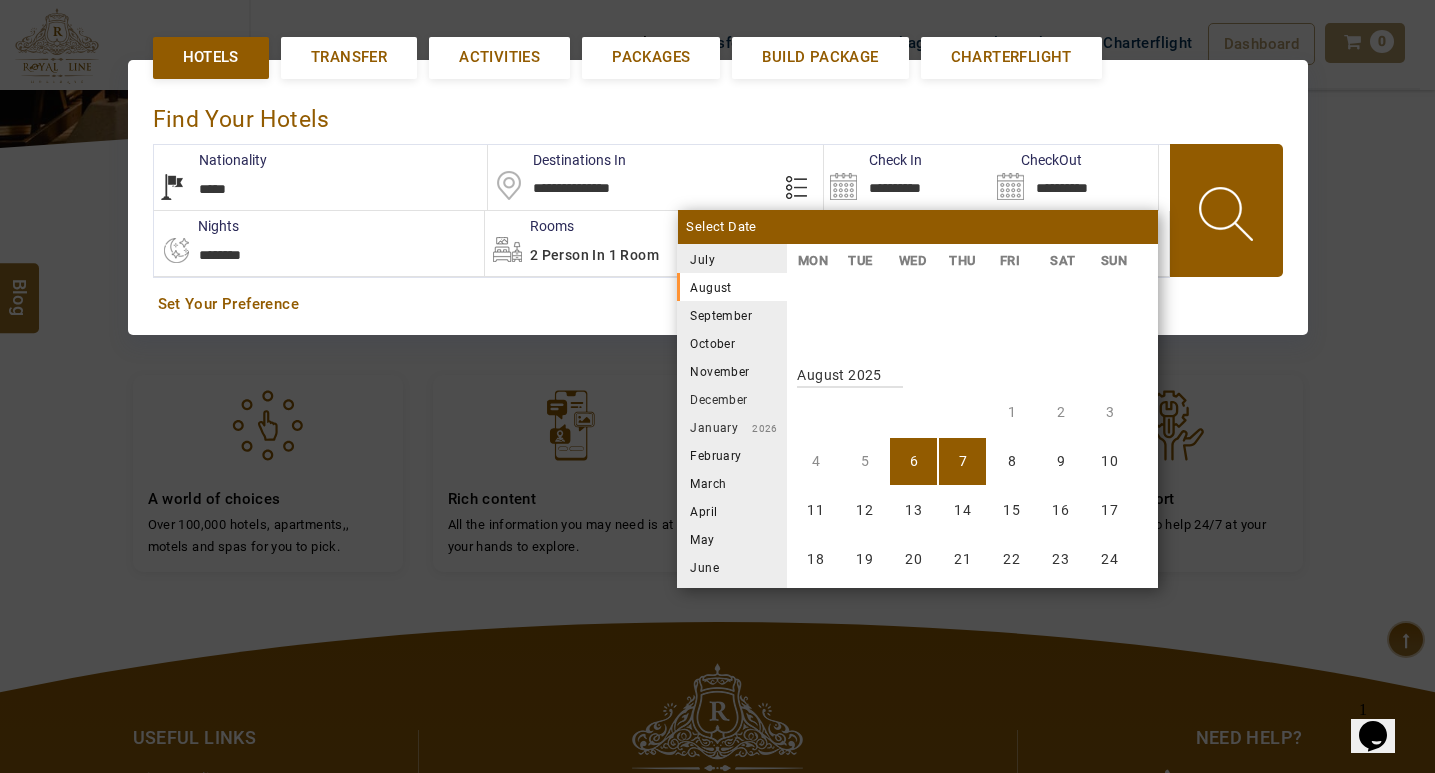 scroll, scrollTop: 370, scrollLeft: 0, axis: vertical 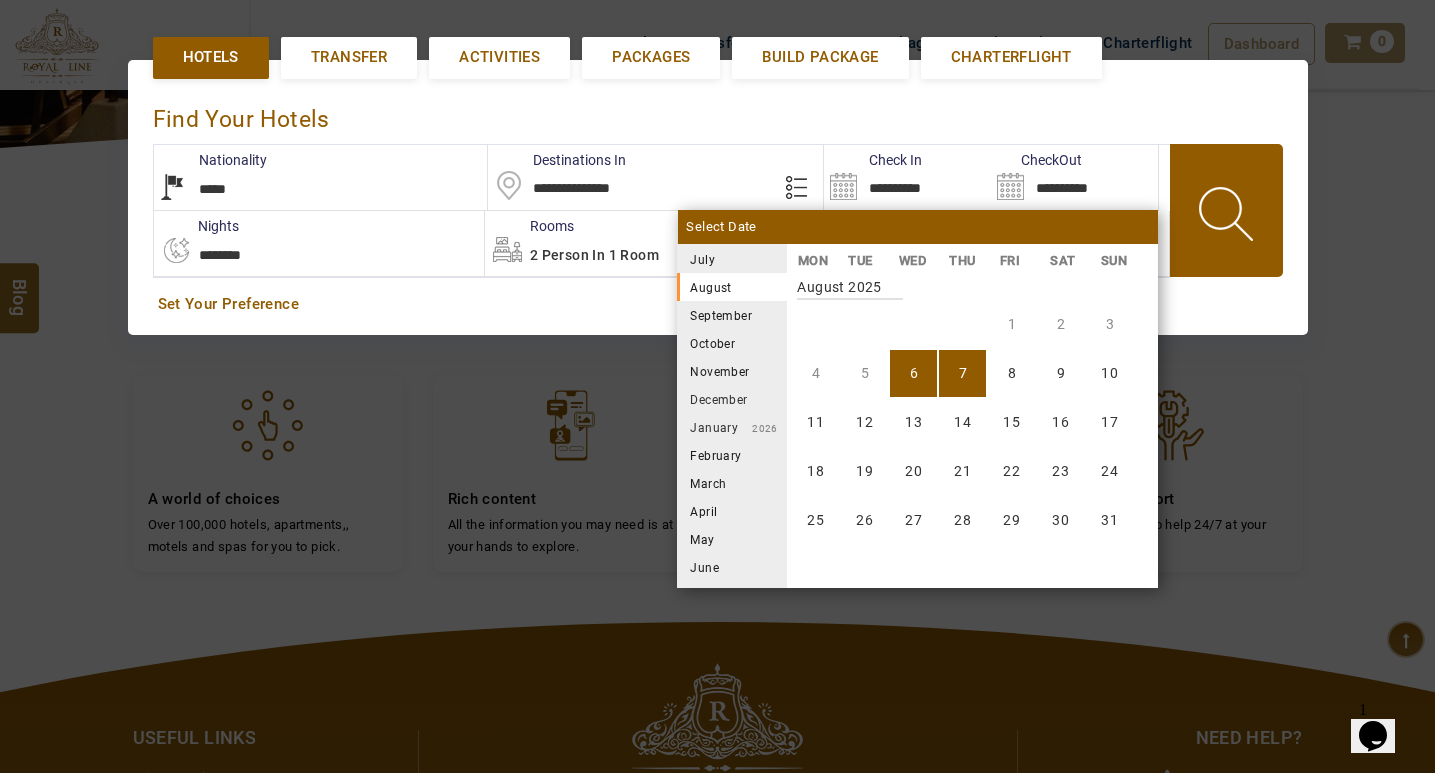 click on "7" at bounding box center [962, 373] 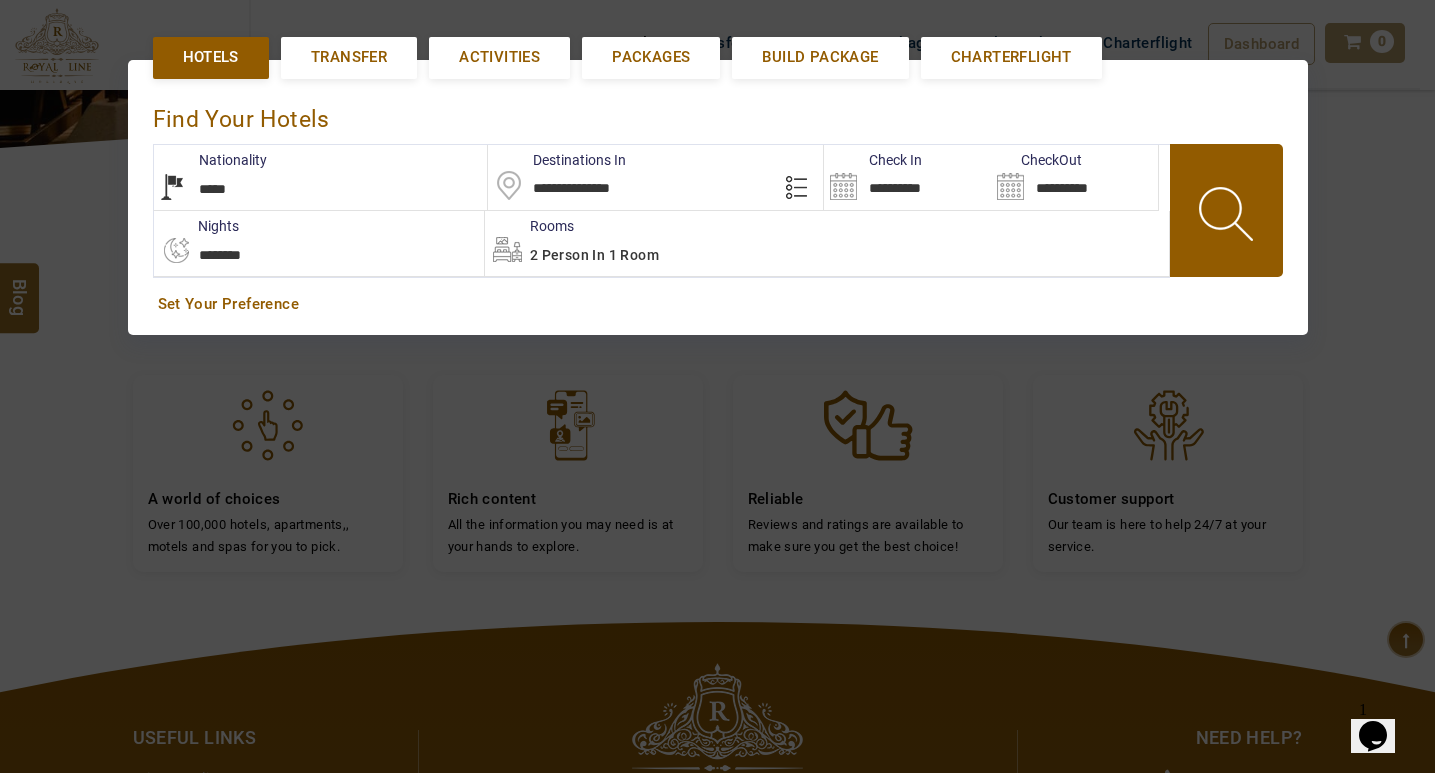 click at bounding box center (1228, 217) 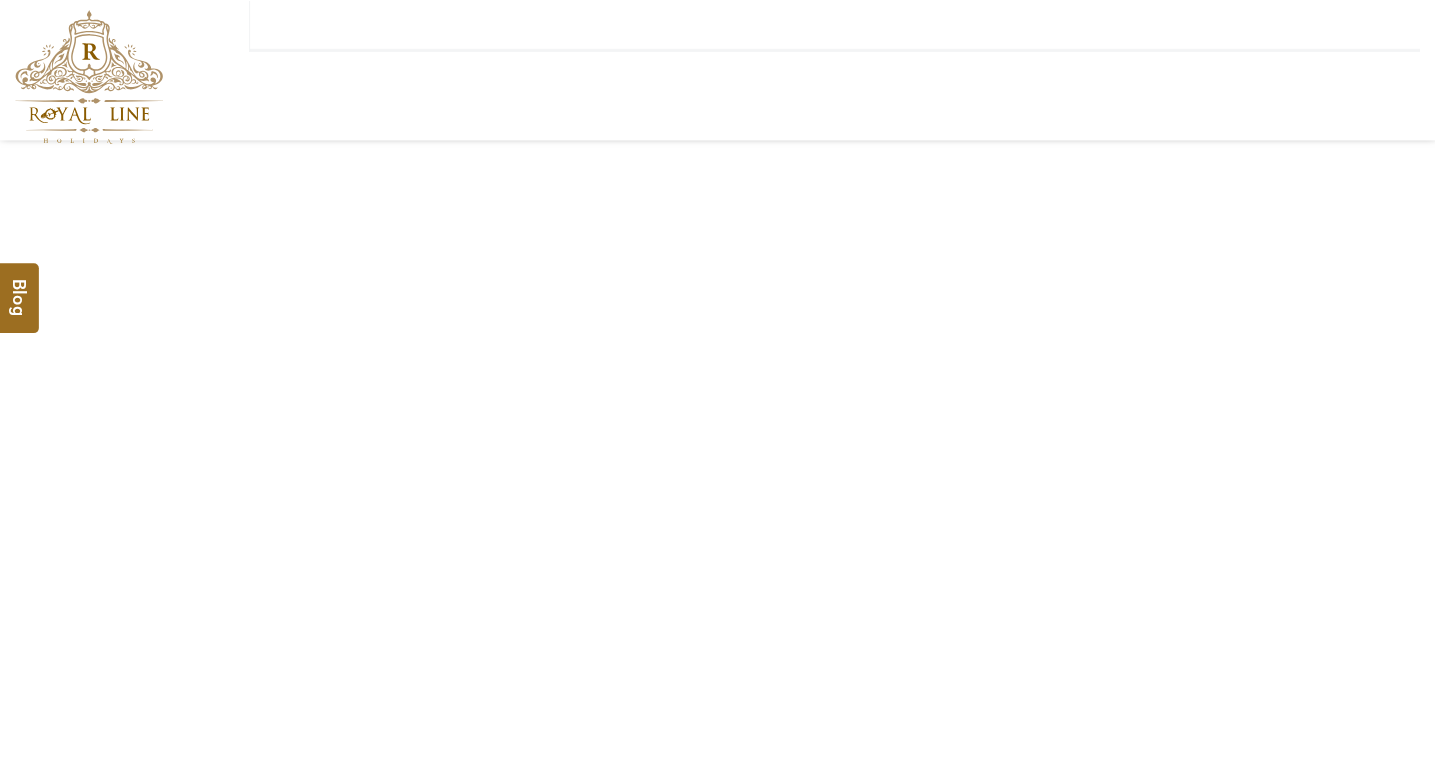 scroll, scrollTop: 0, scrollLeft: 0, axis: both 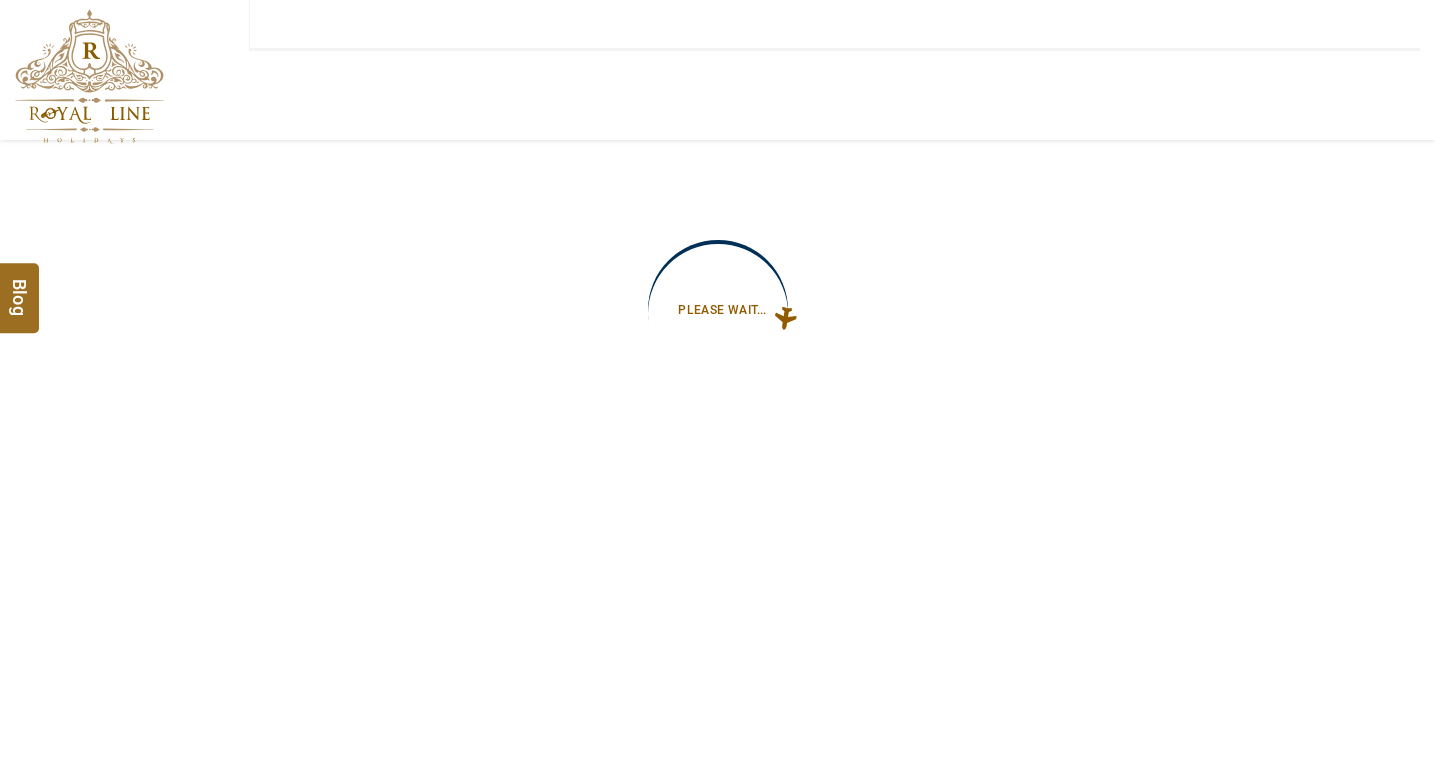 type on "**********" 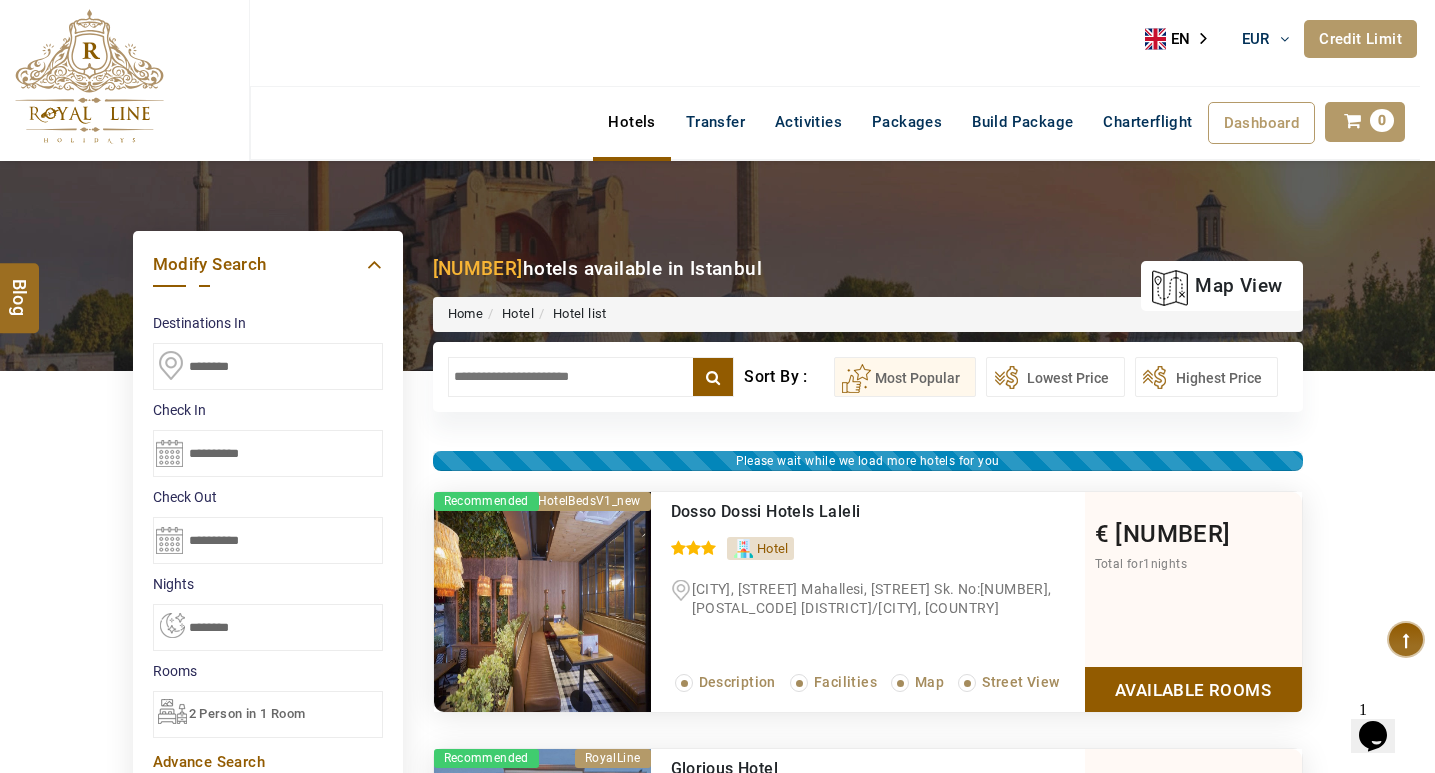 scroll, scrollTop: 0, scrollLeft: 0, axis: both 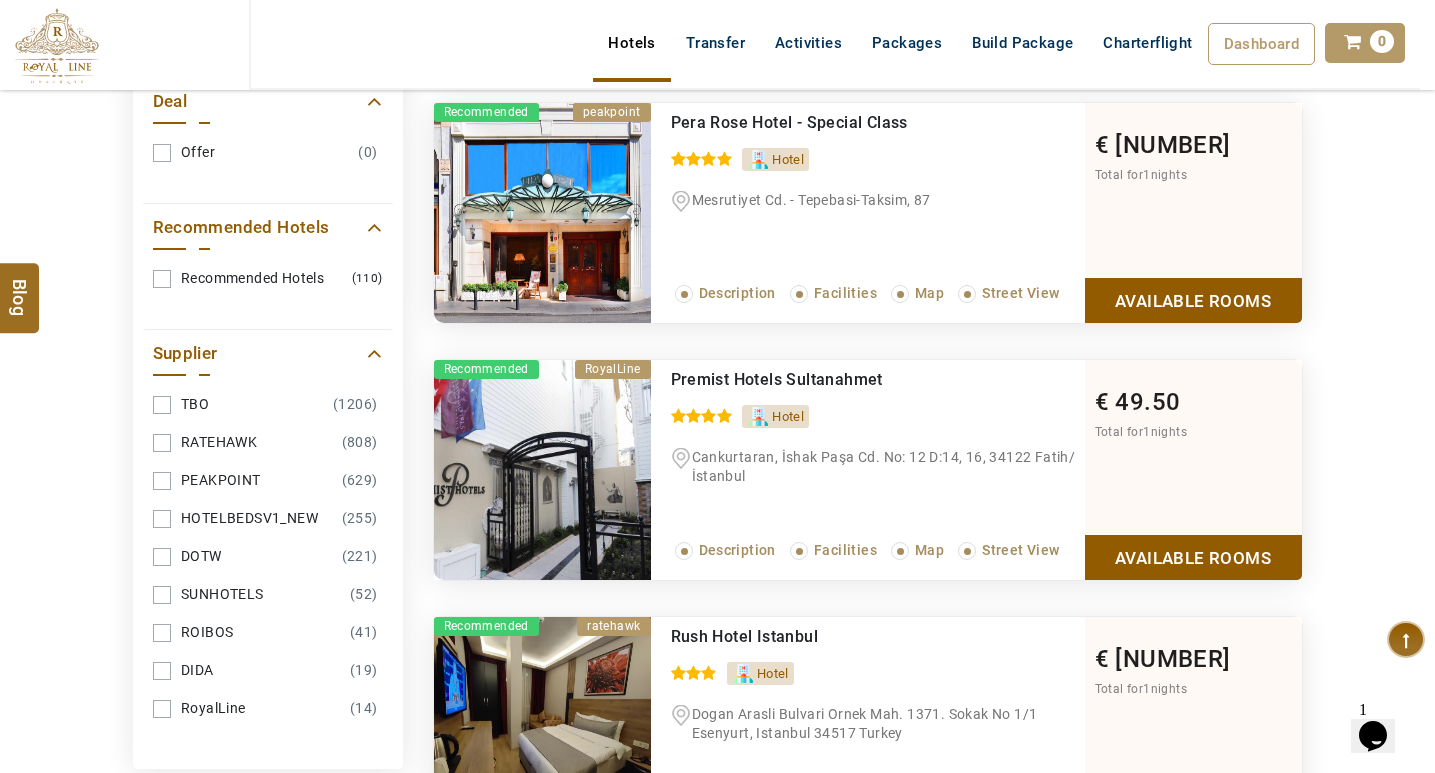click on "RATEHAWK (808)" at bounding box center [268, 442] 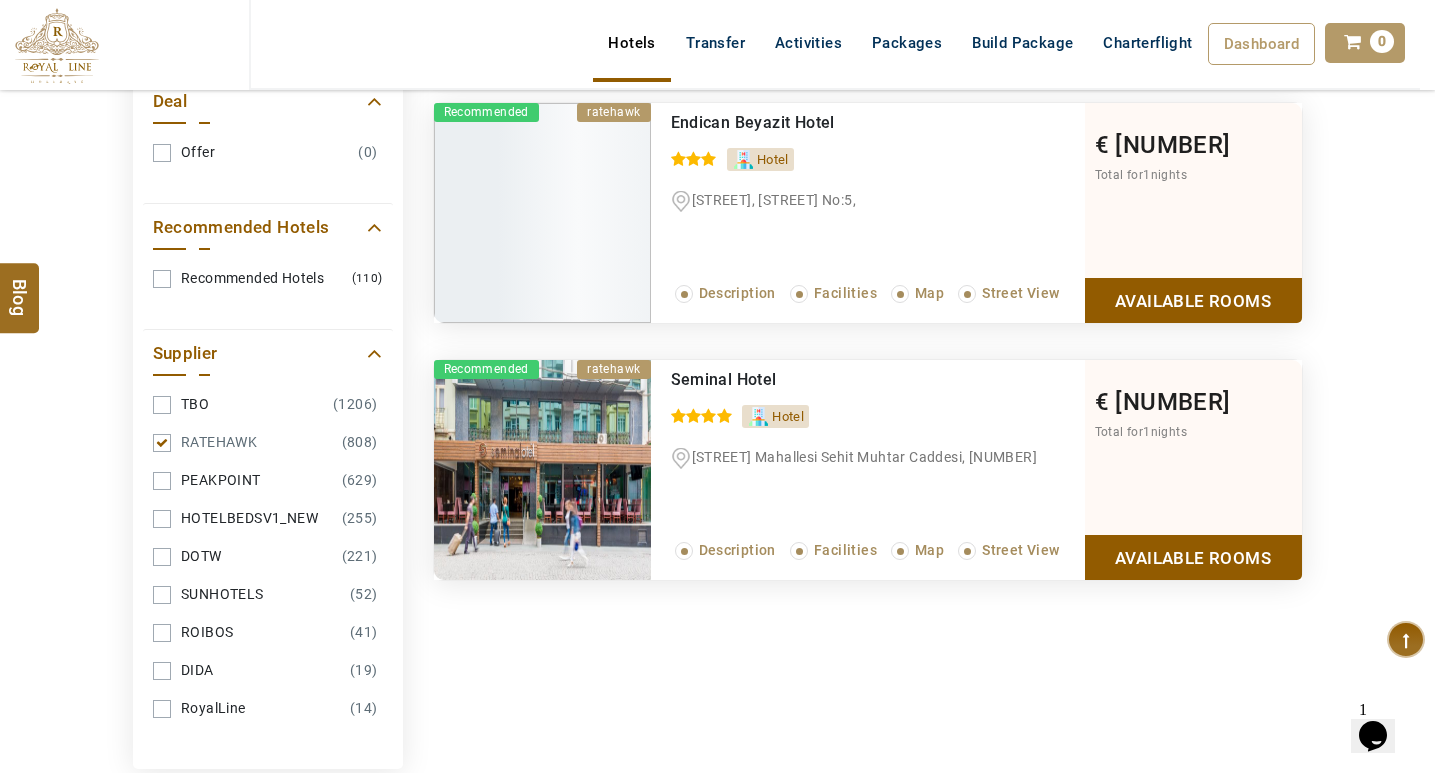click on "RATEHAWK (808)" at bounding box center [268, 442] 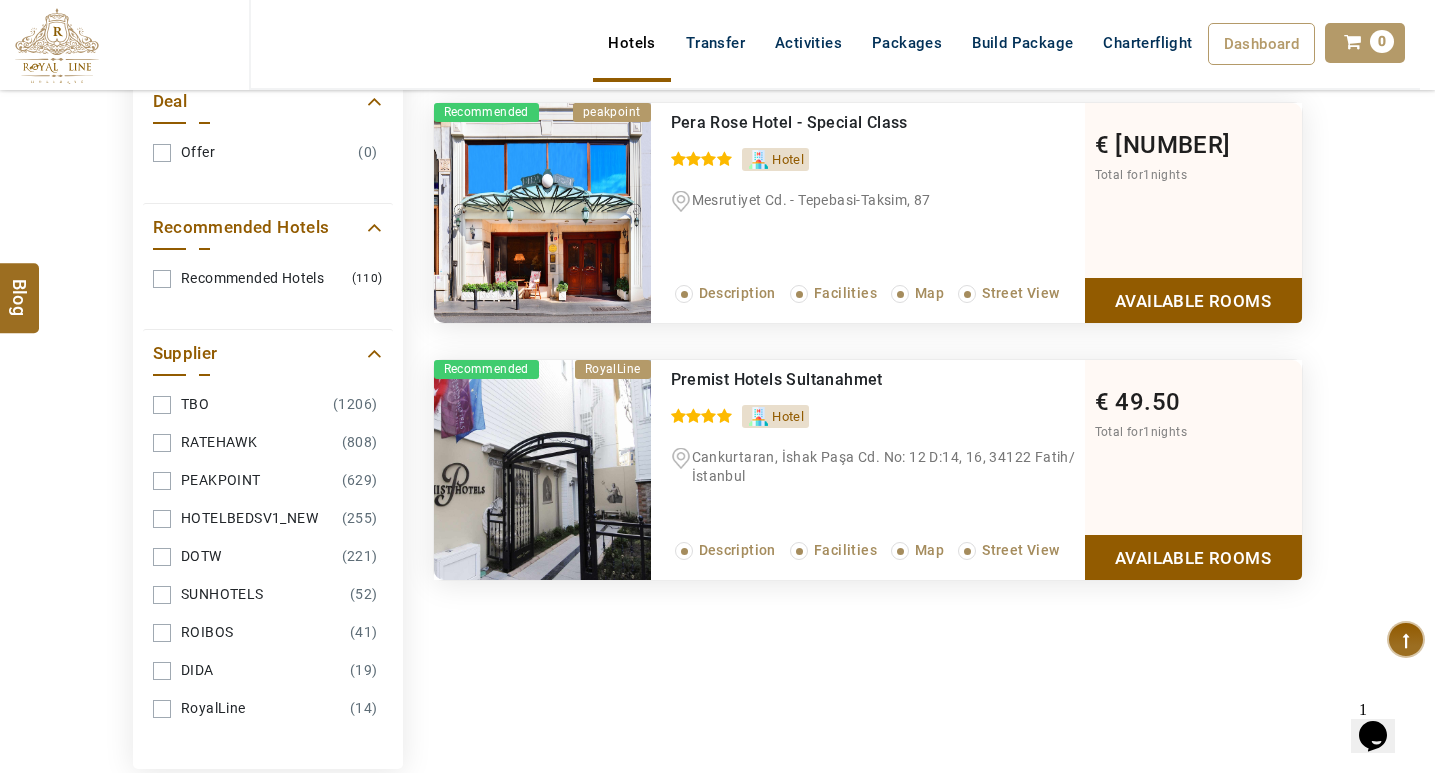 click on "RATEHAWK (808)" at bounding box center (268, 442) 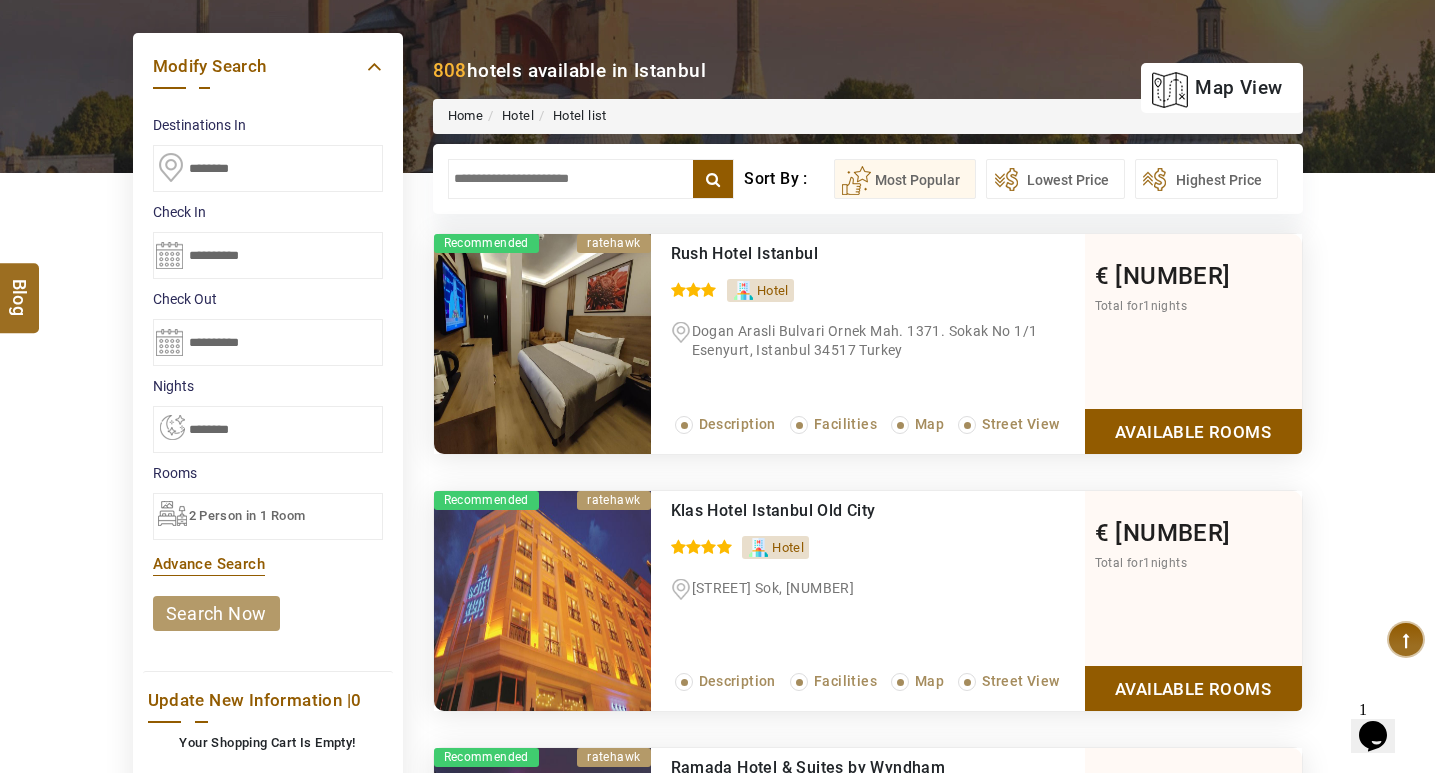 scroll, scrollTop: 200, scrollLeft: 0, axis: vertical 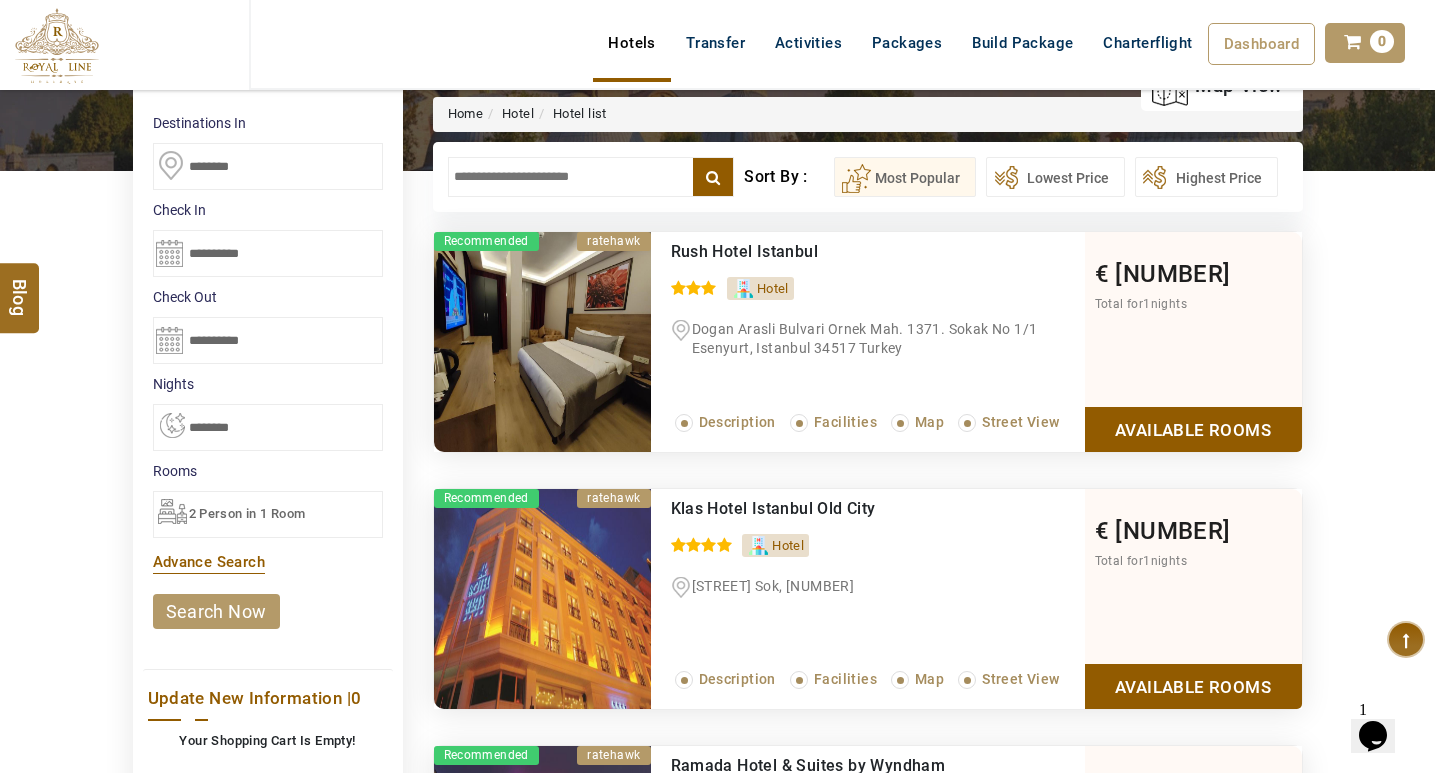 click on "Available Rooms" at bounding box center (1193, 429) 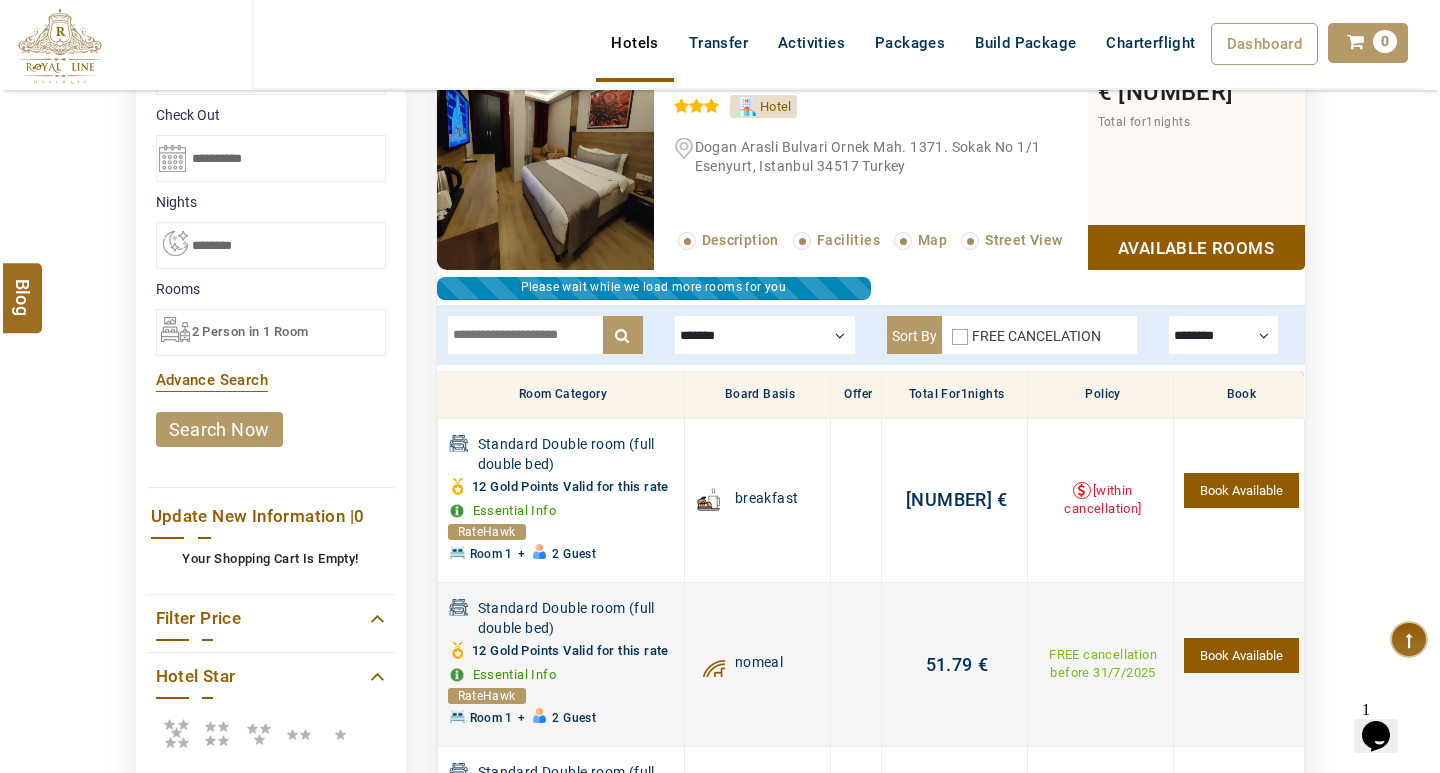 scroll, scrollTop: 482, scrollLeft: 0, axis: vertical 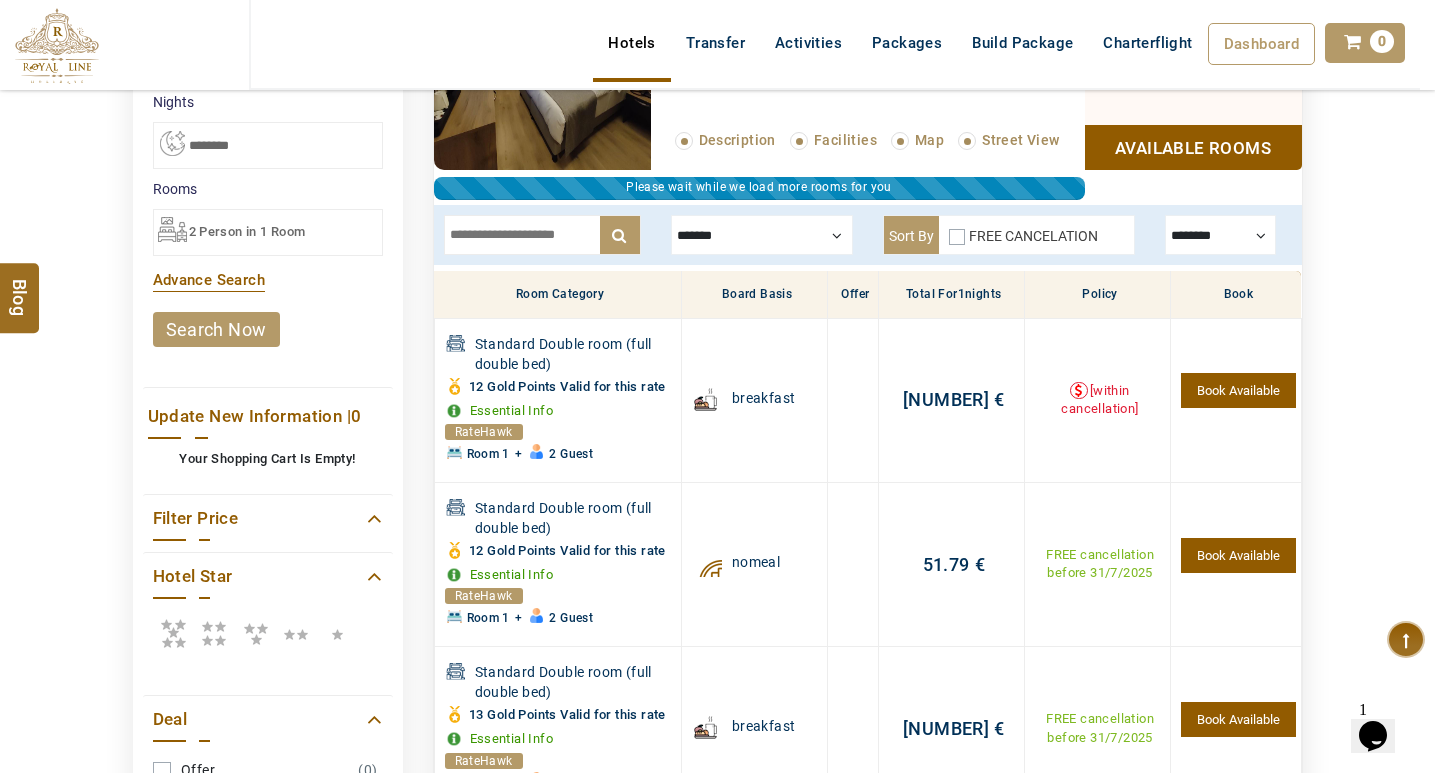 click on "Book Available" at bounding box center [1238, 555] 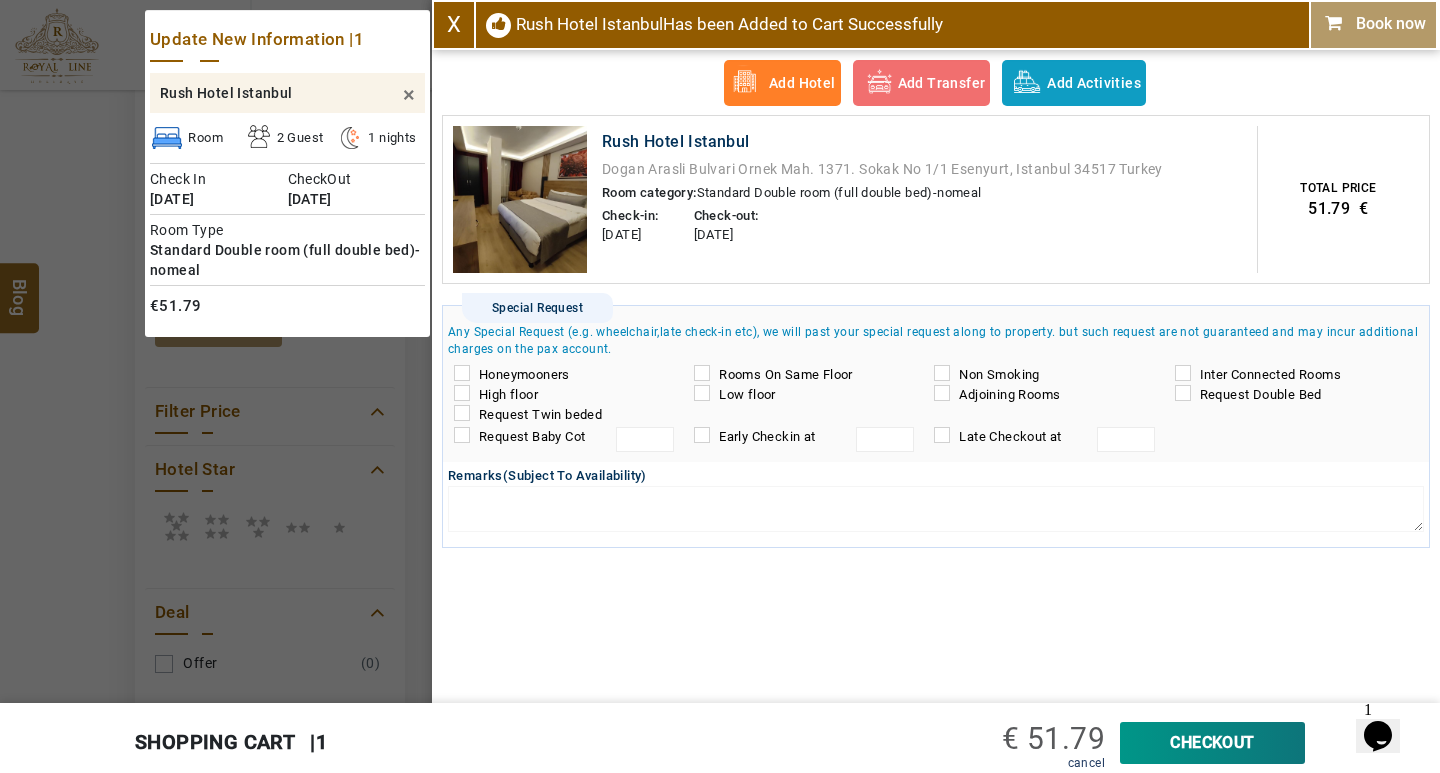 click on "CheckOut" at bounding box center (1212, 743) 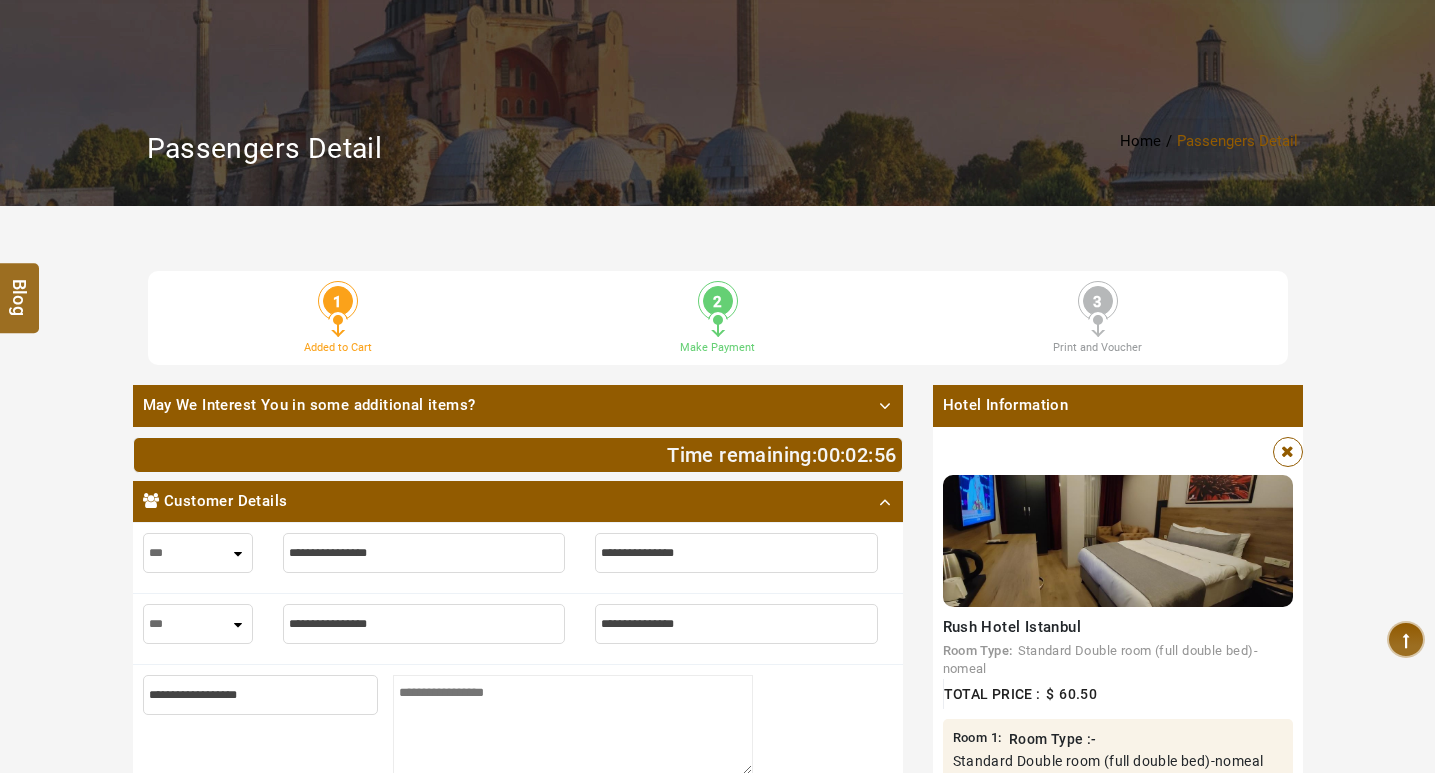 scroll, scrollTop: 300, scrollLeft: 0, axis: vertical 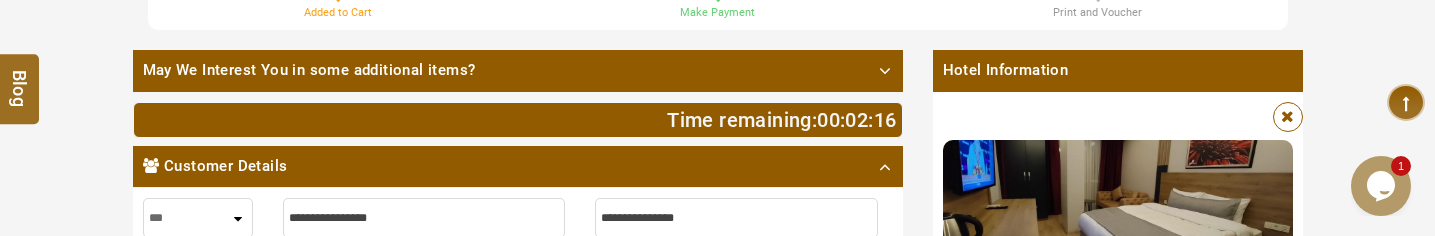 click on "May We Interest You in some additional items?" at bounding box center (518, 70) 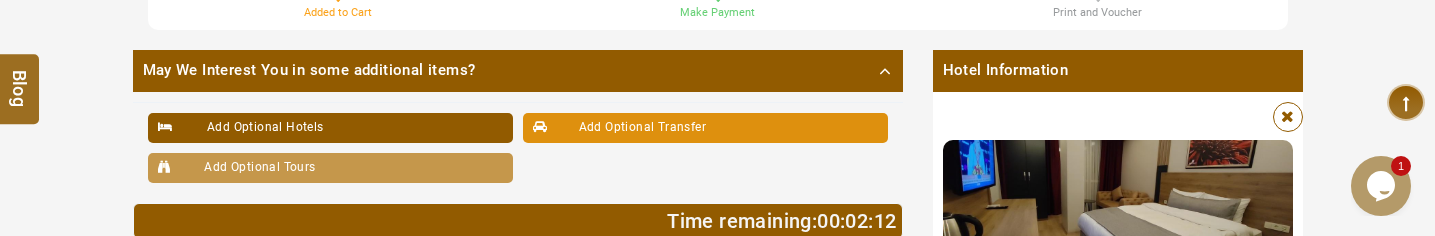 click on "May We Interest You in some additional items?" at bounding box center [518, 70] 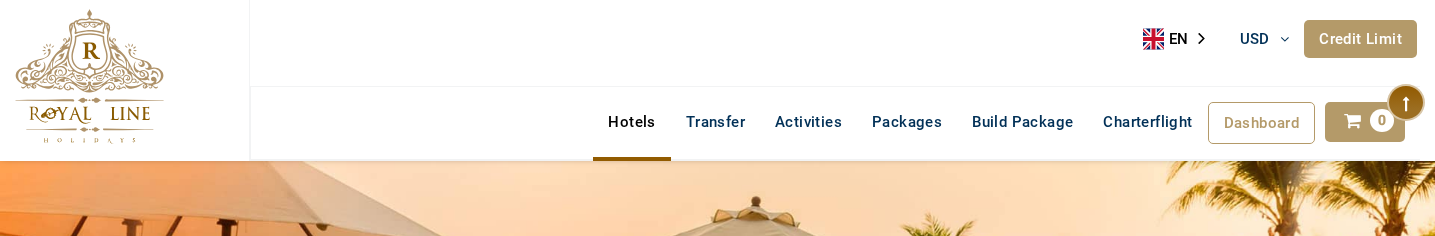 select on "*****" 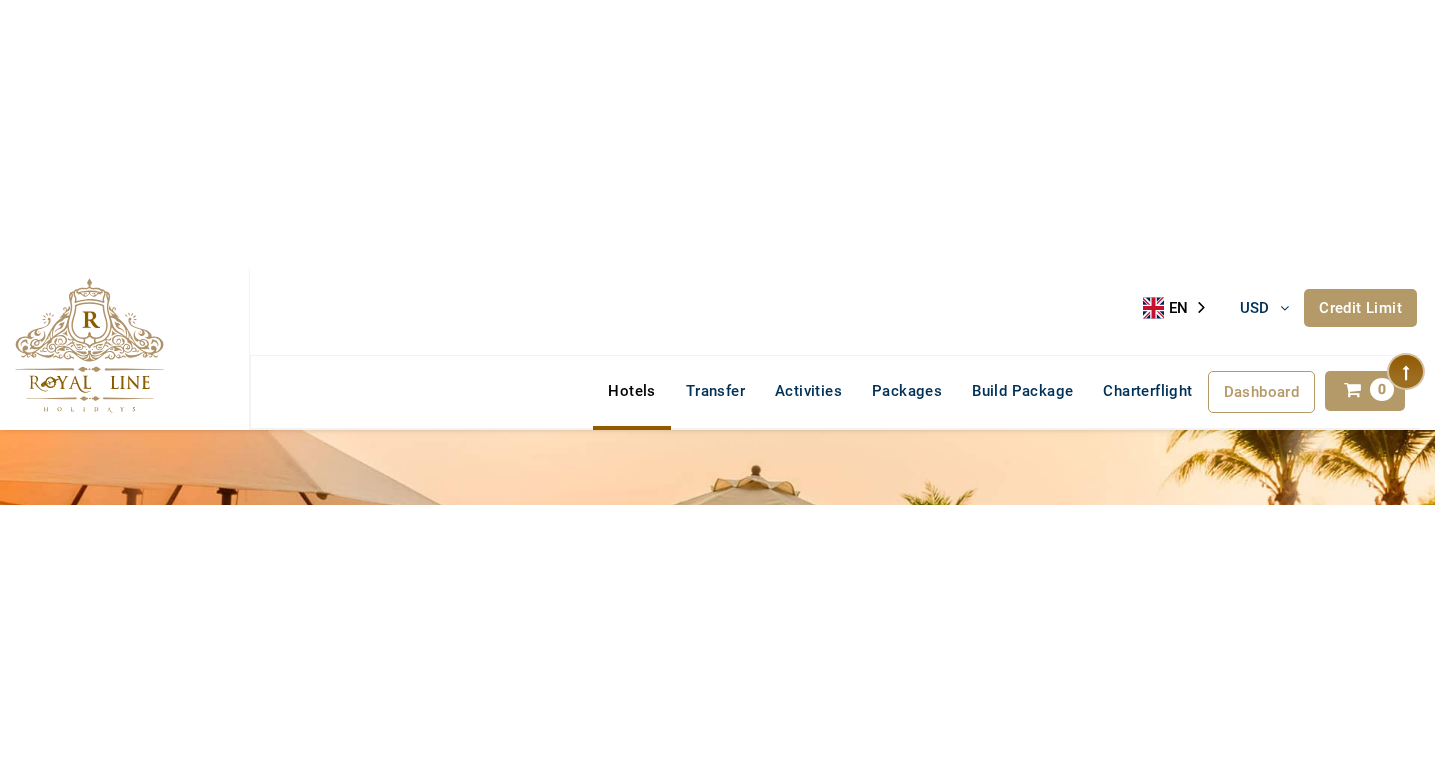 scroll, scrollTop: 0, scrollLeft: 0, axis: both 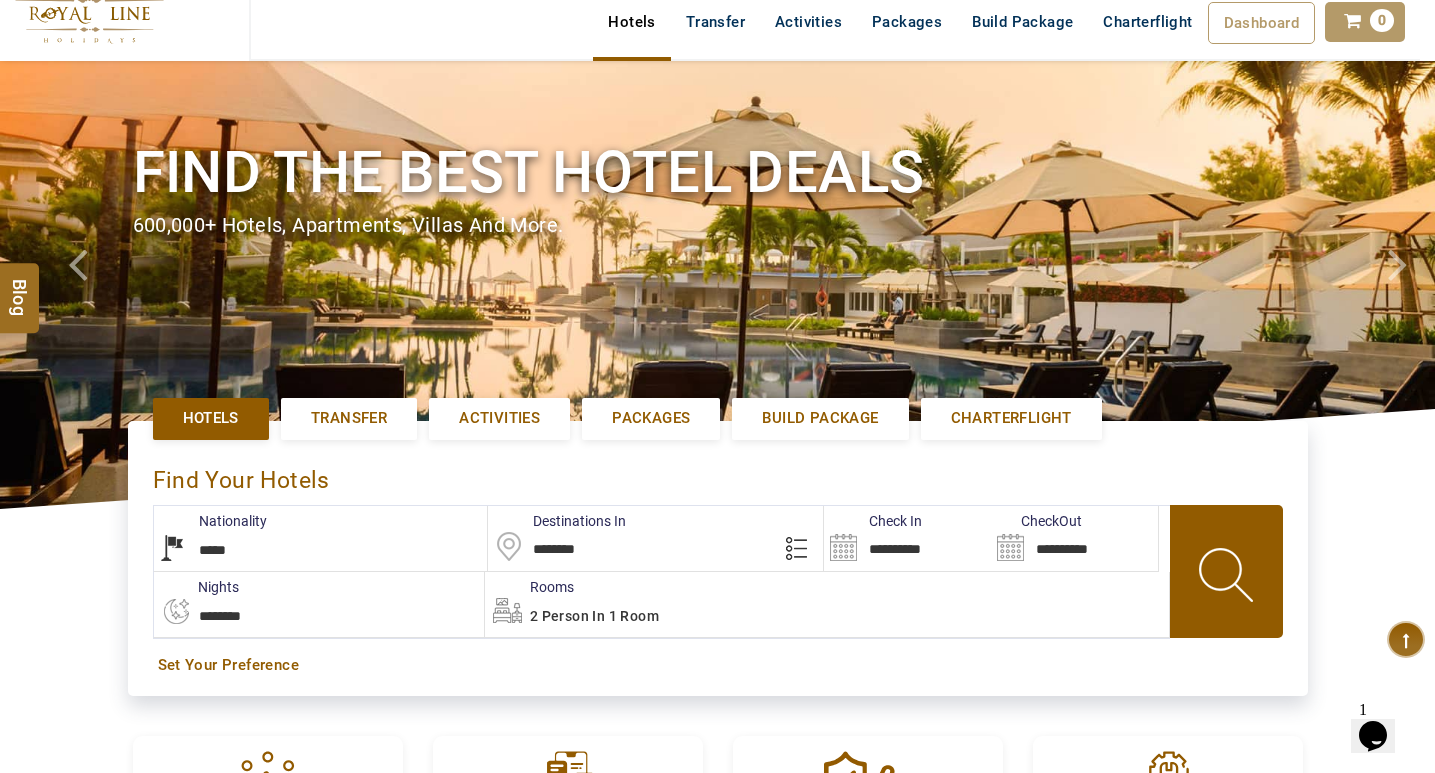 click on "**********" at bounding box center [907, 538] 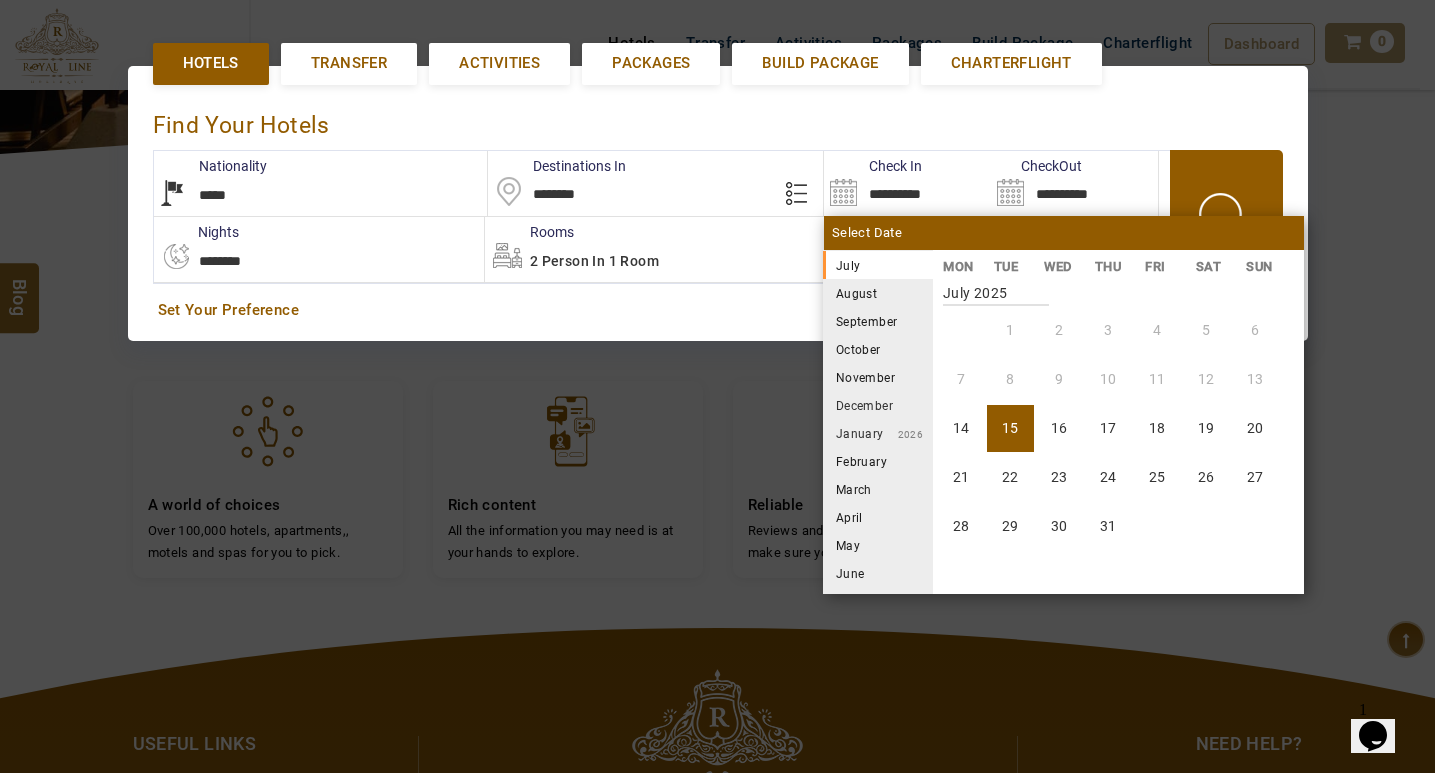scroll, scrollTop: 461, scrollLeft: 0, axis: vertical 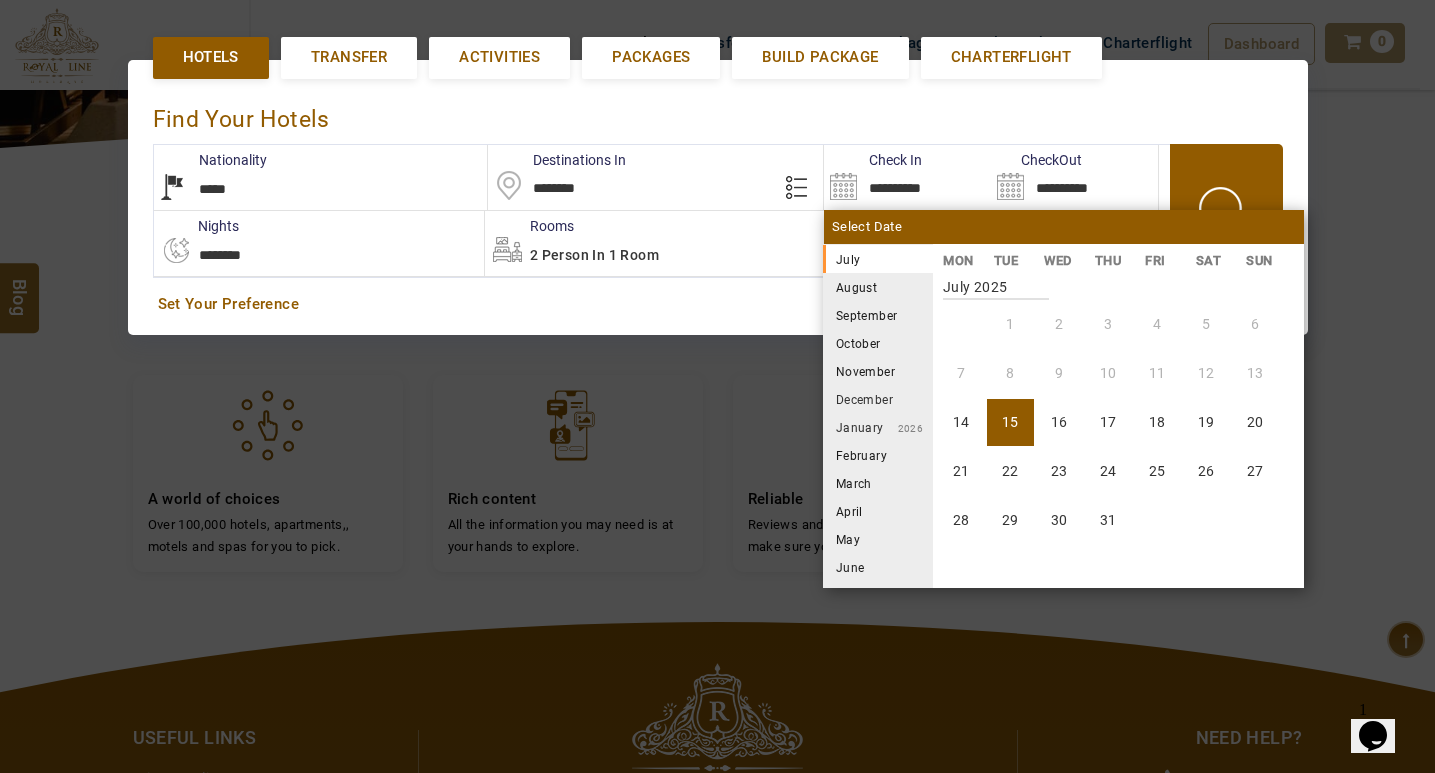click on "August" at bounding box center [878, 287] 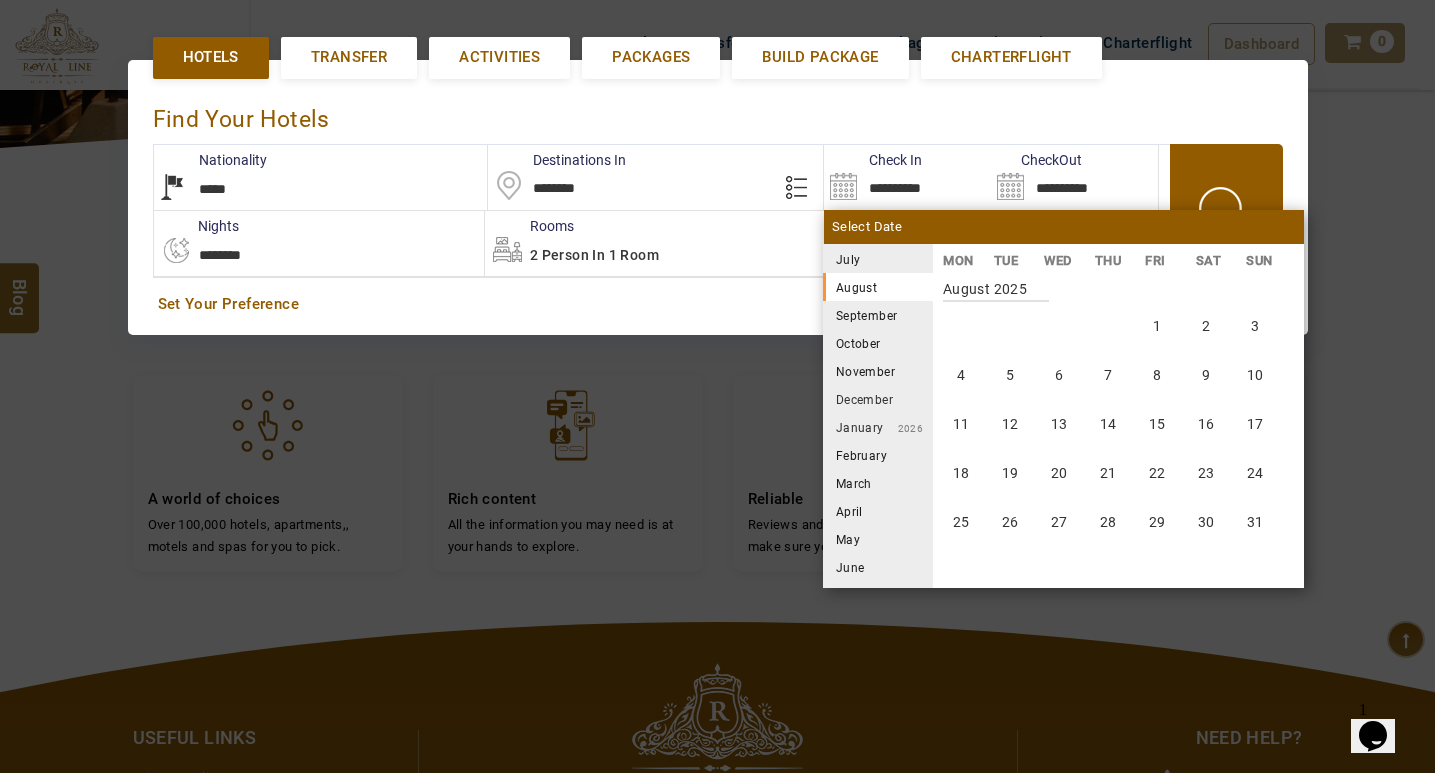 scroll, scrollTop: 370, scrollLeft: 0, axis: vertical 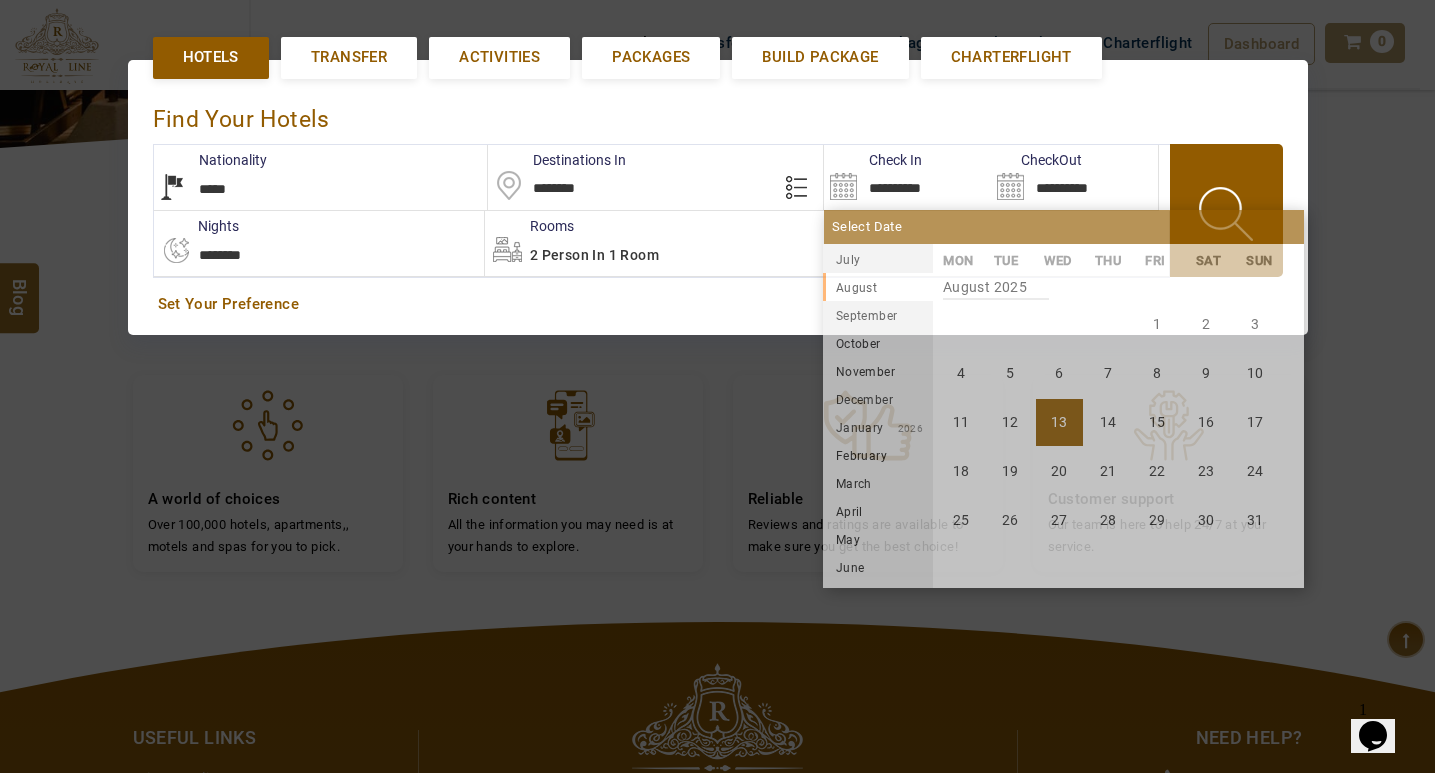 click on "13" at bounding box center [1059, 422] 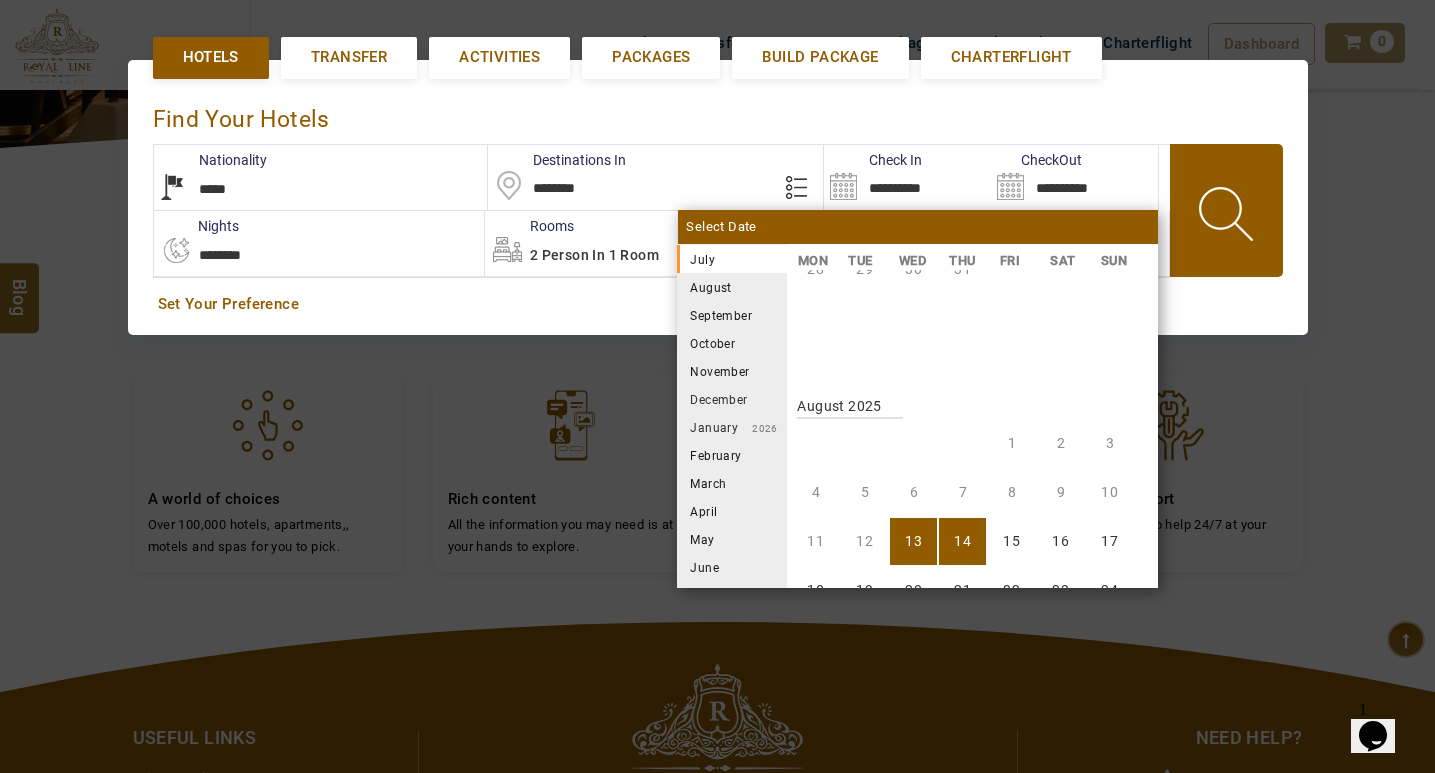 scroll, scrollTop: 370, scrollLeft: 0, axis: vertical 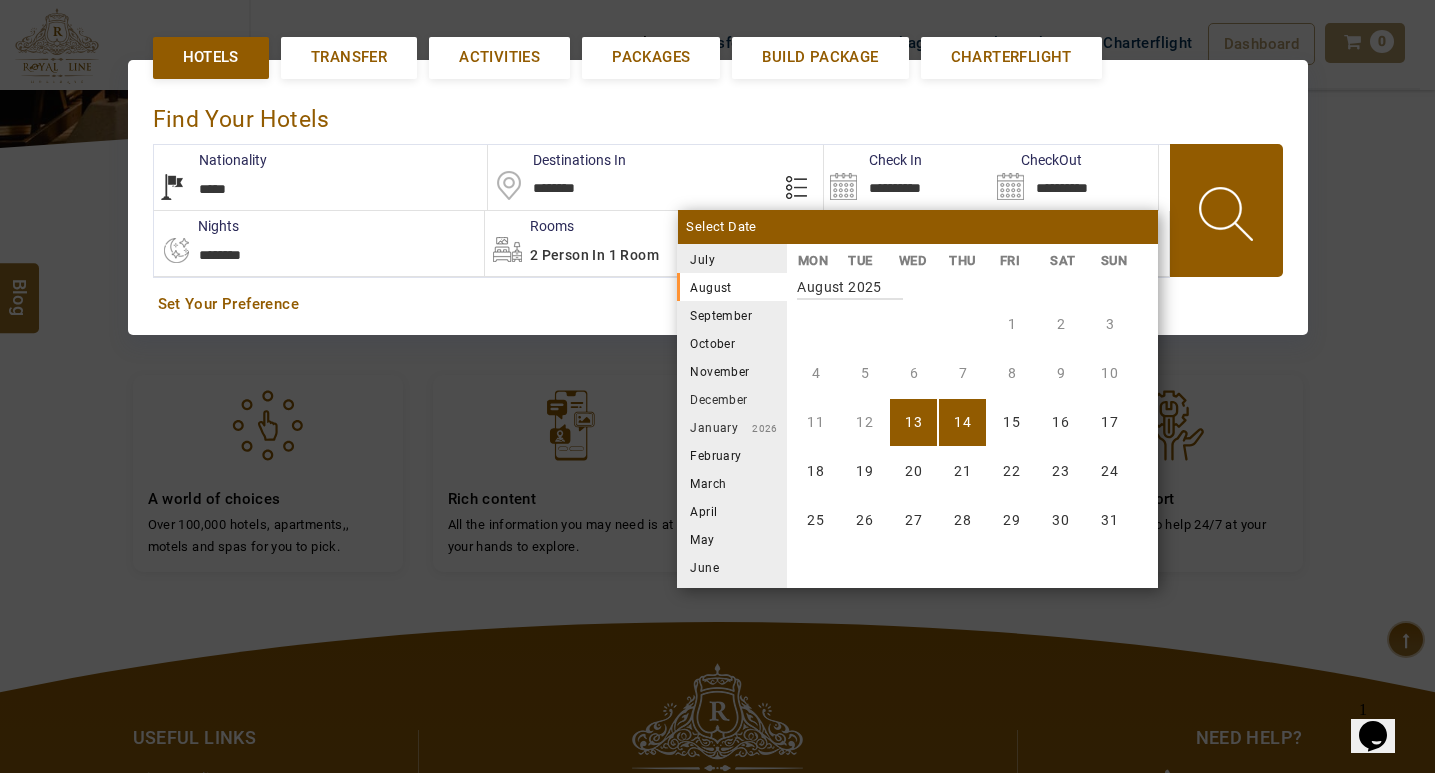 click on "14" at bounding box center (962, 422) 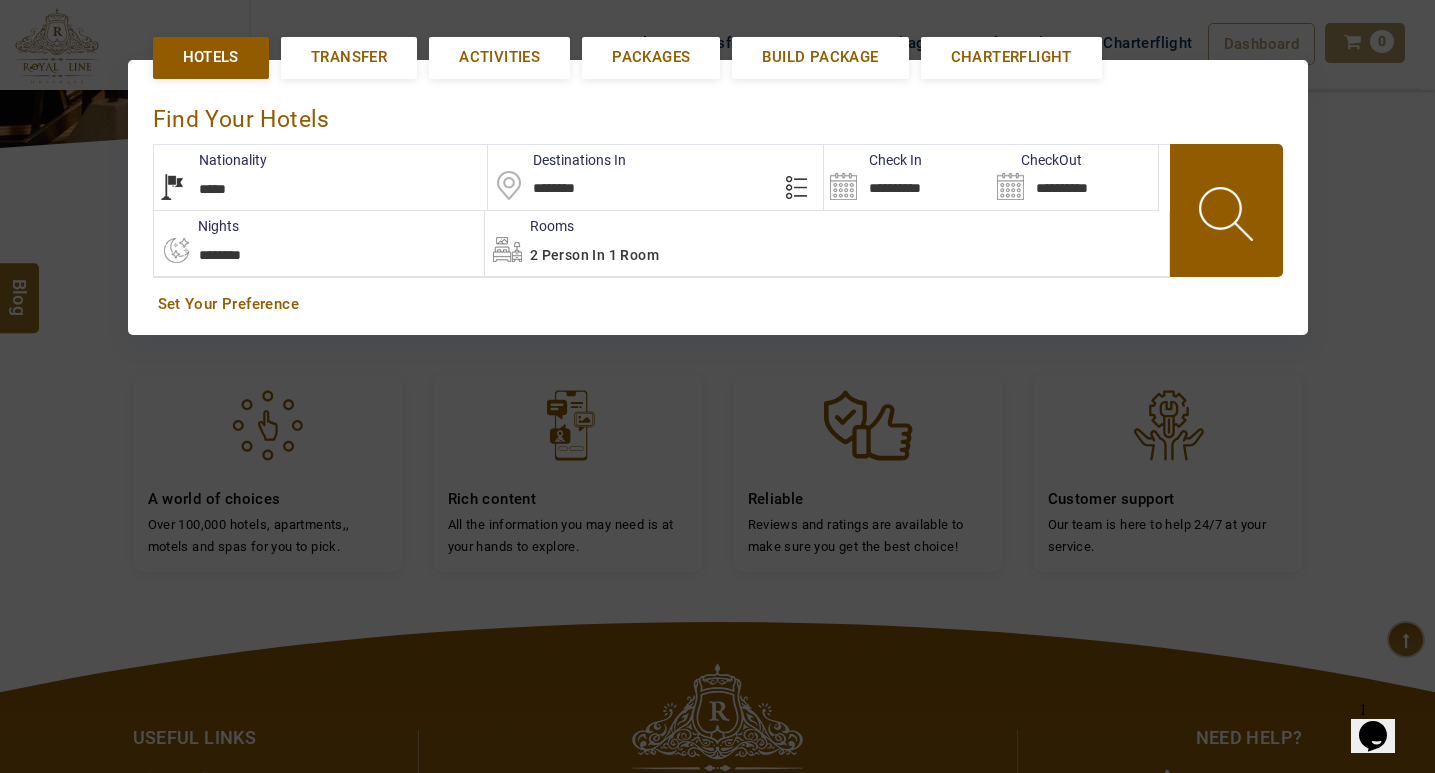 click at bounding box center [1228, 217] 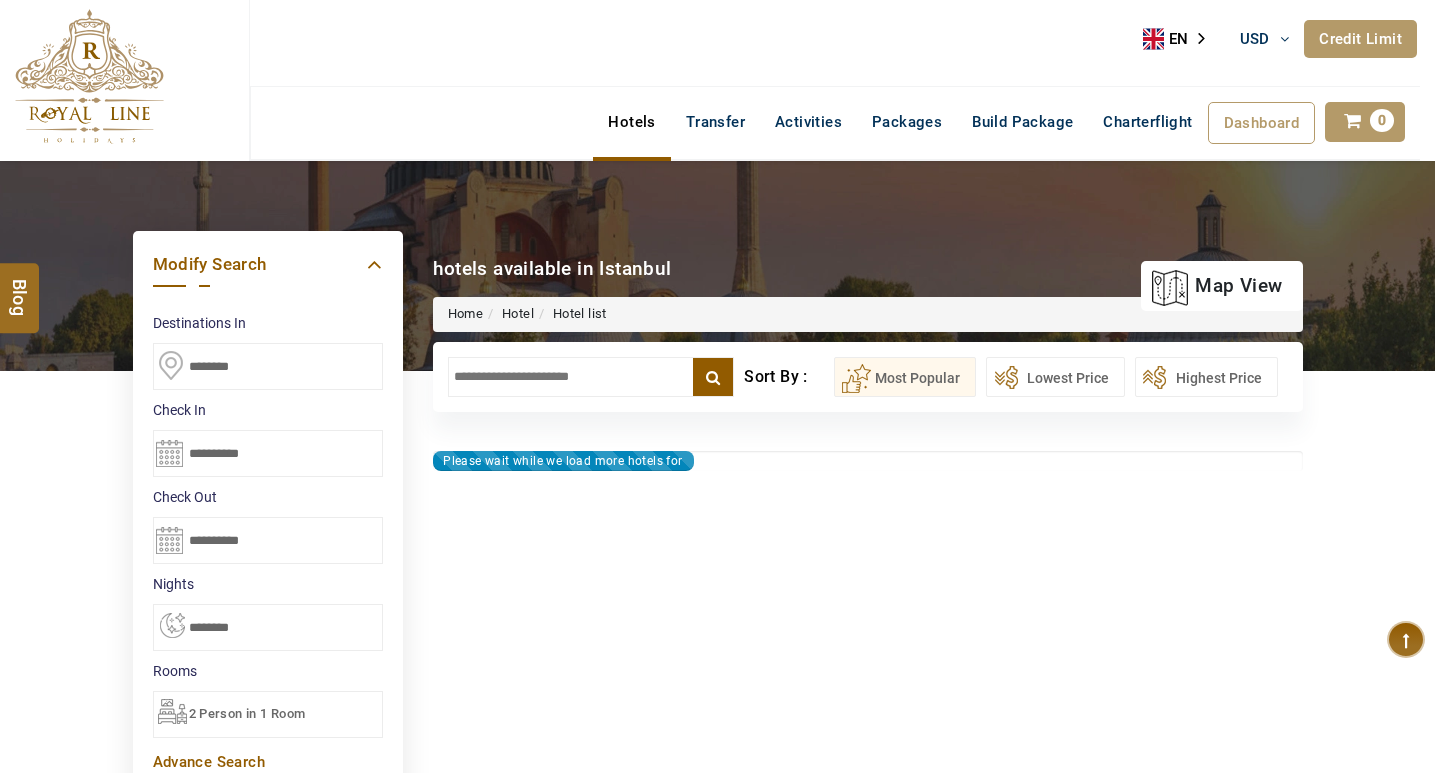 scroll, scrollTop: 0, scrollLeft: 0, axis: both 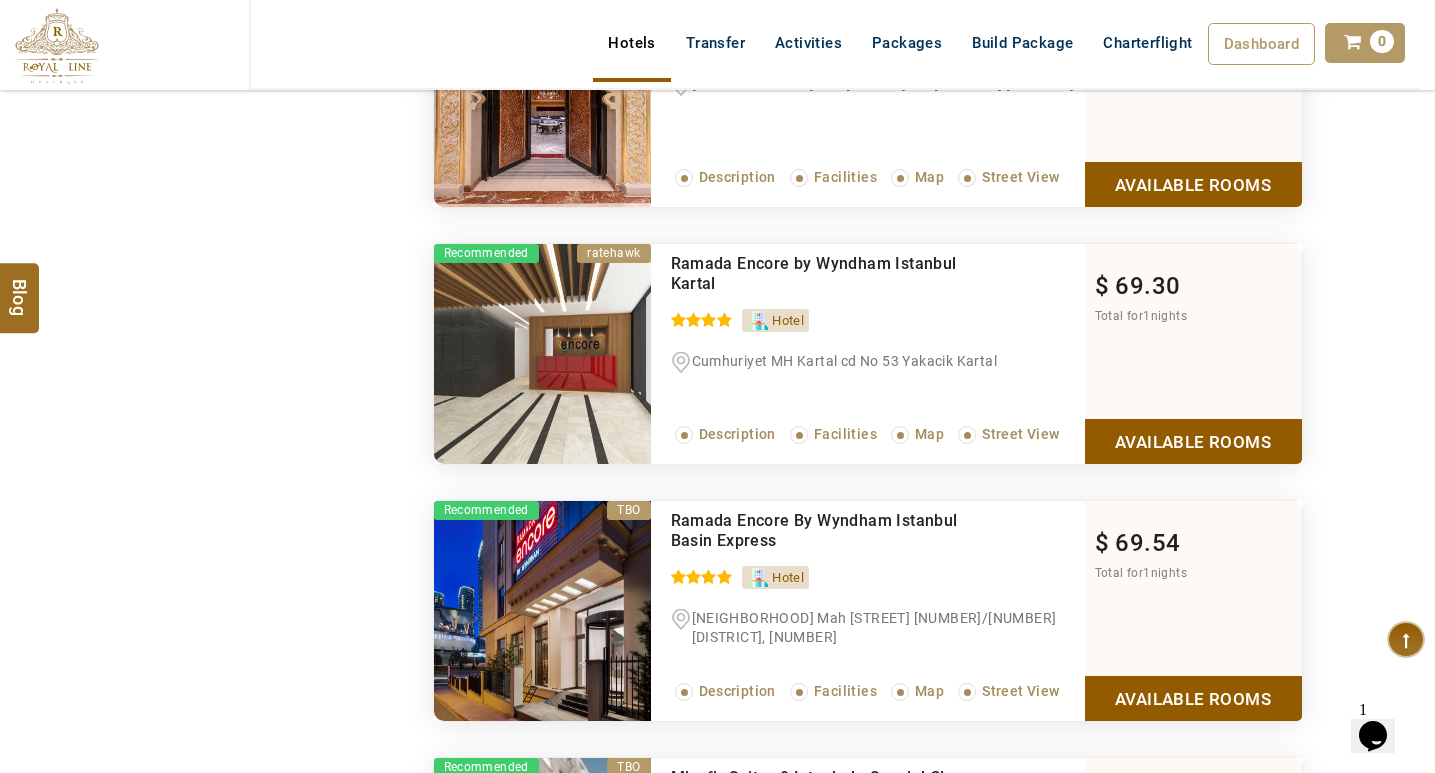 click on "Available Rooms" at bounding box center [1193, 441] 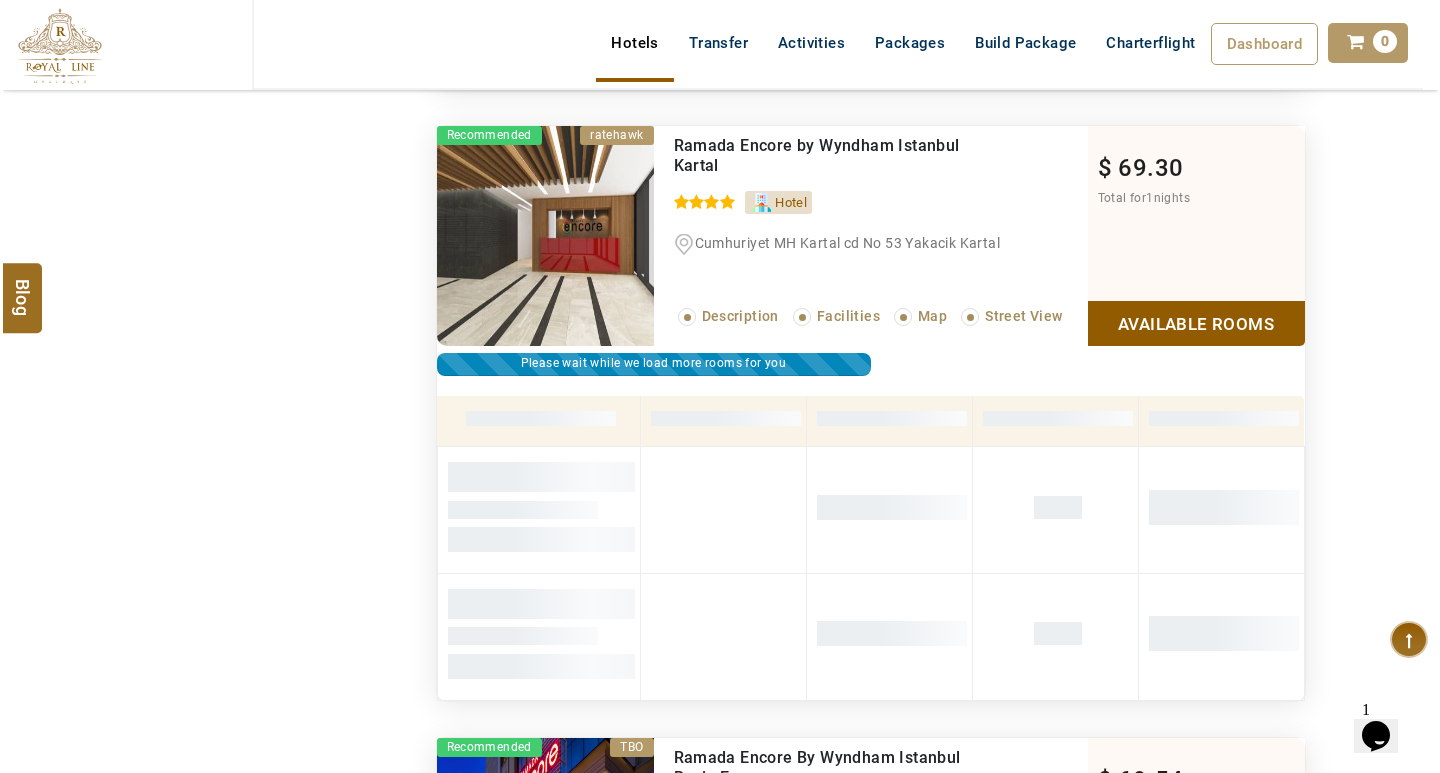 scroll, scrollTop: 4494, scrollLeft: 0, axis: vertical 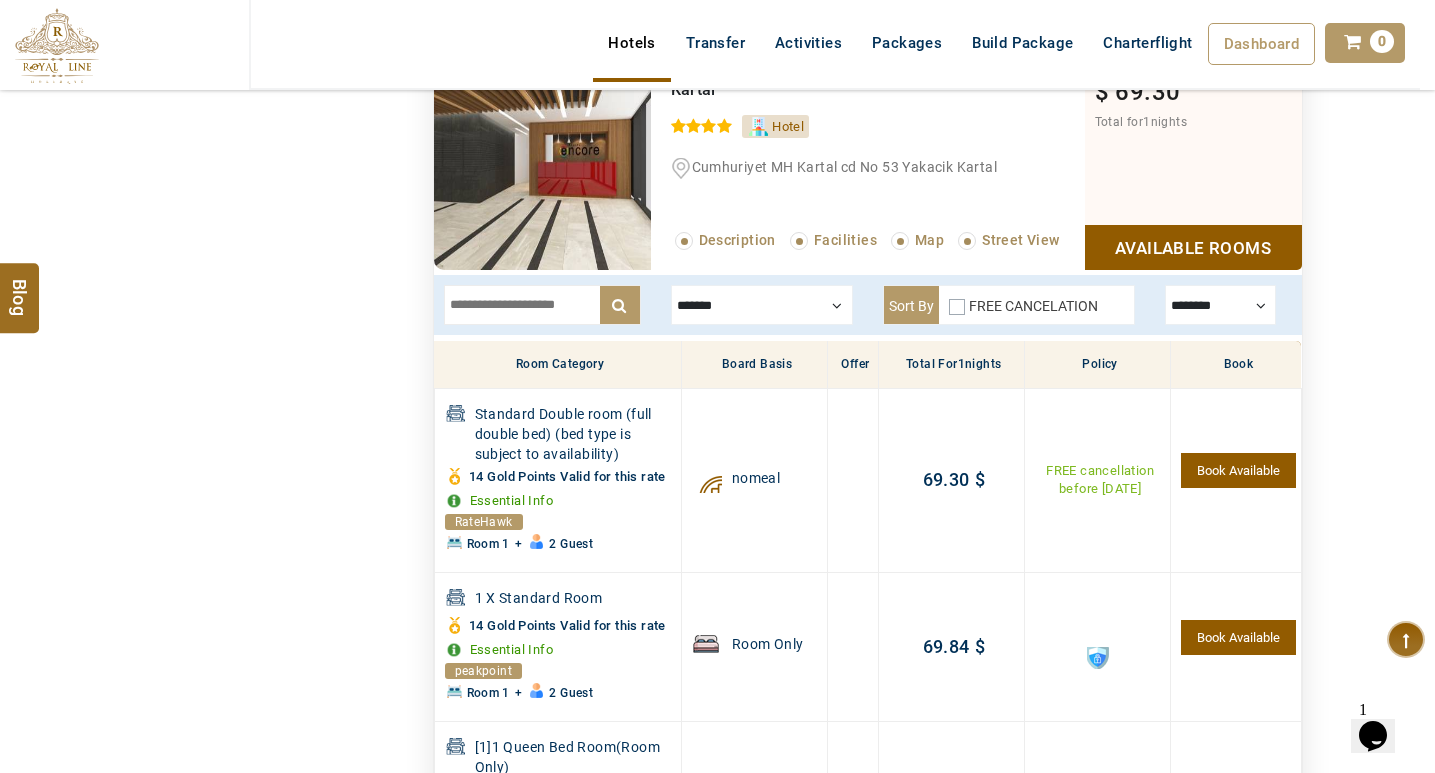 click on "Book Available" at bounding box center (1238, 470) 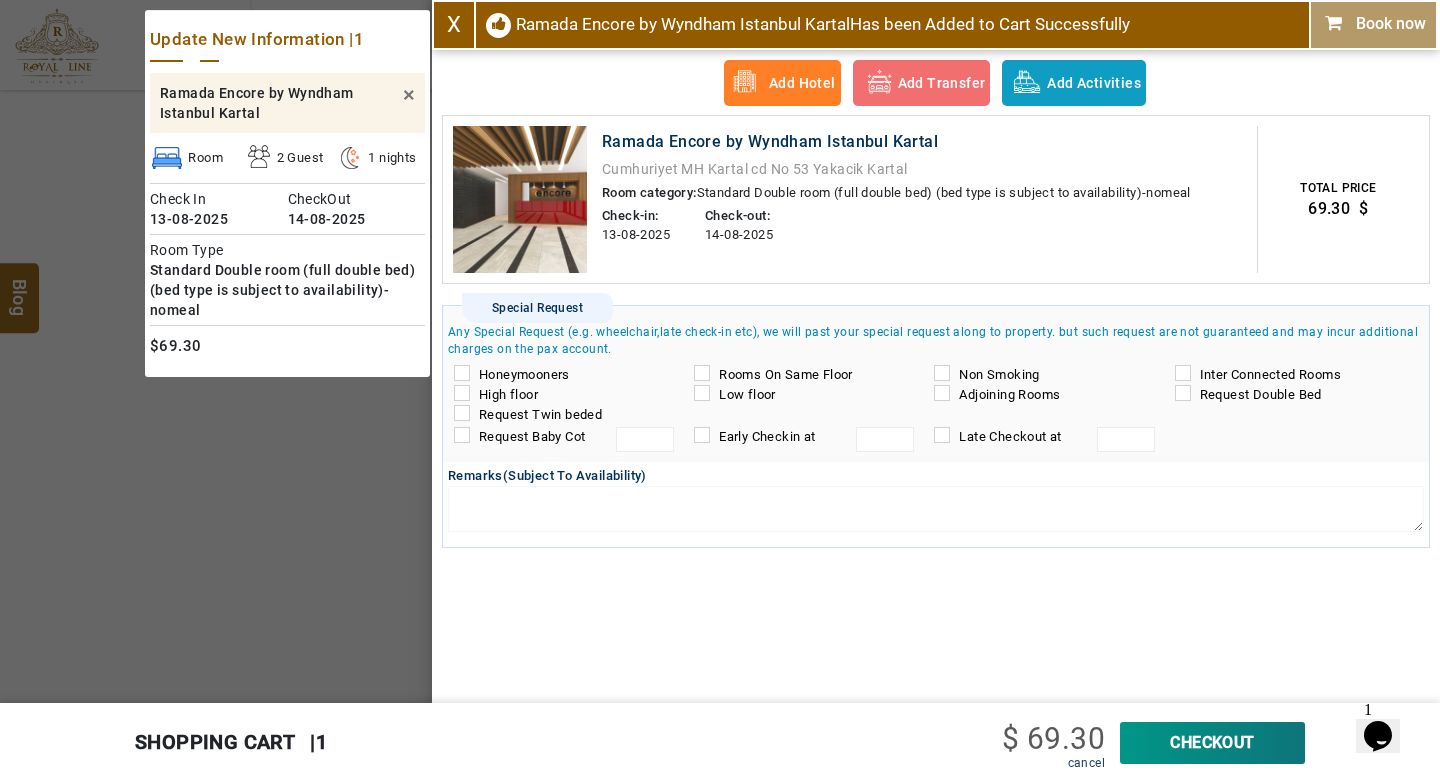 click on "CheckOut" at bounding box center (1212, 743) 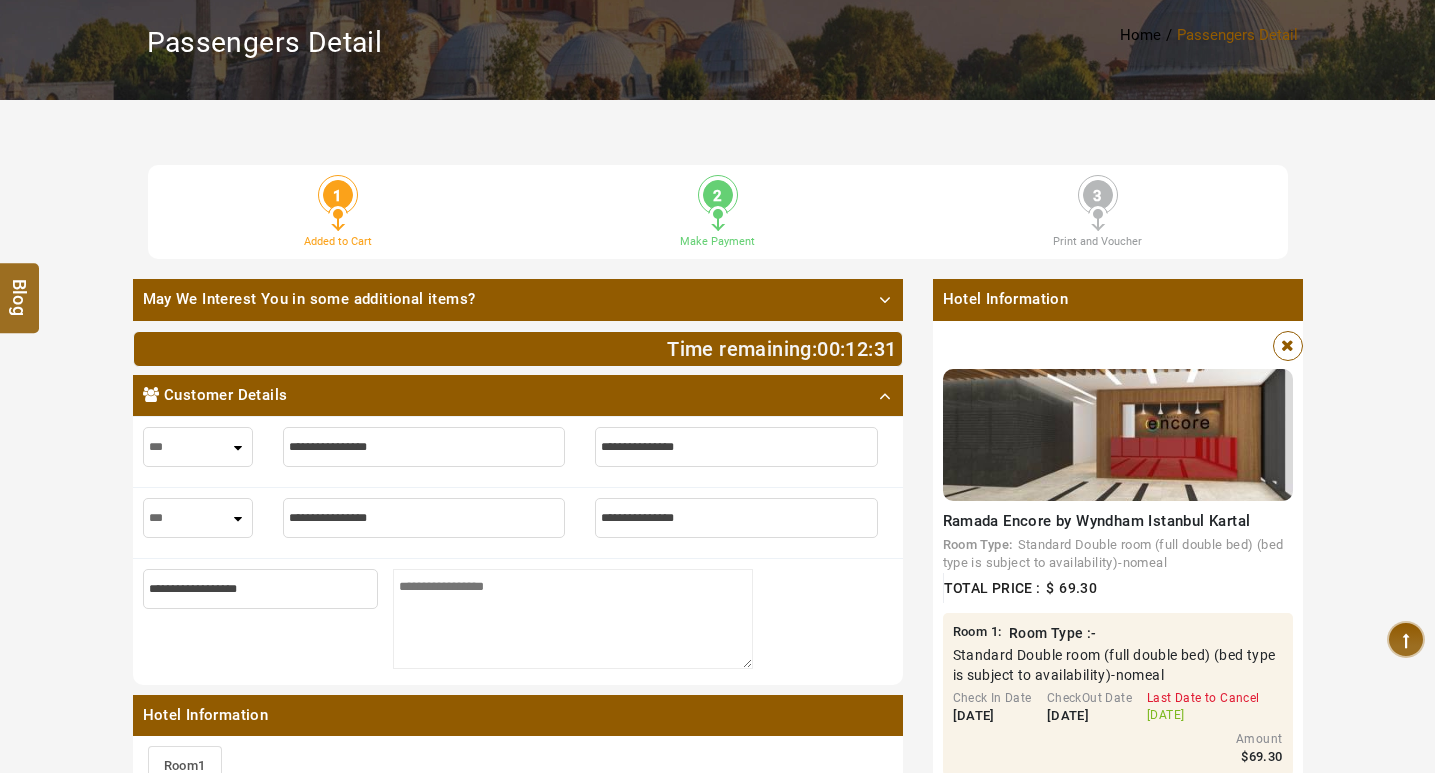 scroll, scrollTop: 300, scrollLeft: 0, axis: vertical 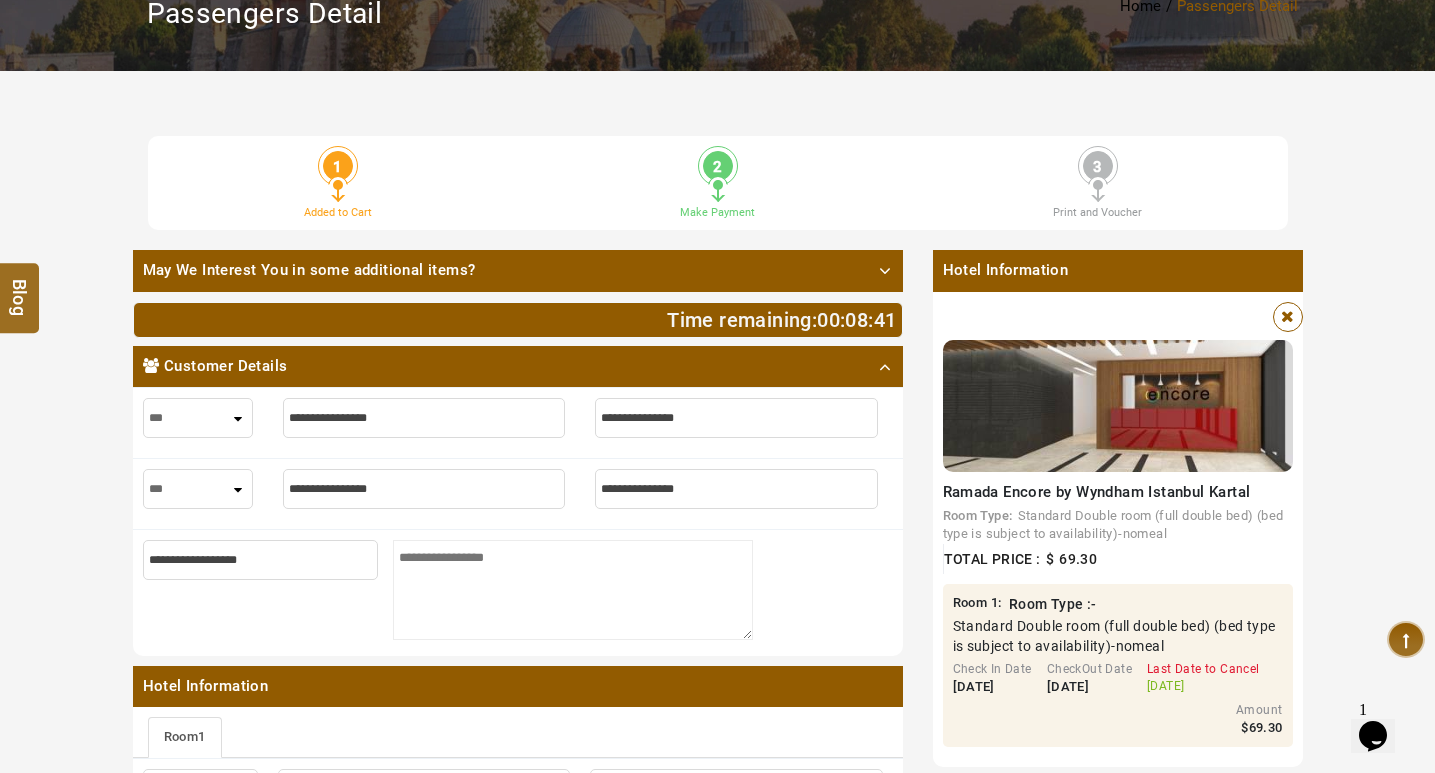 click at bounding box center [1287, 317] 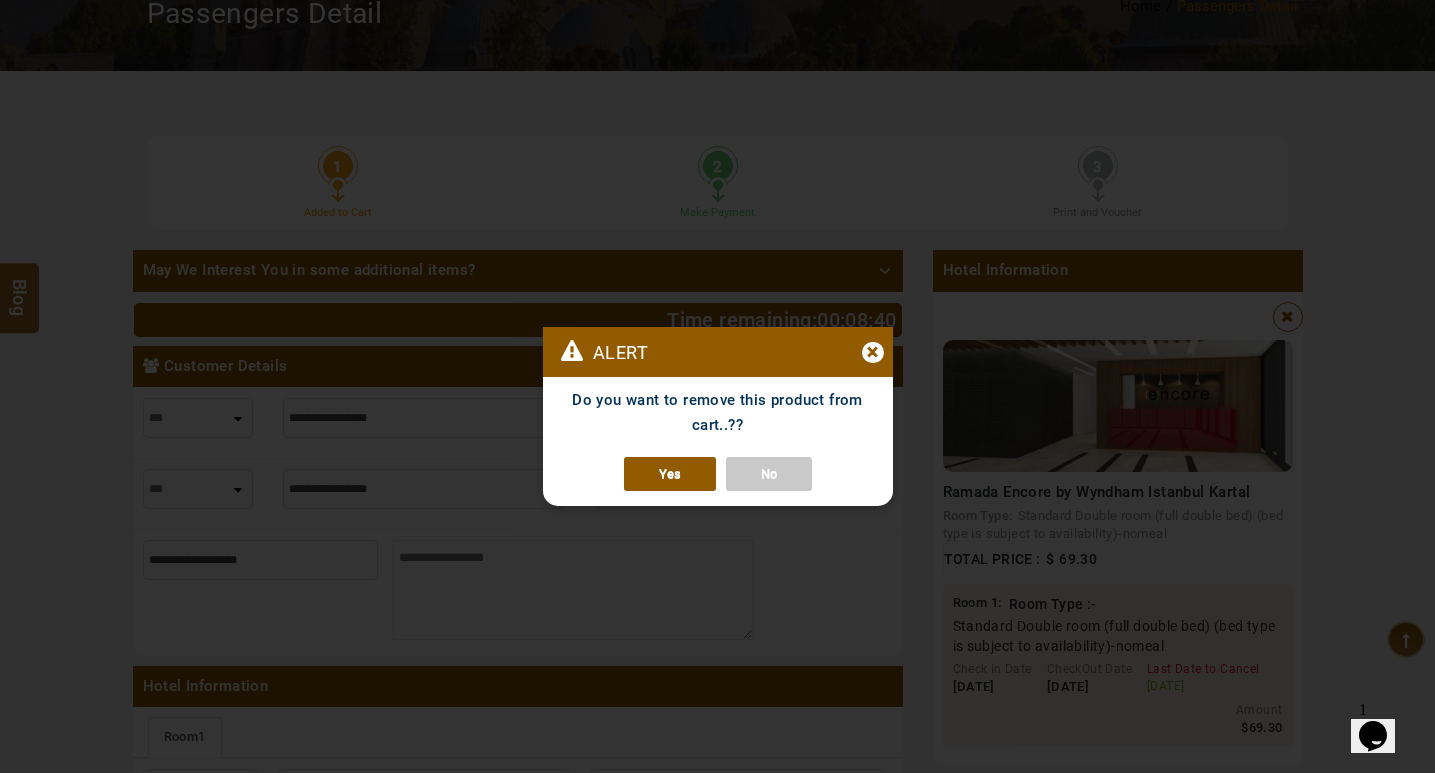 click on "Yes" at bounding box center (670, 474) 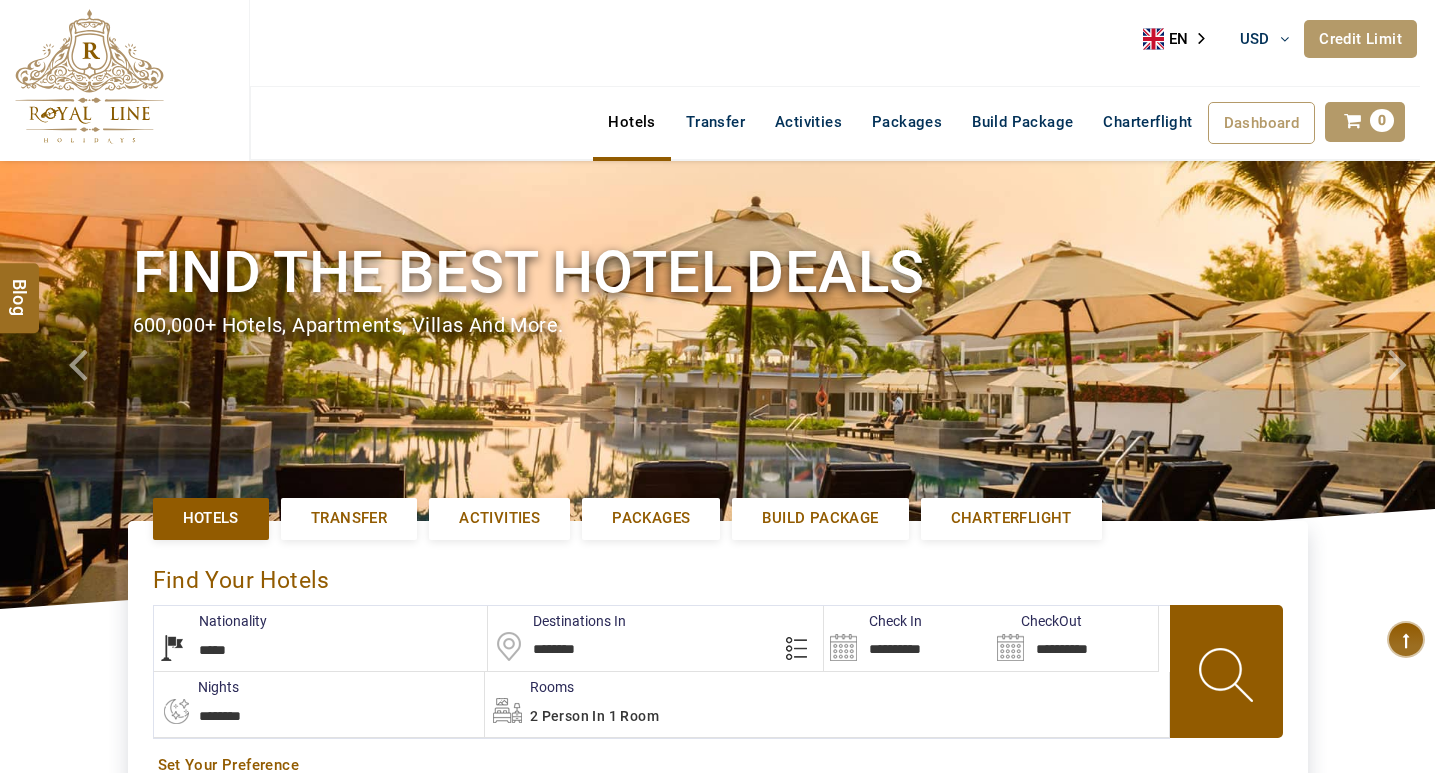 select on "*****" 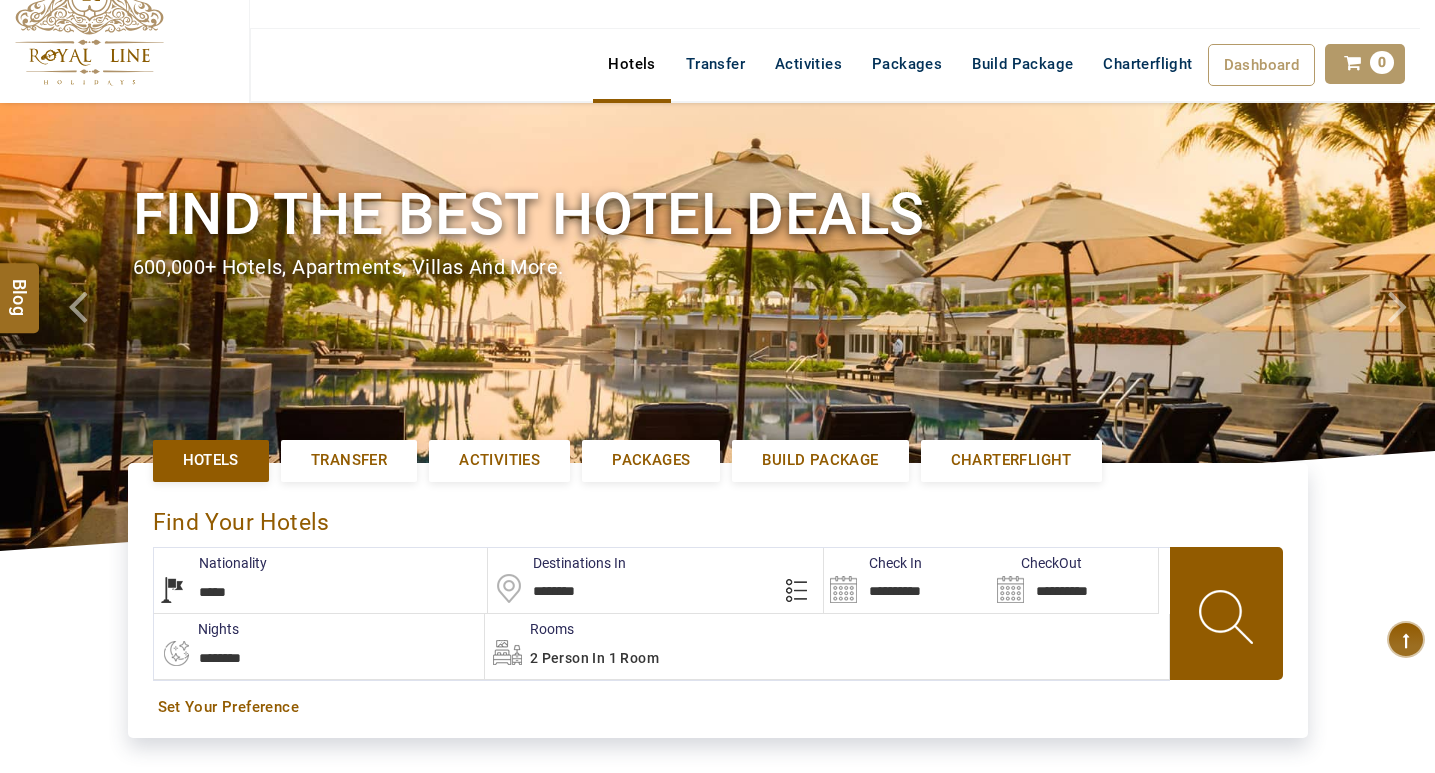scroll, scrollTop: 100, scrollLeft: 0, axis: vertical 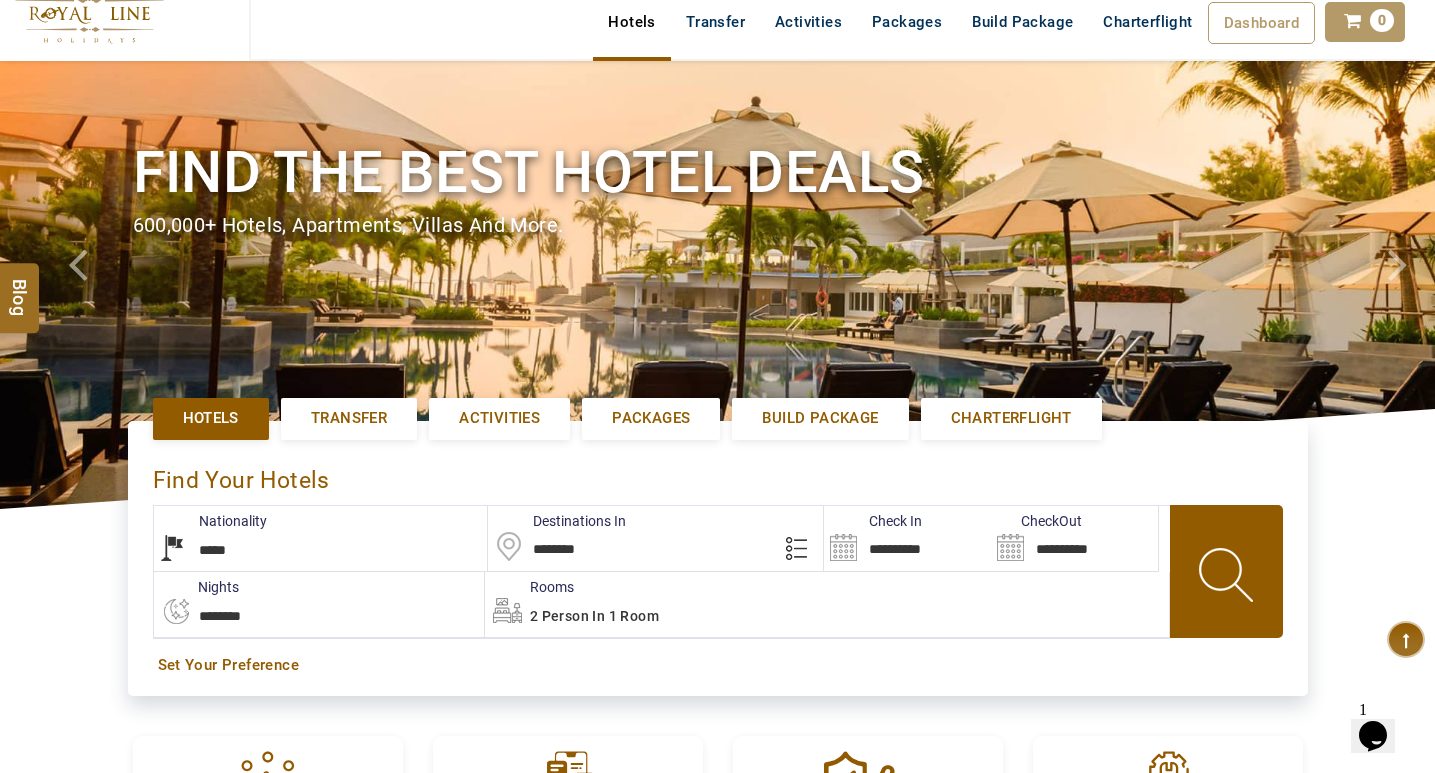 click on "**********" at bounding box center [907, 538] 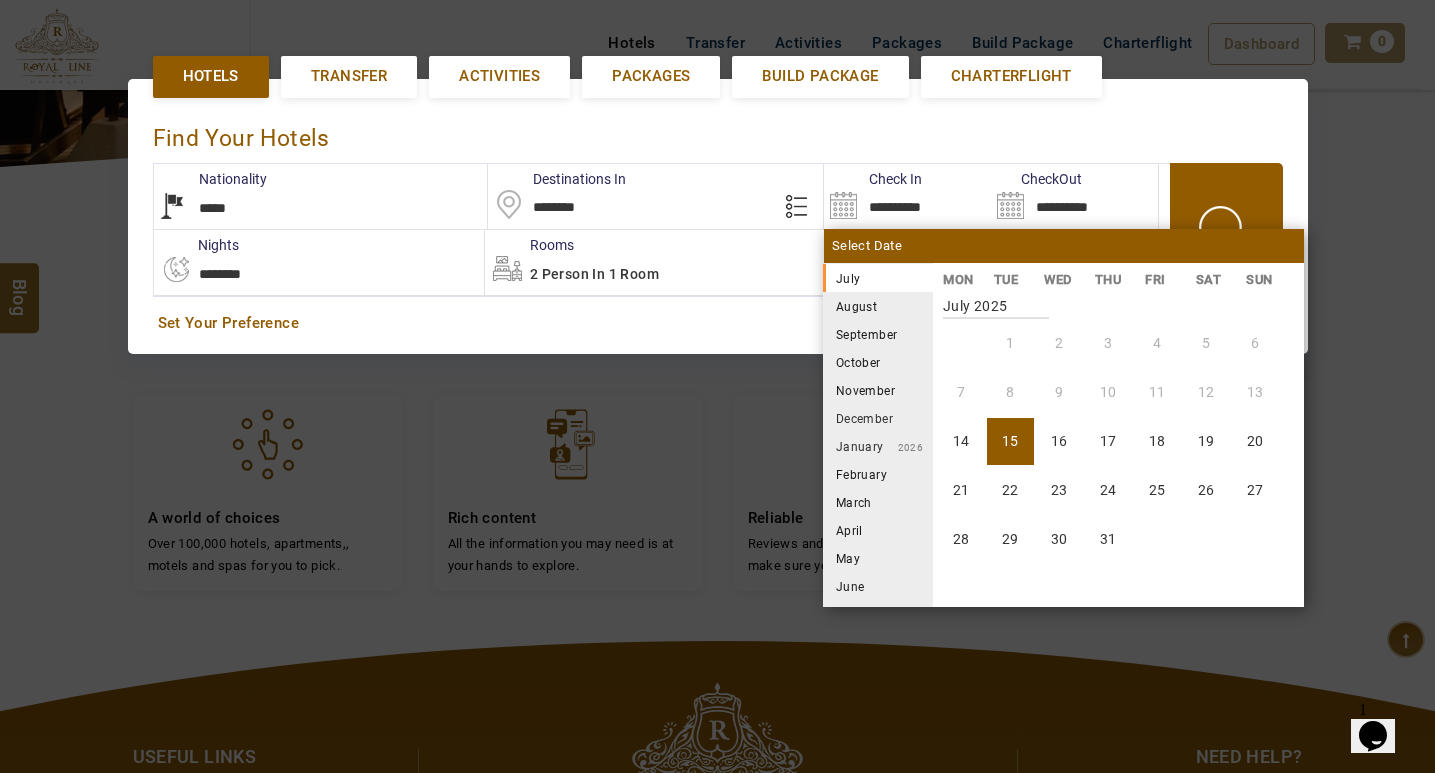 scroll, scrollTop: 461, scrollLeft: 0, axis: vertical 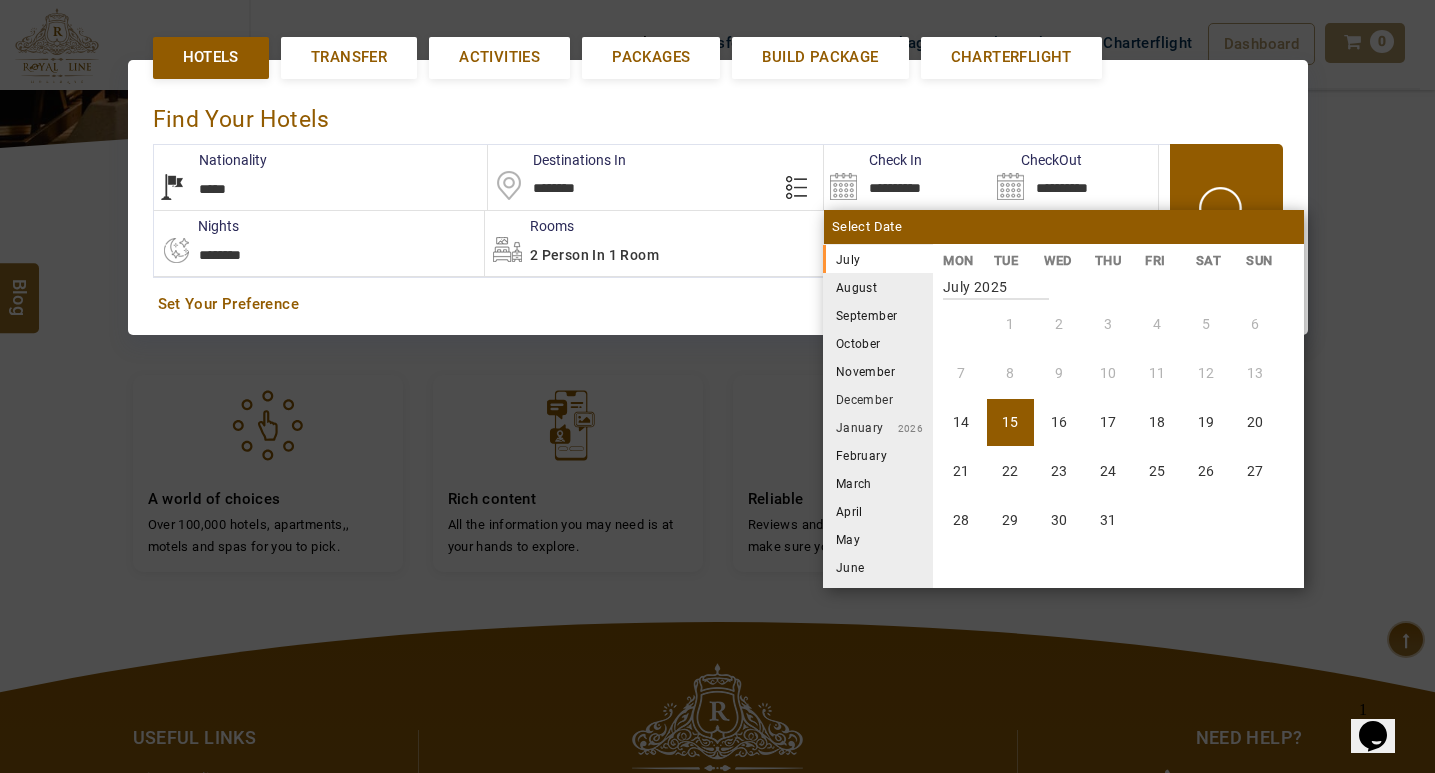 click on "August" at bounding box center (878, 287) 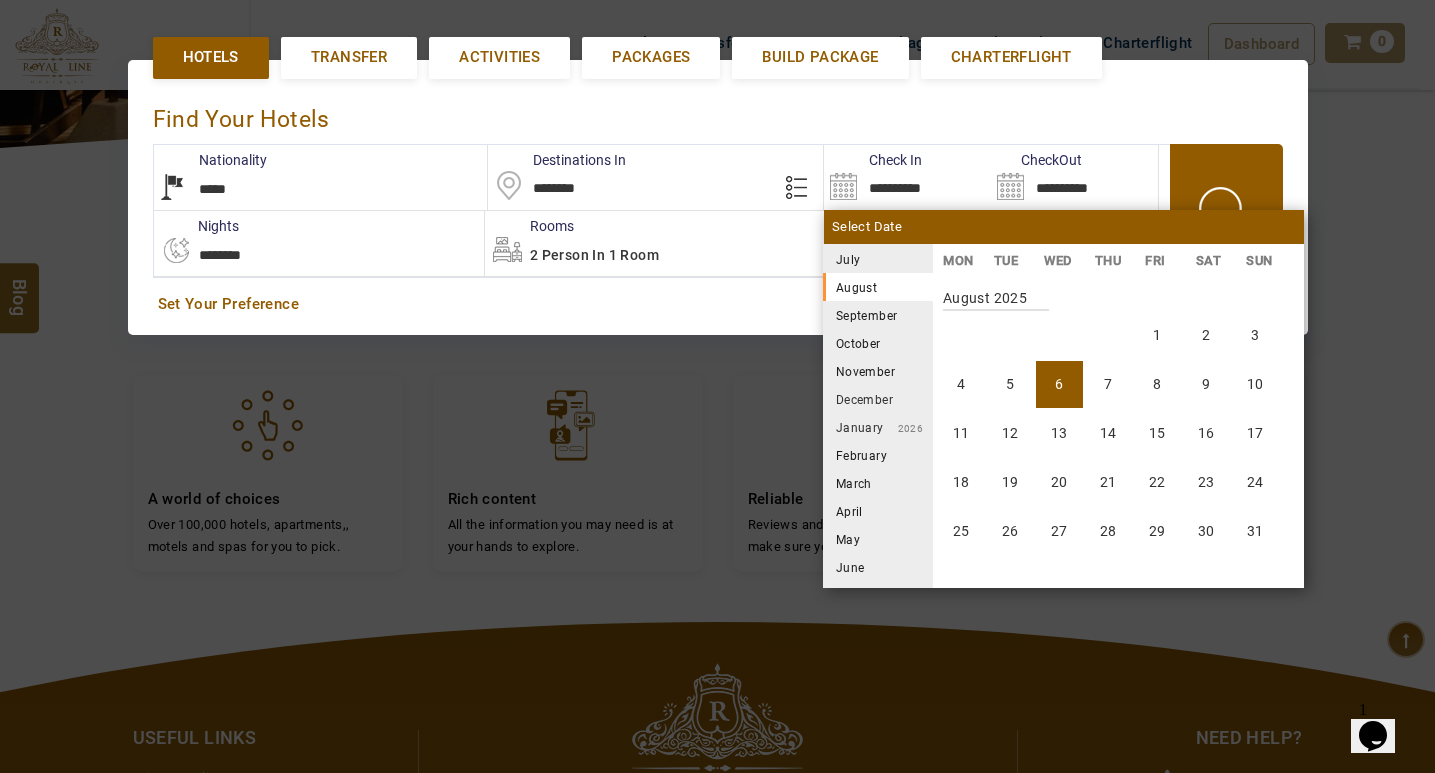 scroll, scrollTop: 370, scrollLeft: 0, axis: vertical 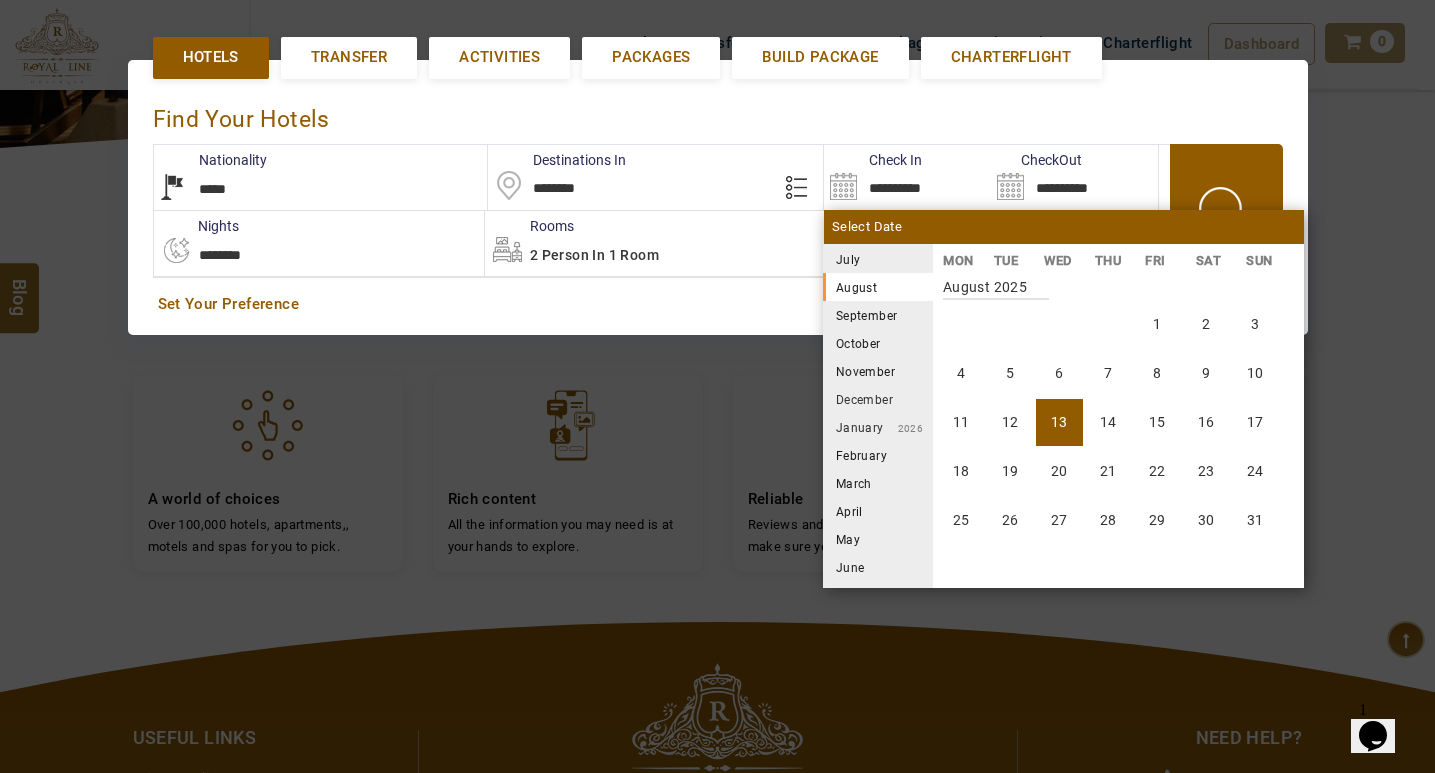 click on "13" at bounding box center [1059, 422] 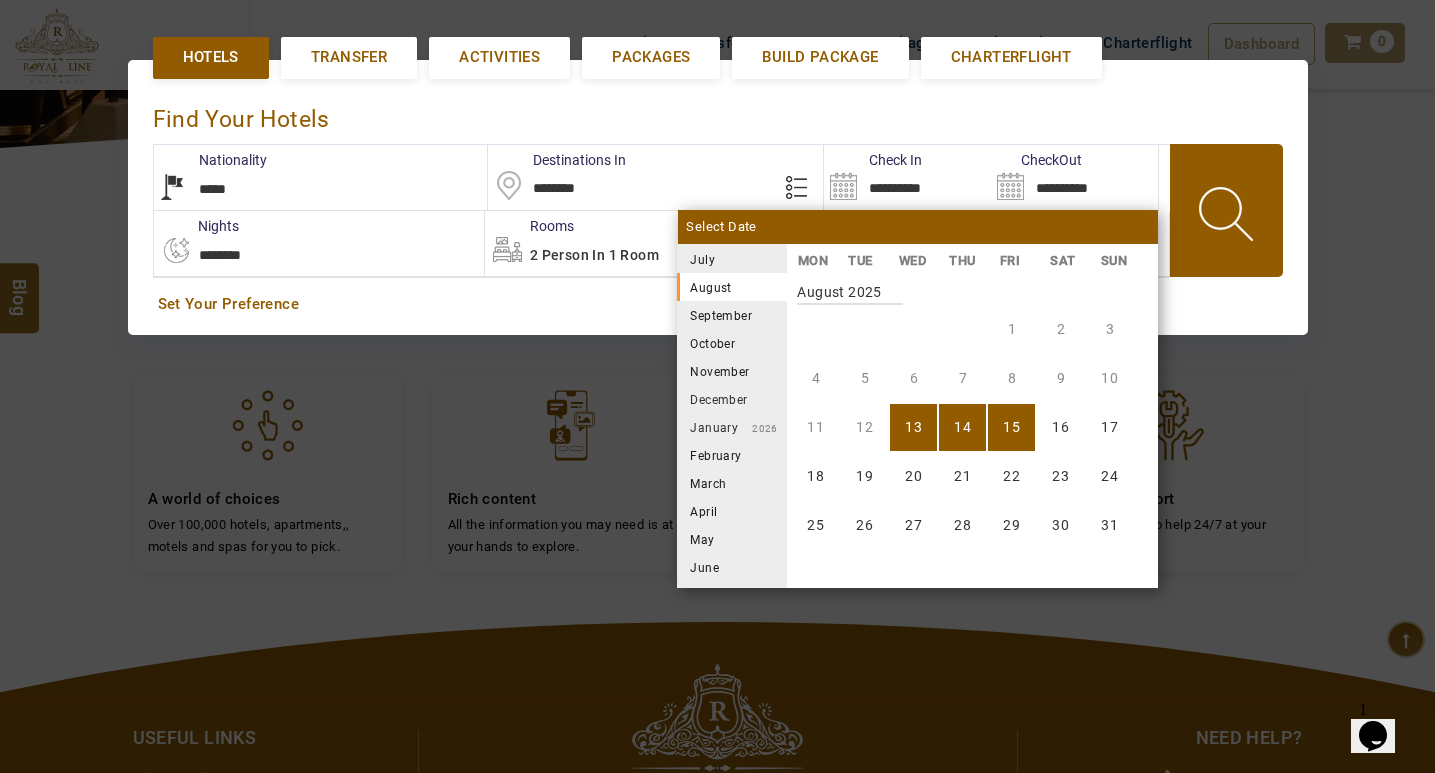 scroll, scrollTop: 370, scrollLeft: 0, axis: vertical 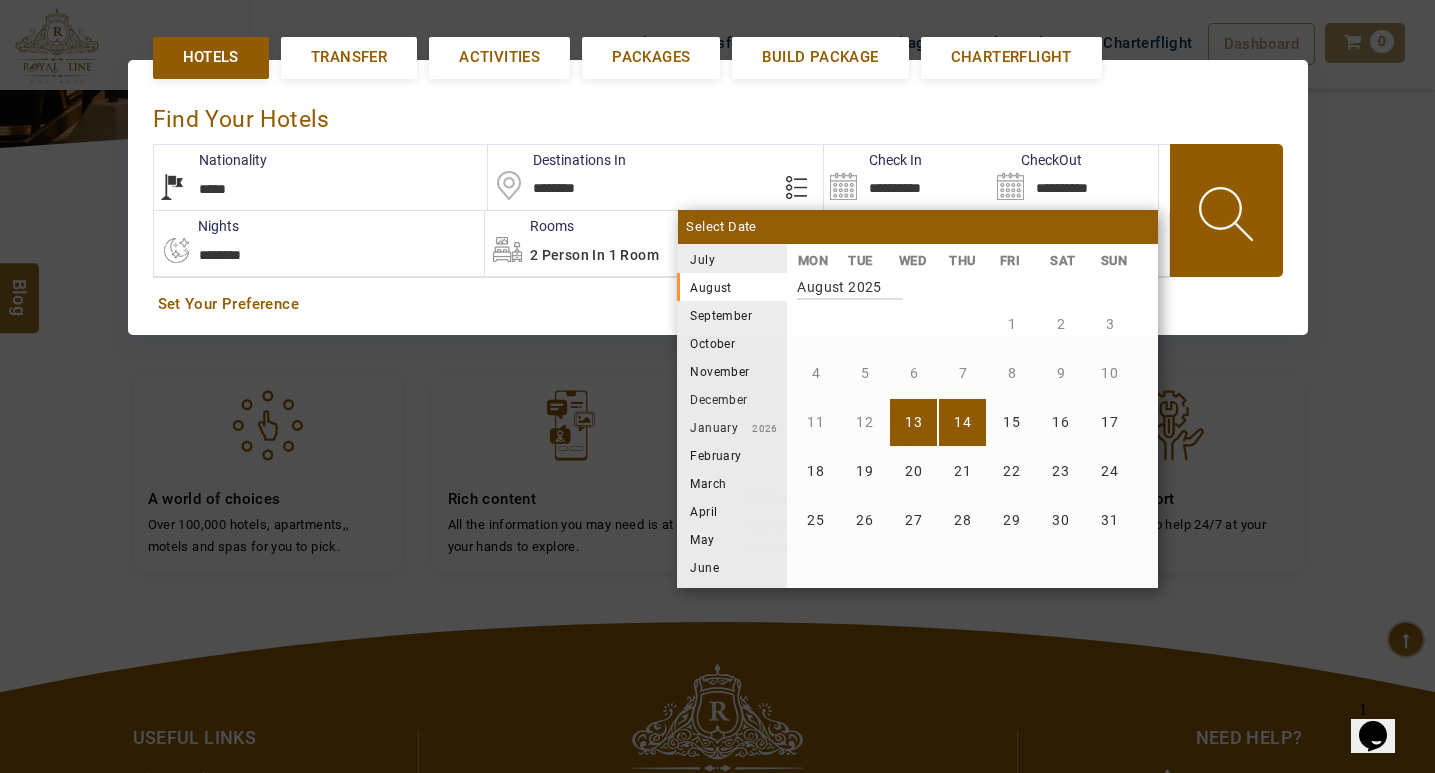 click on "14" at bounding box center [962, 422] 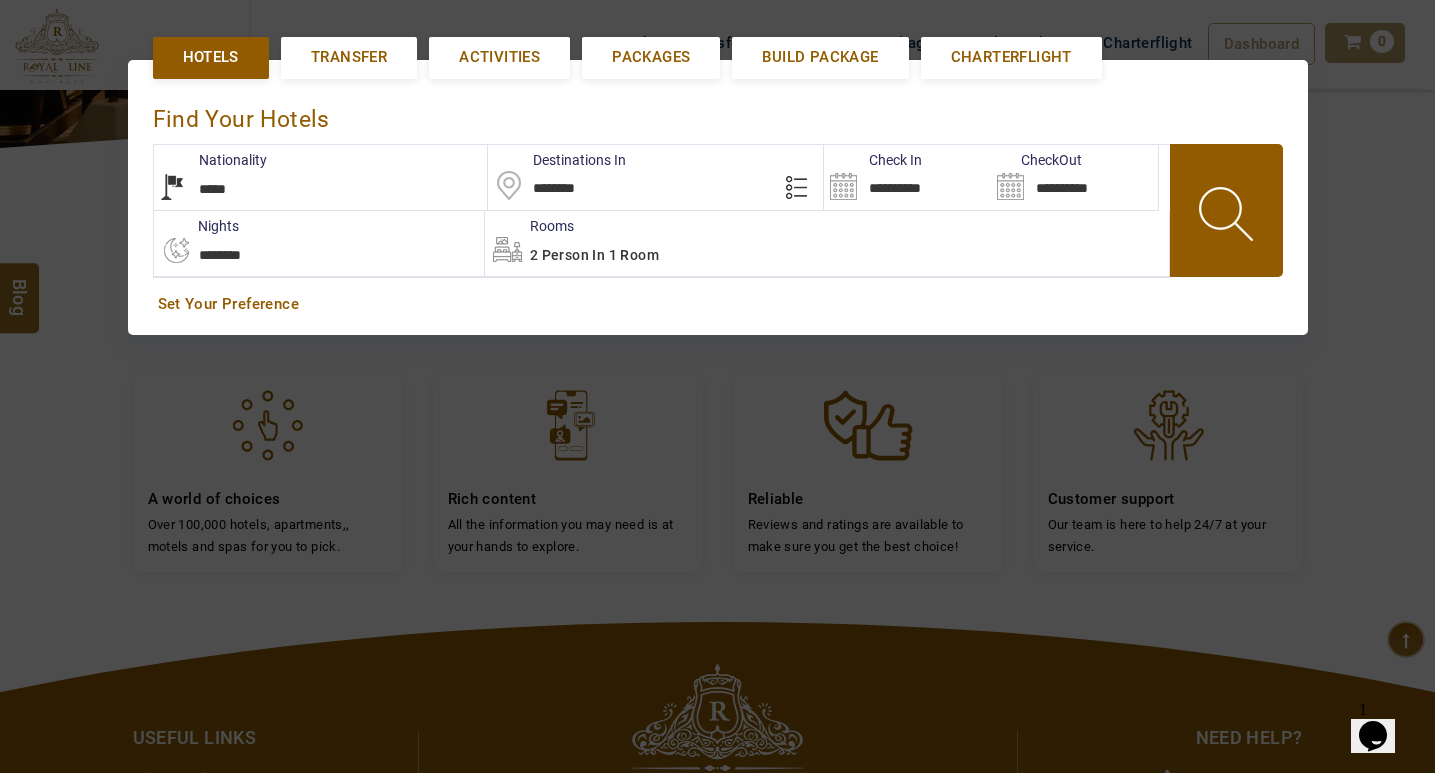 click at bounding box center [1228, 217] 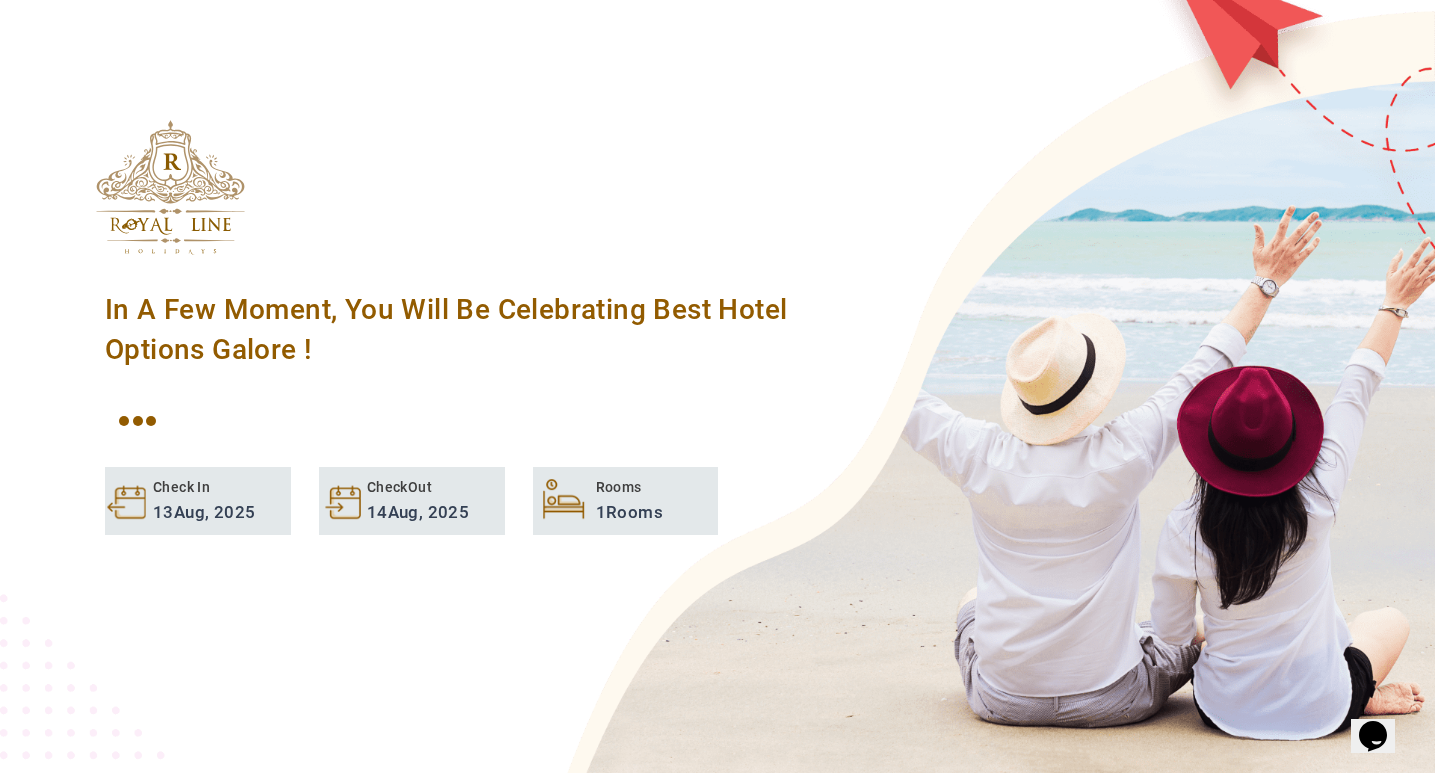 click 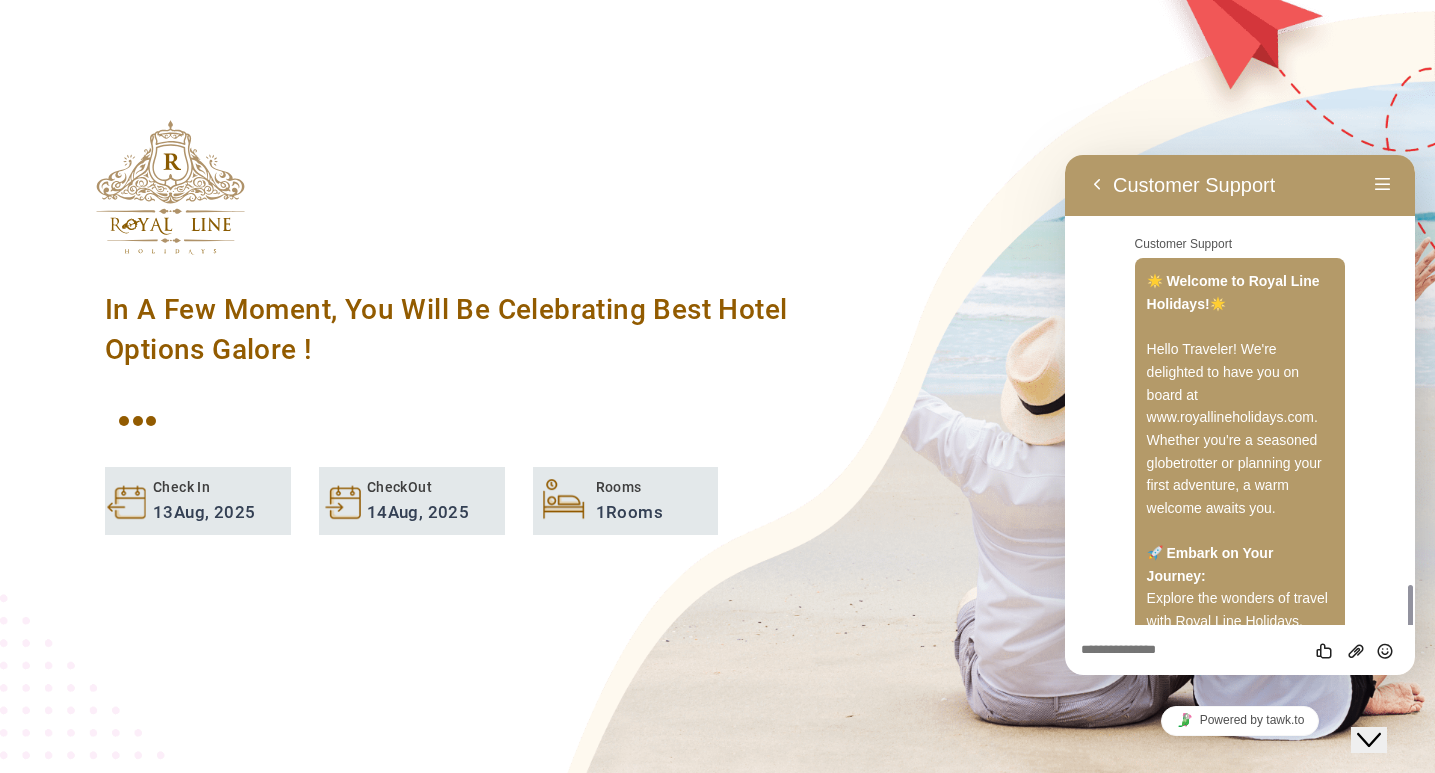 scroll, scrollTop: 262, scrollLeft: 0, axis: vertical 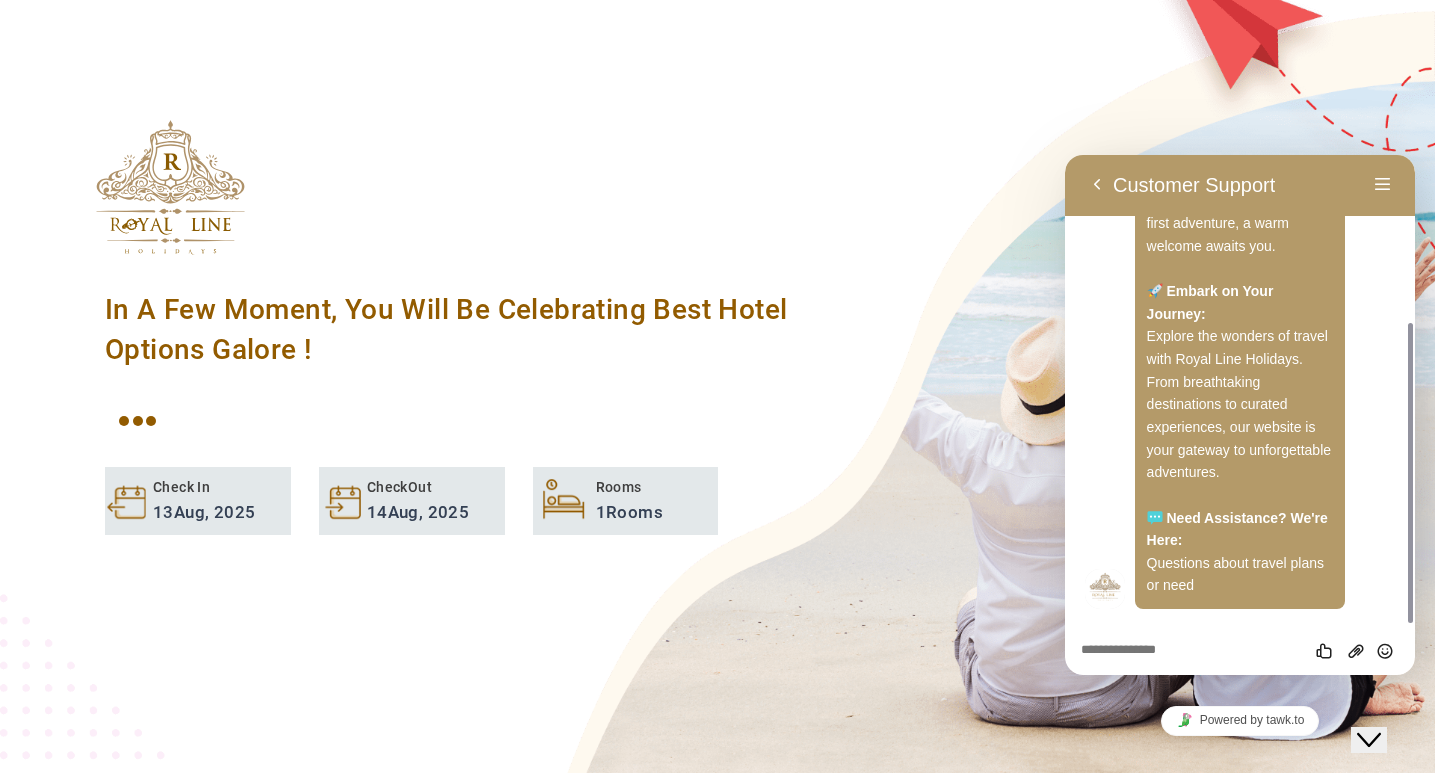 click 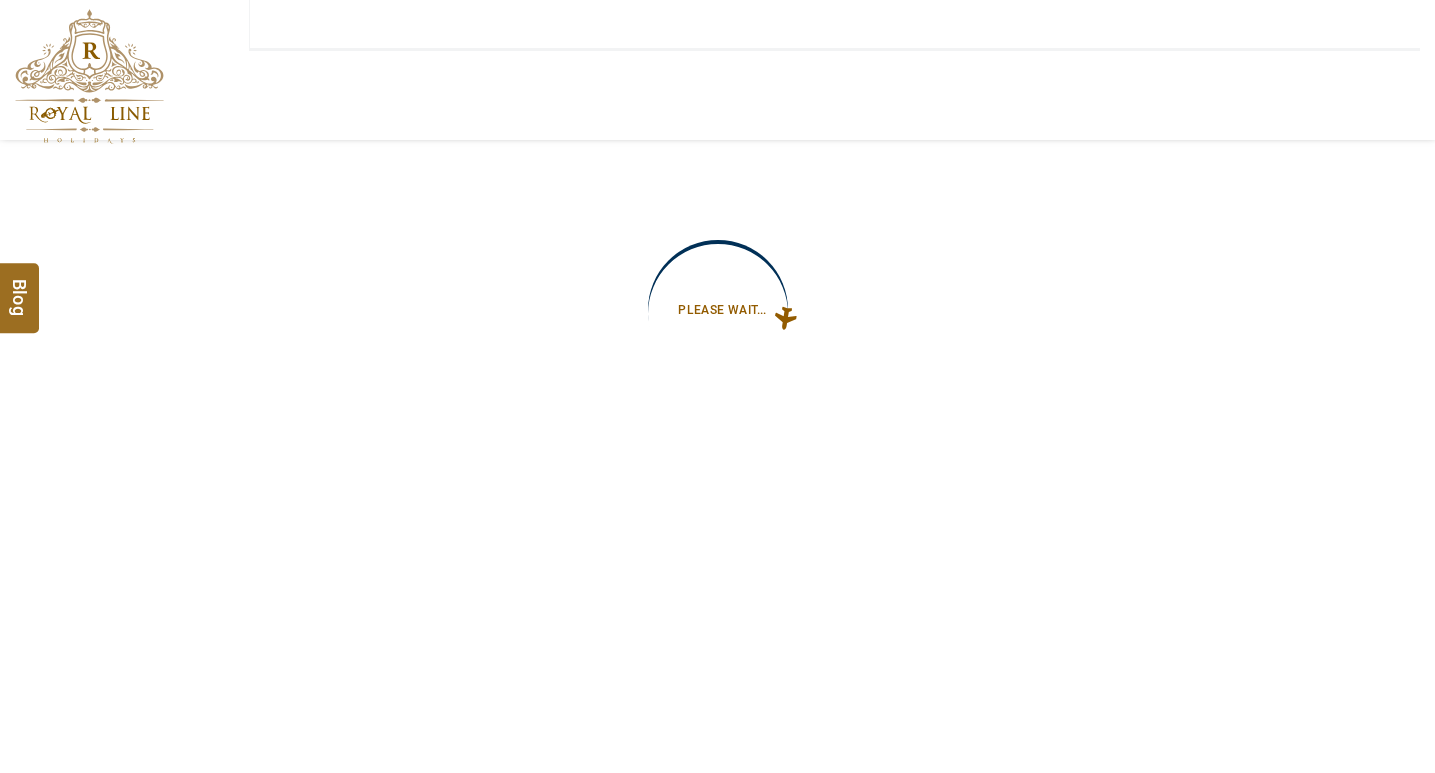 scroll, scrollTop: 0, scrollLeft: 0, axis: both 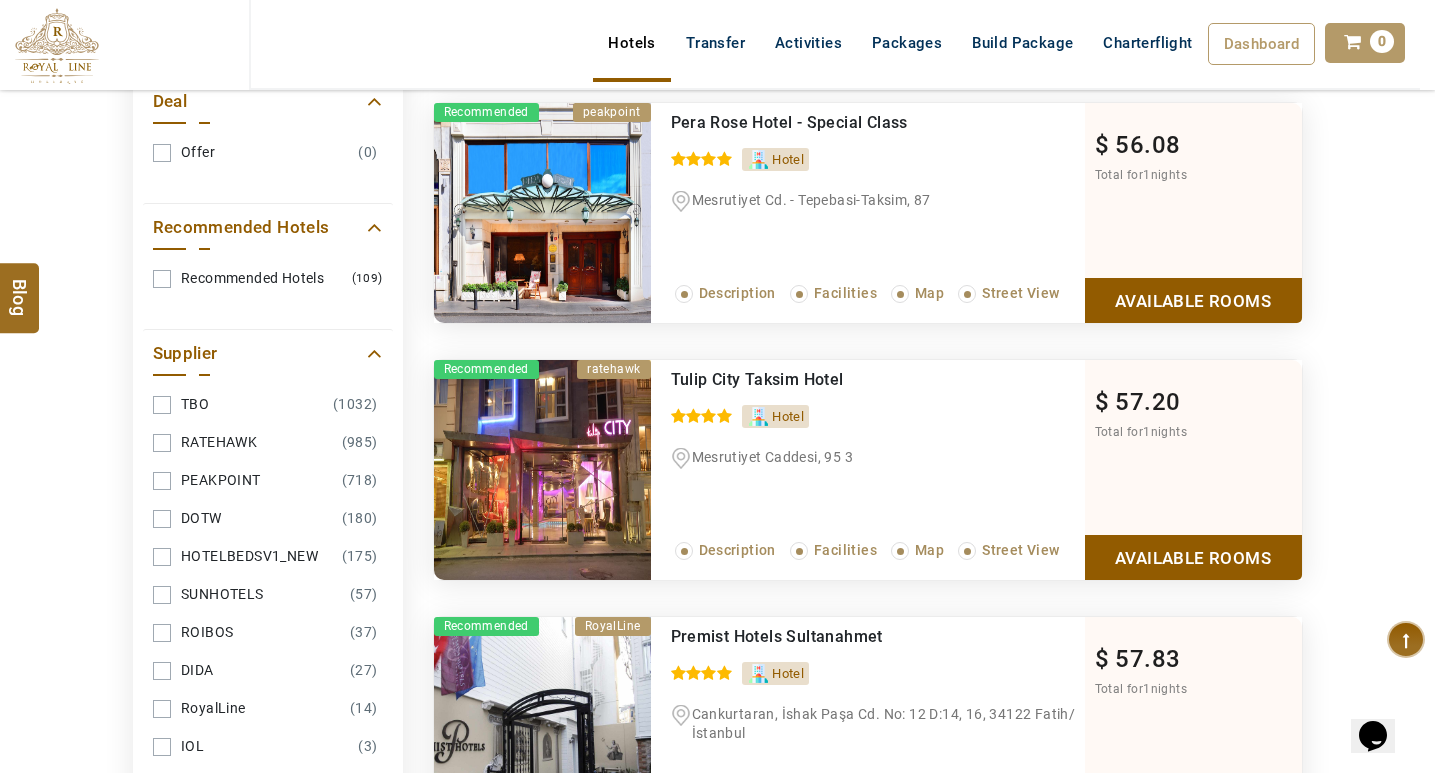 click on "RATEHAWK (985)" at bounding box center (268, 442) 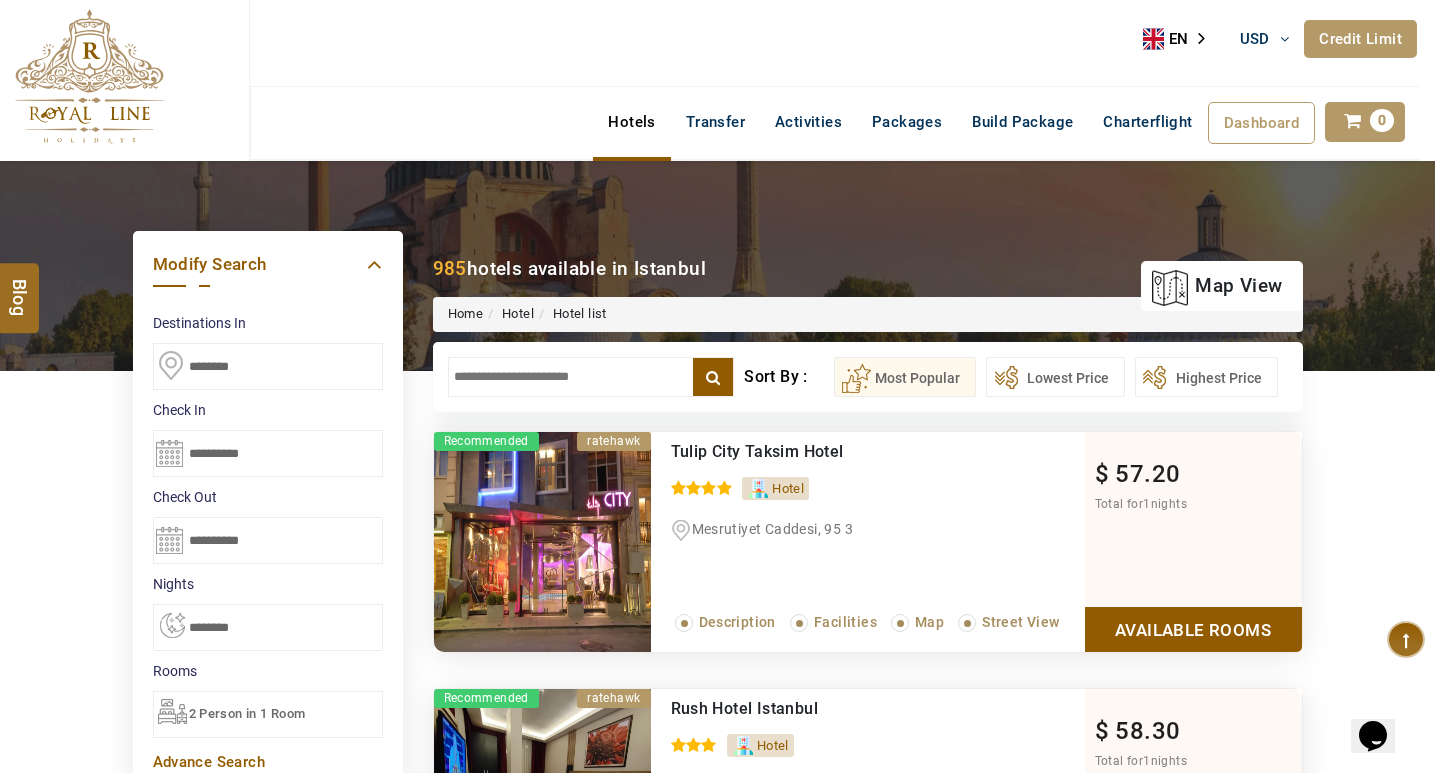 scroll, scrollTop: 200, scrollLeft: 0, axis: vertical 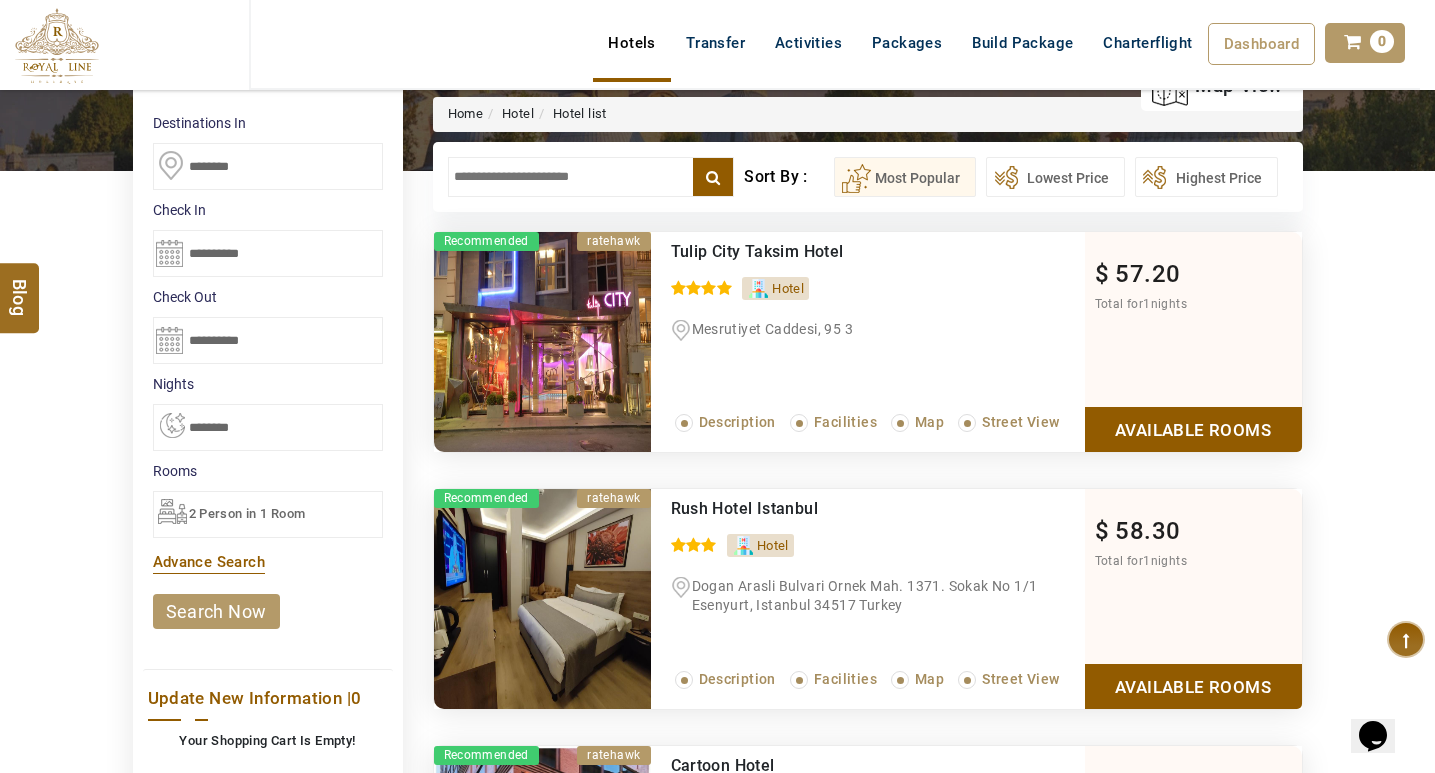 click at bounding box center (591, 177) 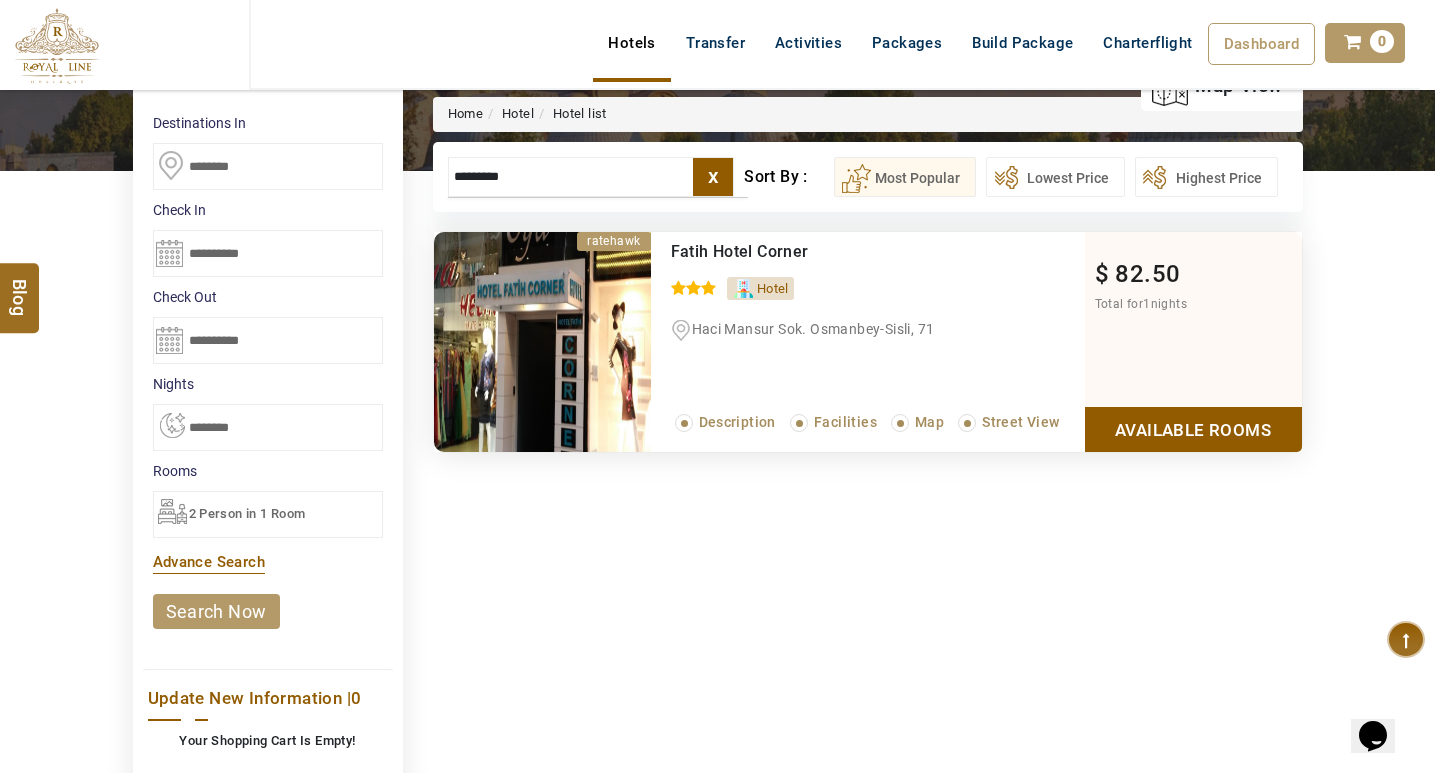 type on "*********" 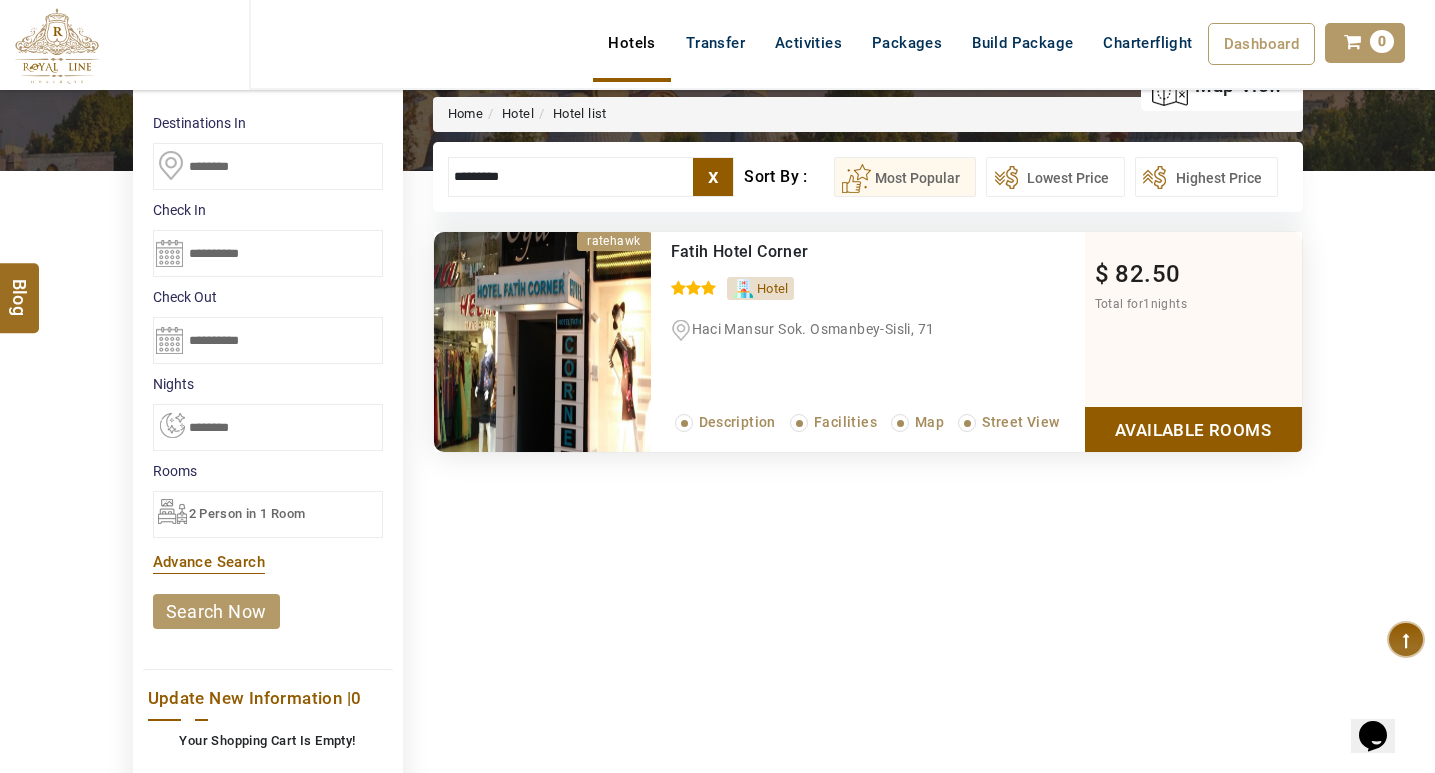 click on "*********" at bounding box center (591, 177) 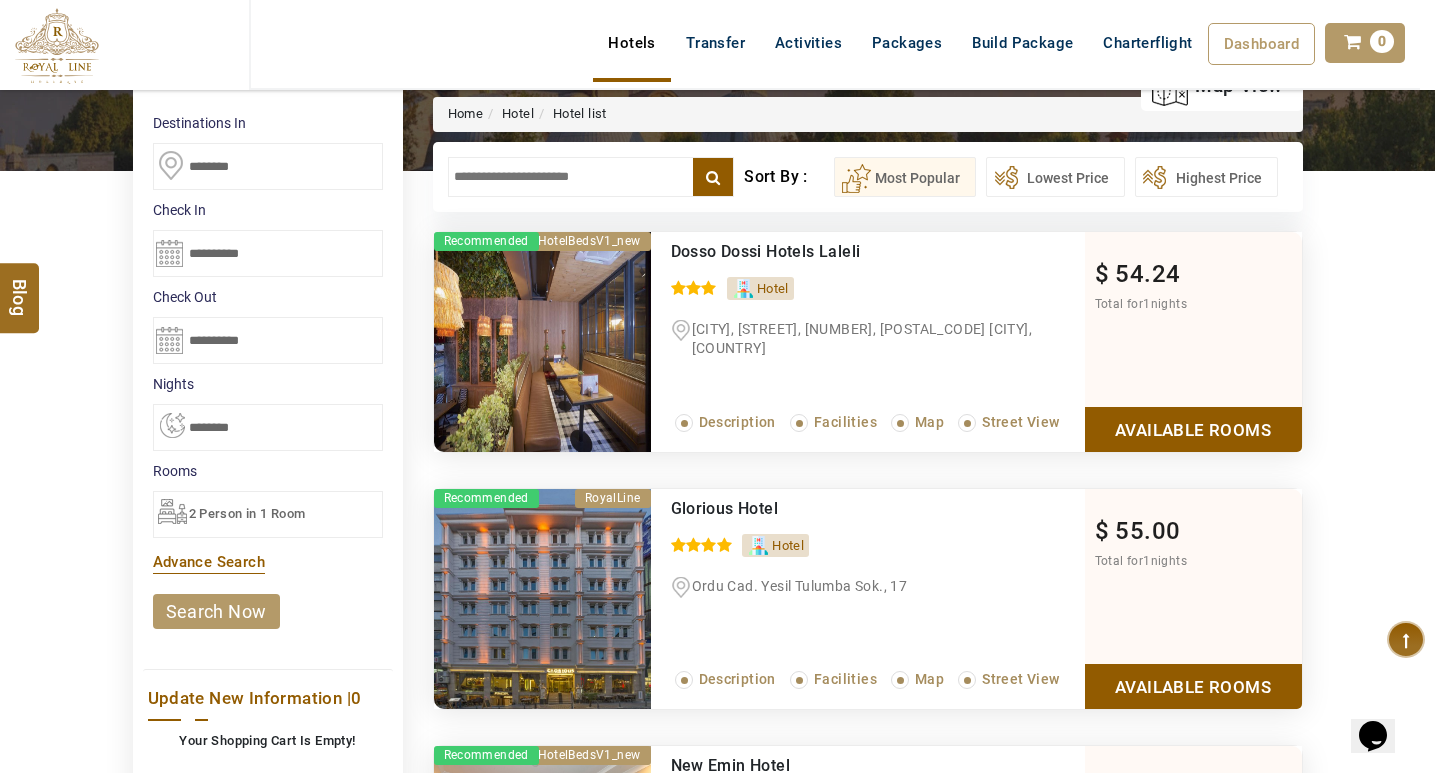 click at bounding box center (713, 177) 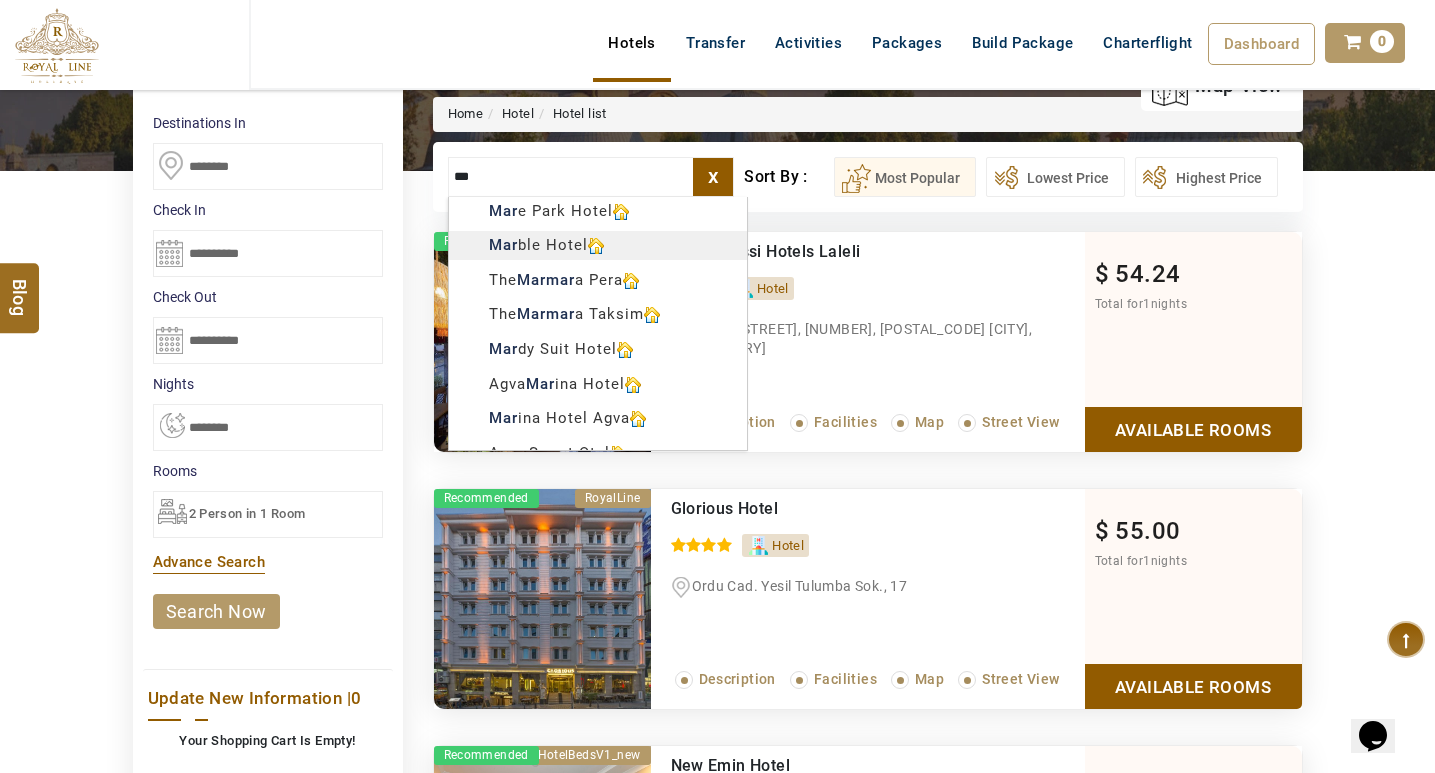 click on "NIRALIN USD AED  AED EUR  € USD  $ INR  ₹ THB  ฿ IDR  Rp BHD  BHD TRY  ₺ Credit Limit EN HE AR ES PT ZH Helpline
+971 55 344 0168 Register Now +971 55 344 0168 info@royallineholidays.com About Us What we Offer Blog Why Us Contact Hotels  Transfer Activities Packages Build Package Charterflight Dashboard My Profile My Booking My Reports My Quotation Sign Out 0 Points Redeem Now To Redeem 0  Points Future Points  15   Points Deposit Deposit Limit USD 307.26 Used USD 0.00 Available USD 307.26 Credit Limit Credit Limit USD 12000.00 70% Complete Used USD 5852.41 Available USD 6147.59 Setting  Looks like you haven't added anything to your cart yet Countinue Shopping ****** Please Wait.. Blog demo
Remember me Forgot
password? LOG IN Don't have an account?   Register Now My Booking View/ Print/Cancel Your Booking without Signing in Submit Applying Filters...... Hotels For You Will Be Loading Soon demo
Check In   CheckOut Rooms Rooms Please Wait Please Wait ... X Map" at bounding box center [717, 1033] 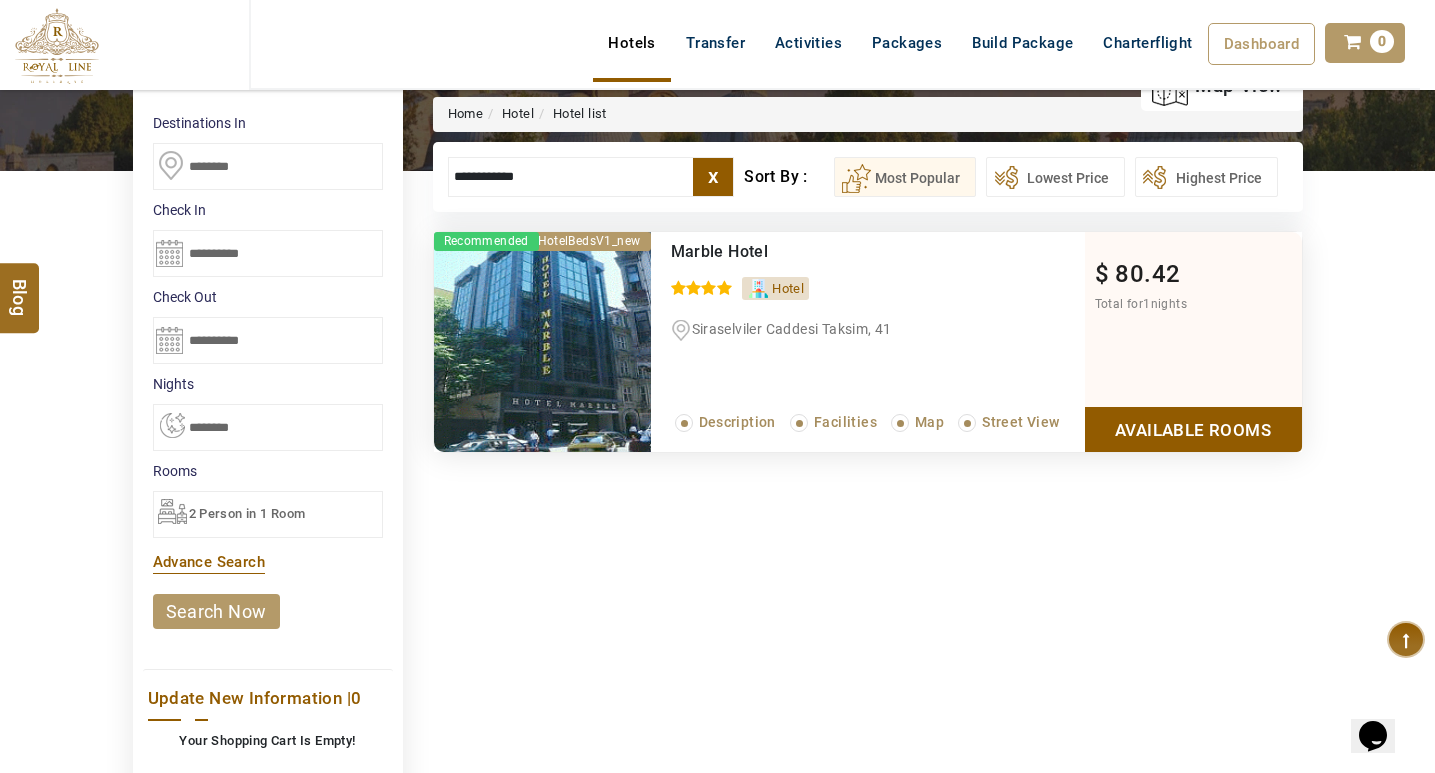 type on "**********" 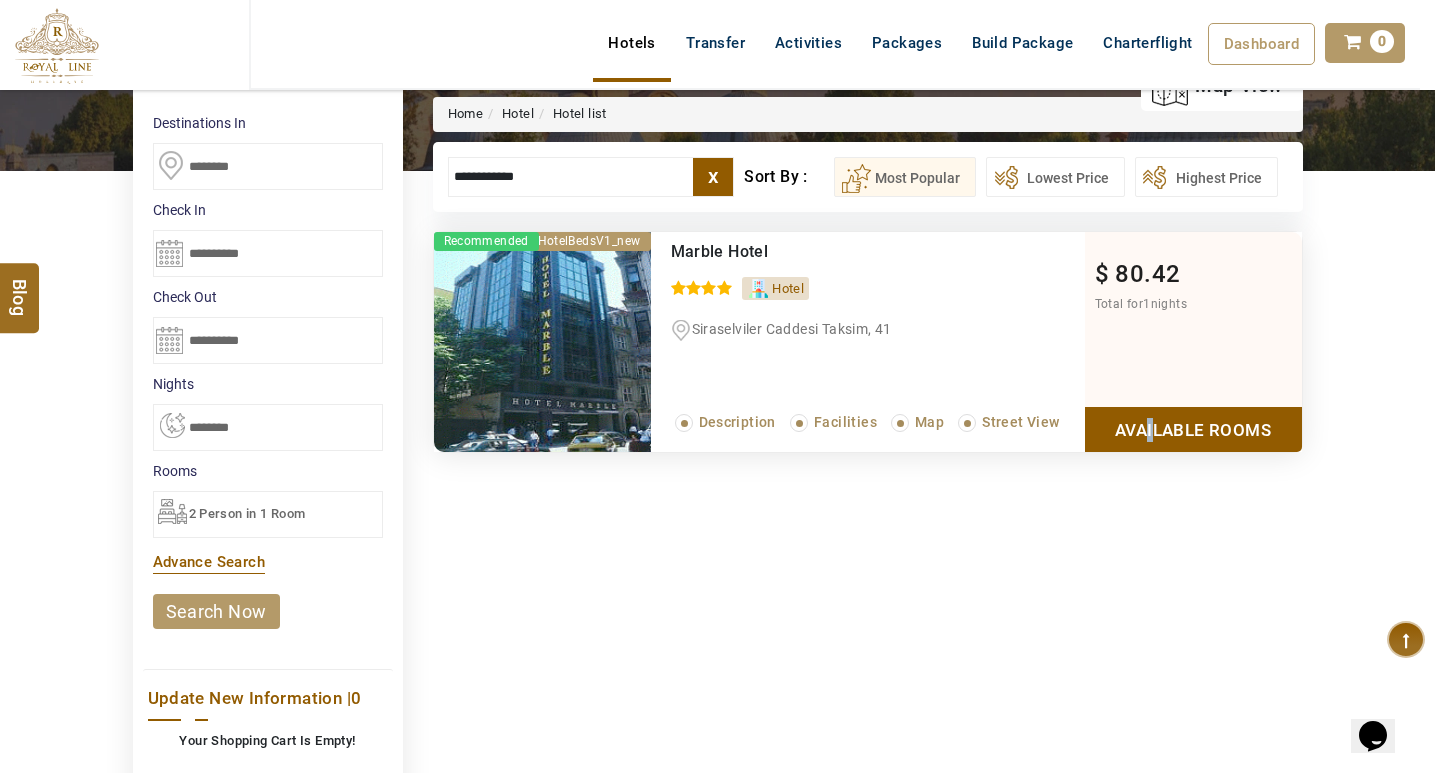 click on "Available Rooms" at bounding box center [1193, 429] 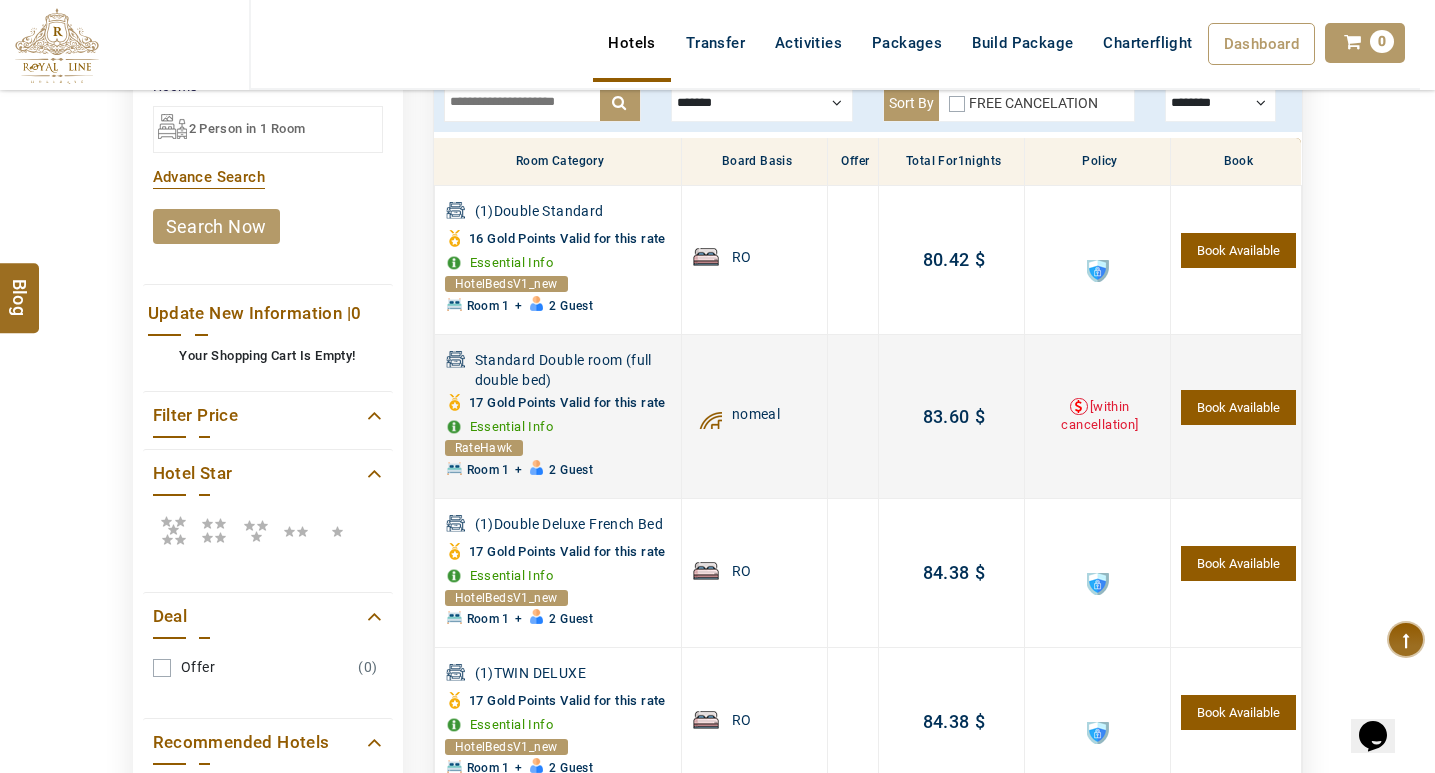 scroll, scrollTop: 582, scrollLeft: 0, axis: vertical 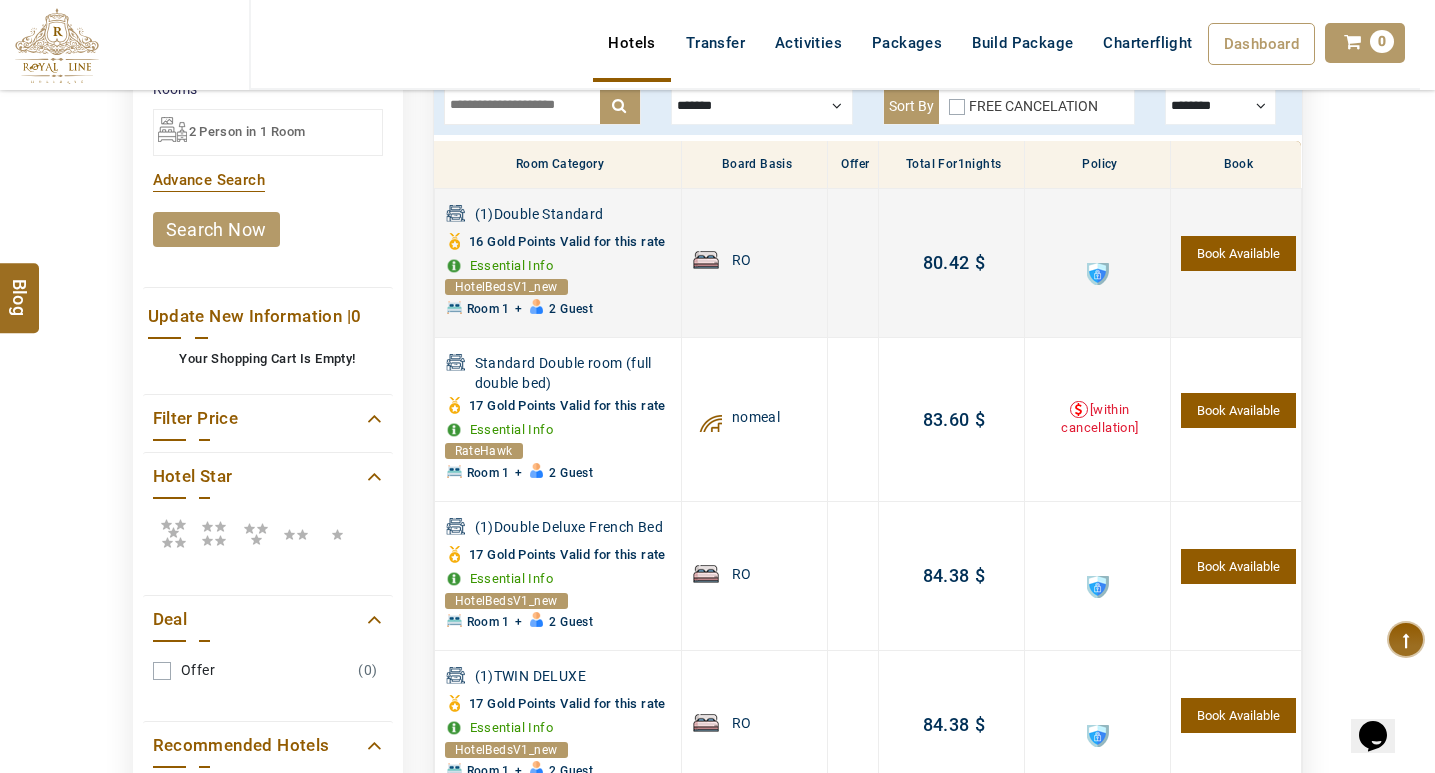 click at bounding box center (1098, 274) 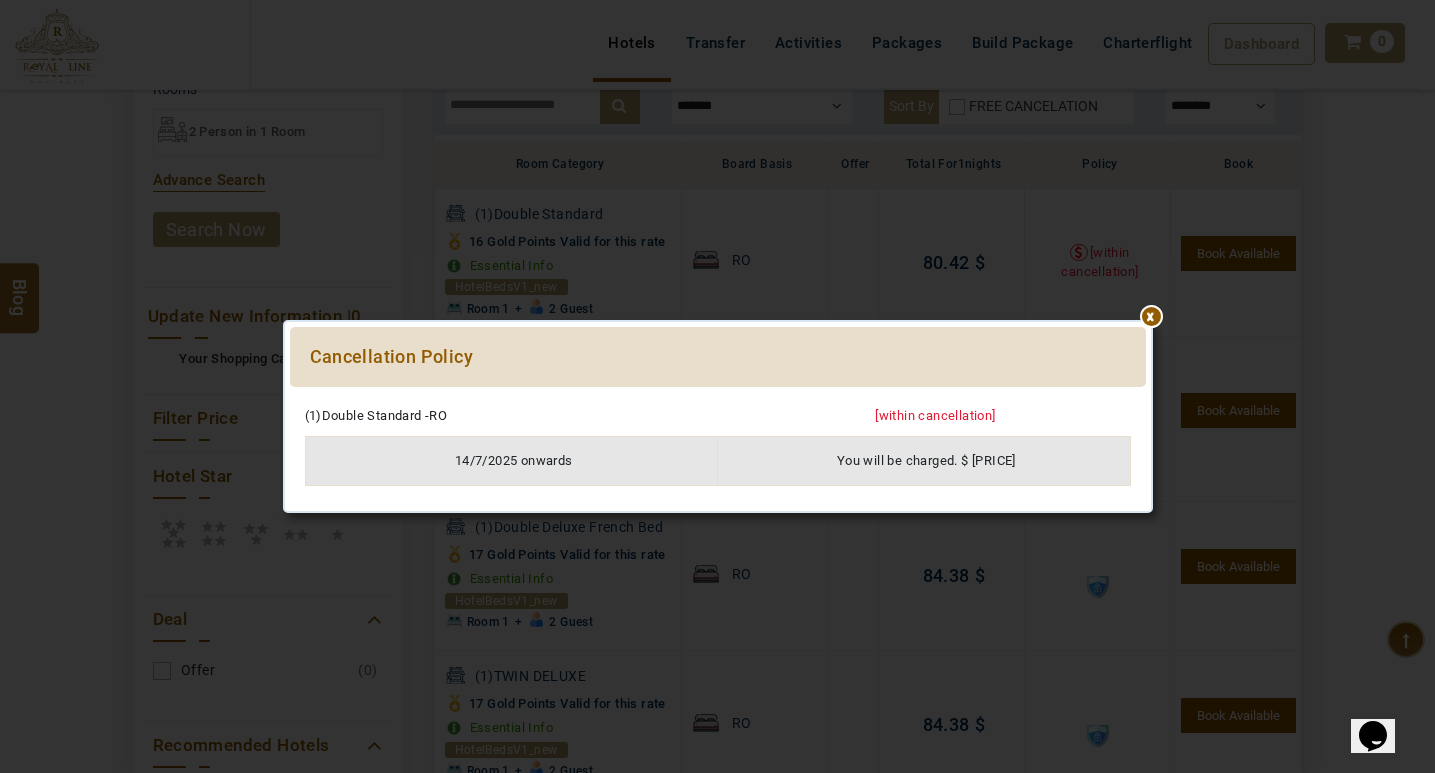 click at bounding box center (718, 397) 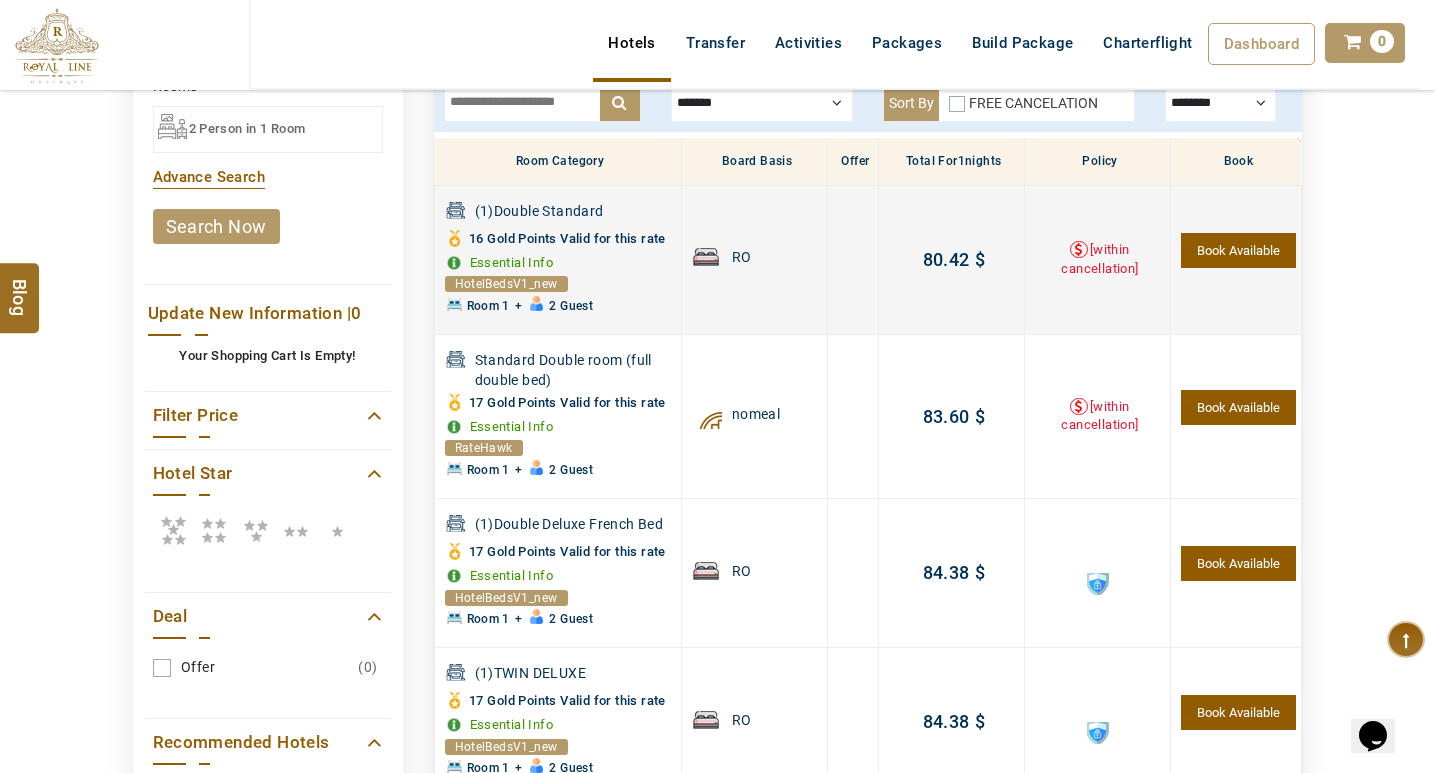 scroll, scrollTop: 800, scrollLeft: 0, axis: vertical 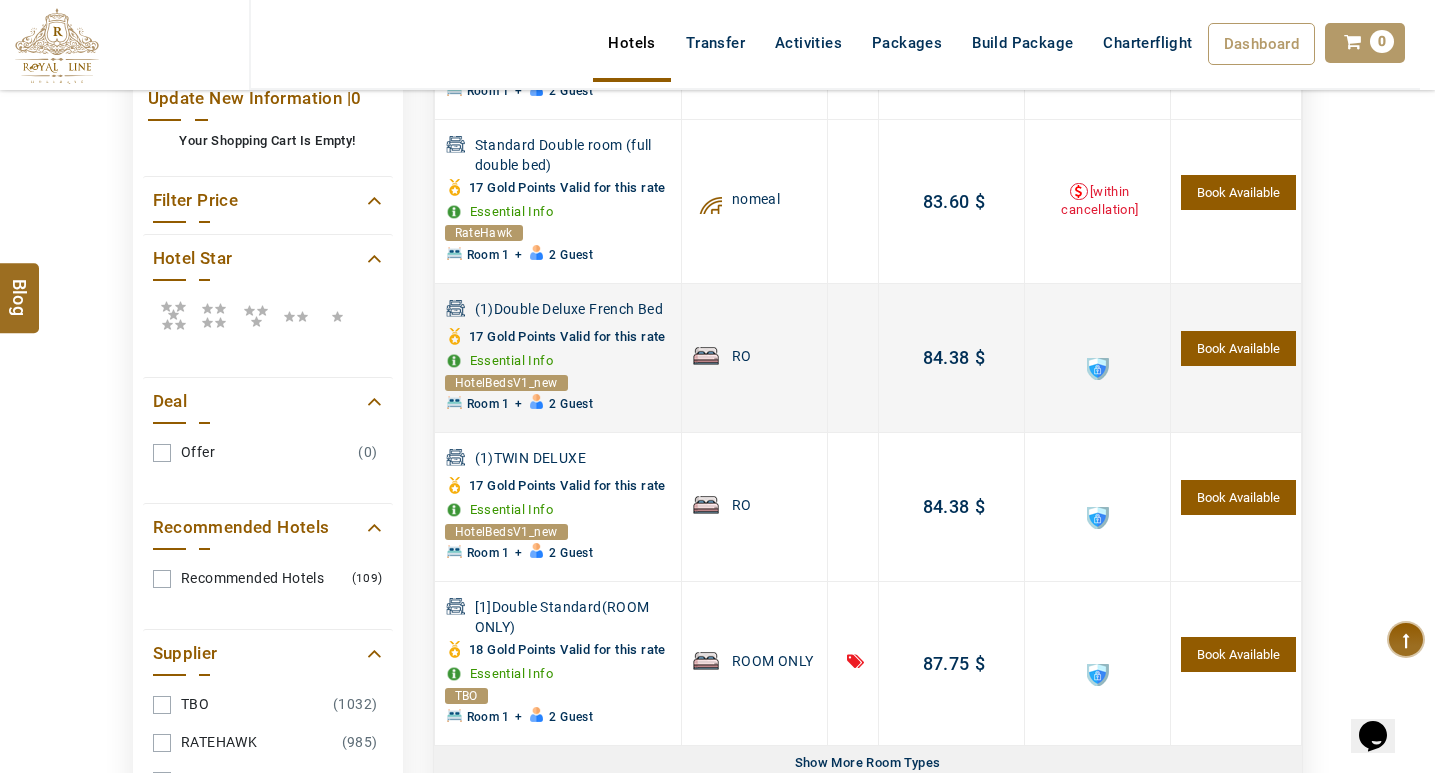 click at bounding box center [1098, 369] 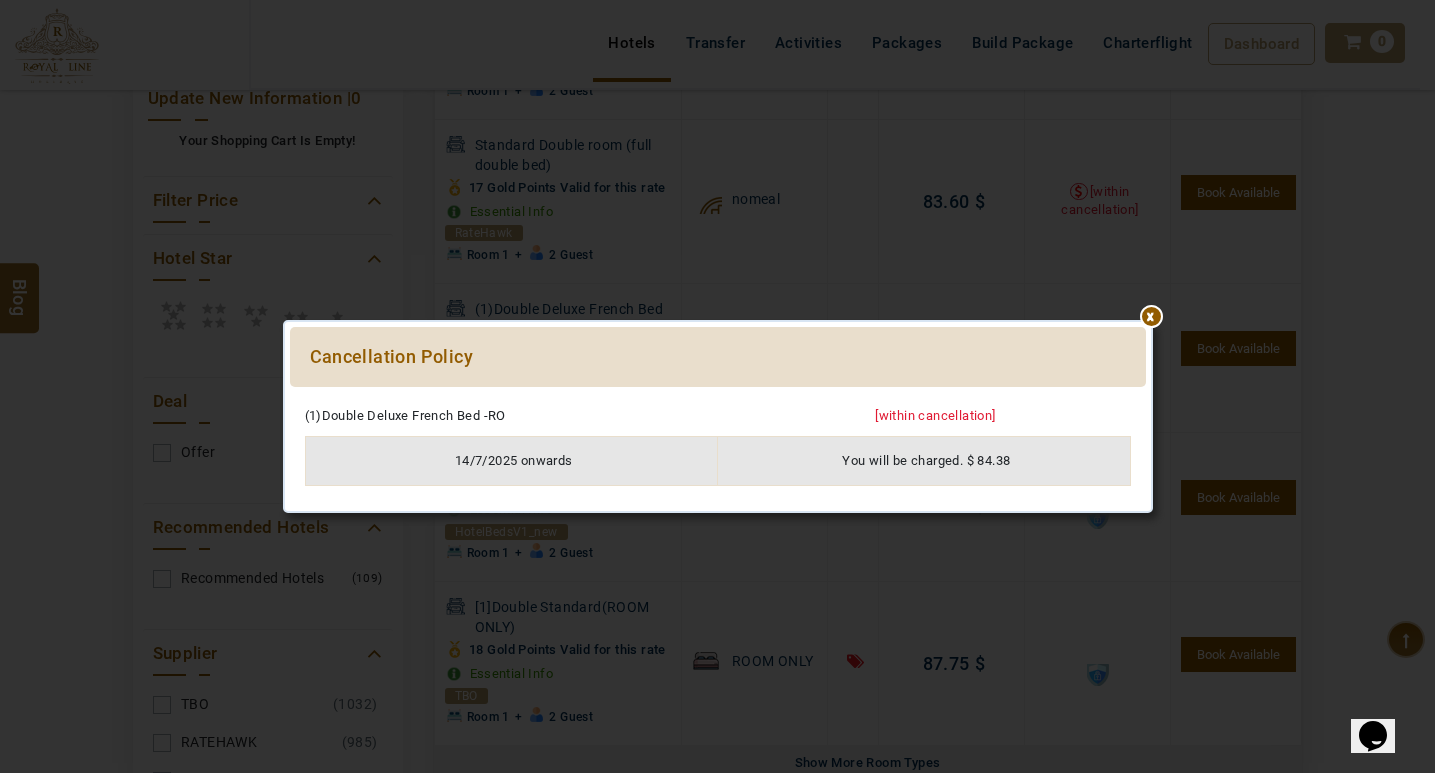 click at bounding box center (718, 397) 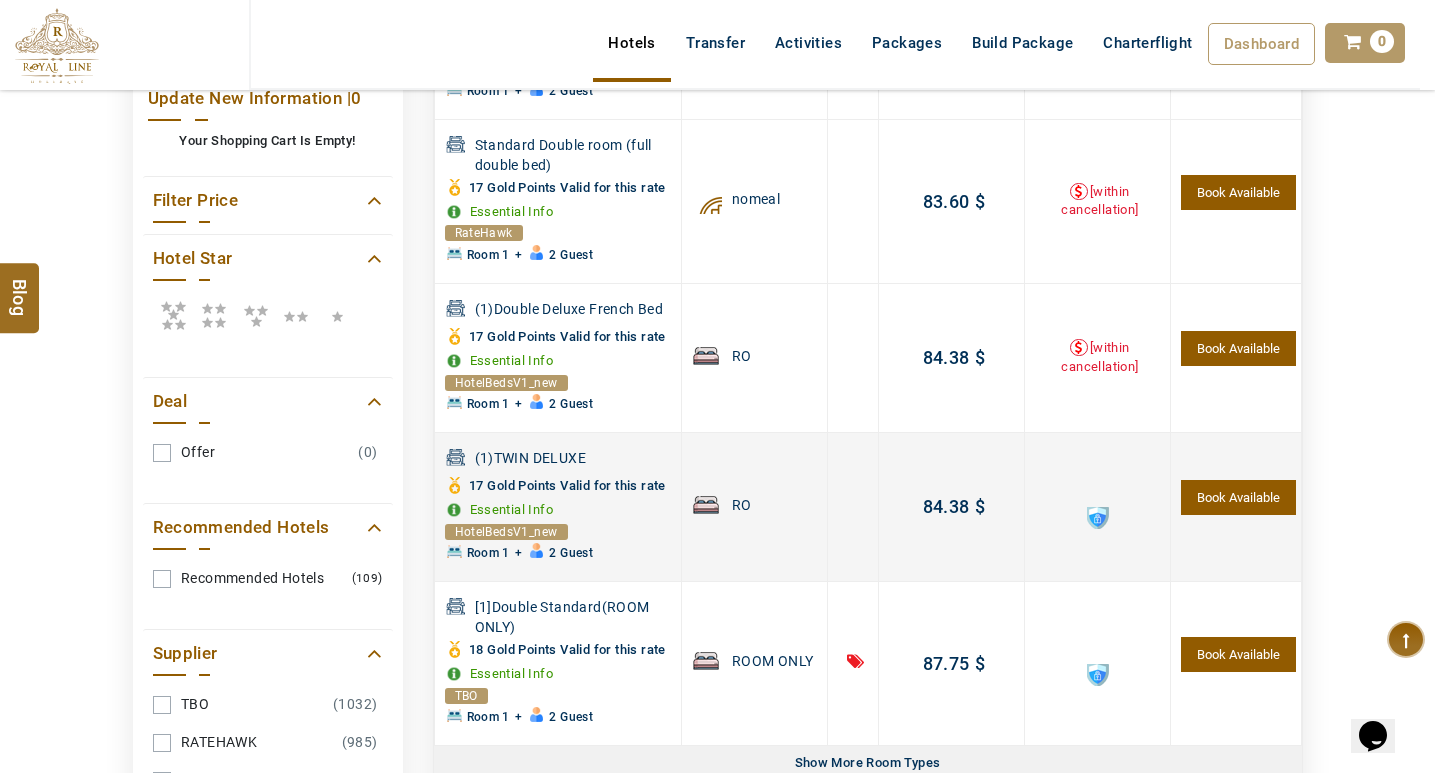 click at bounding box center (1097, 507) 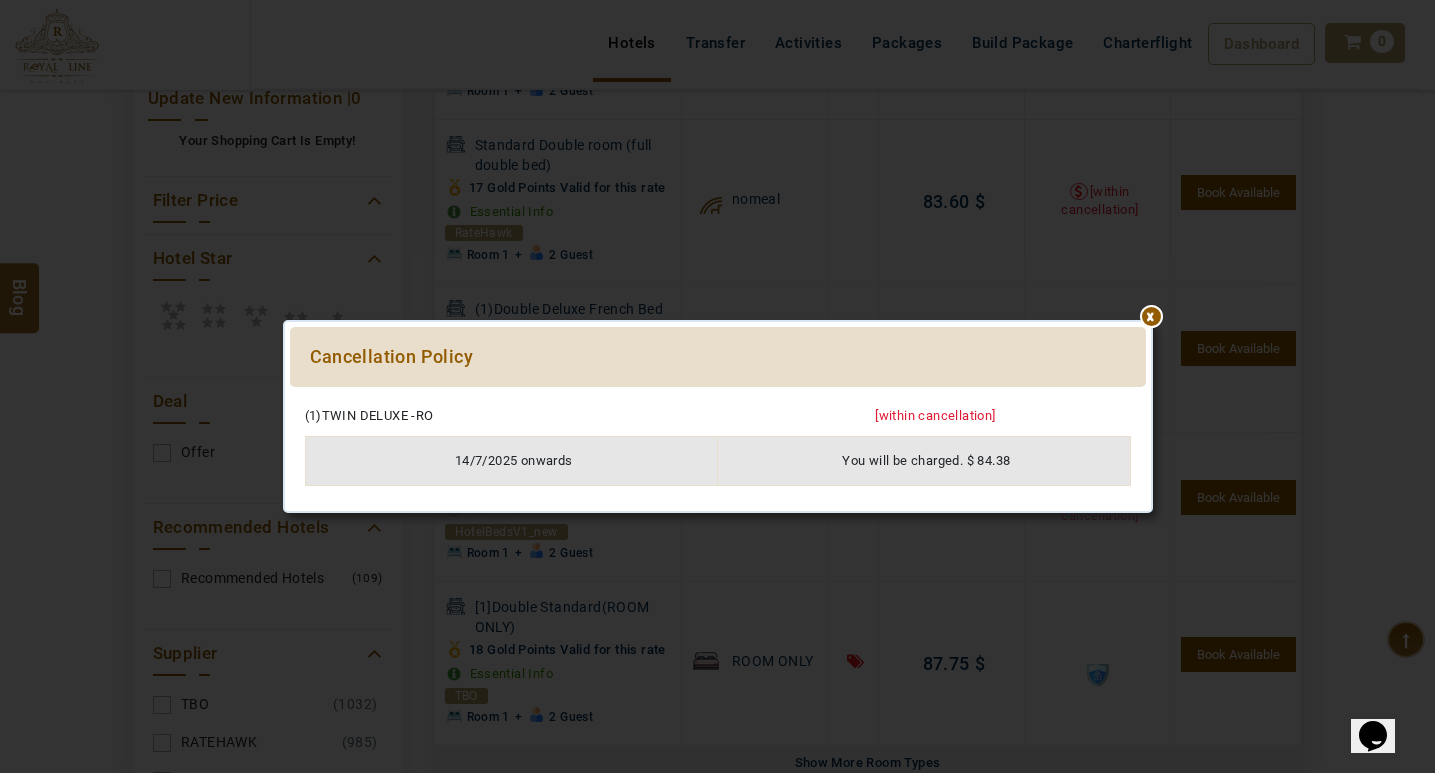 click at bounding box center (718, 397) 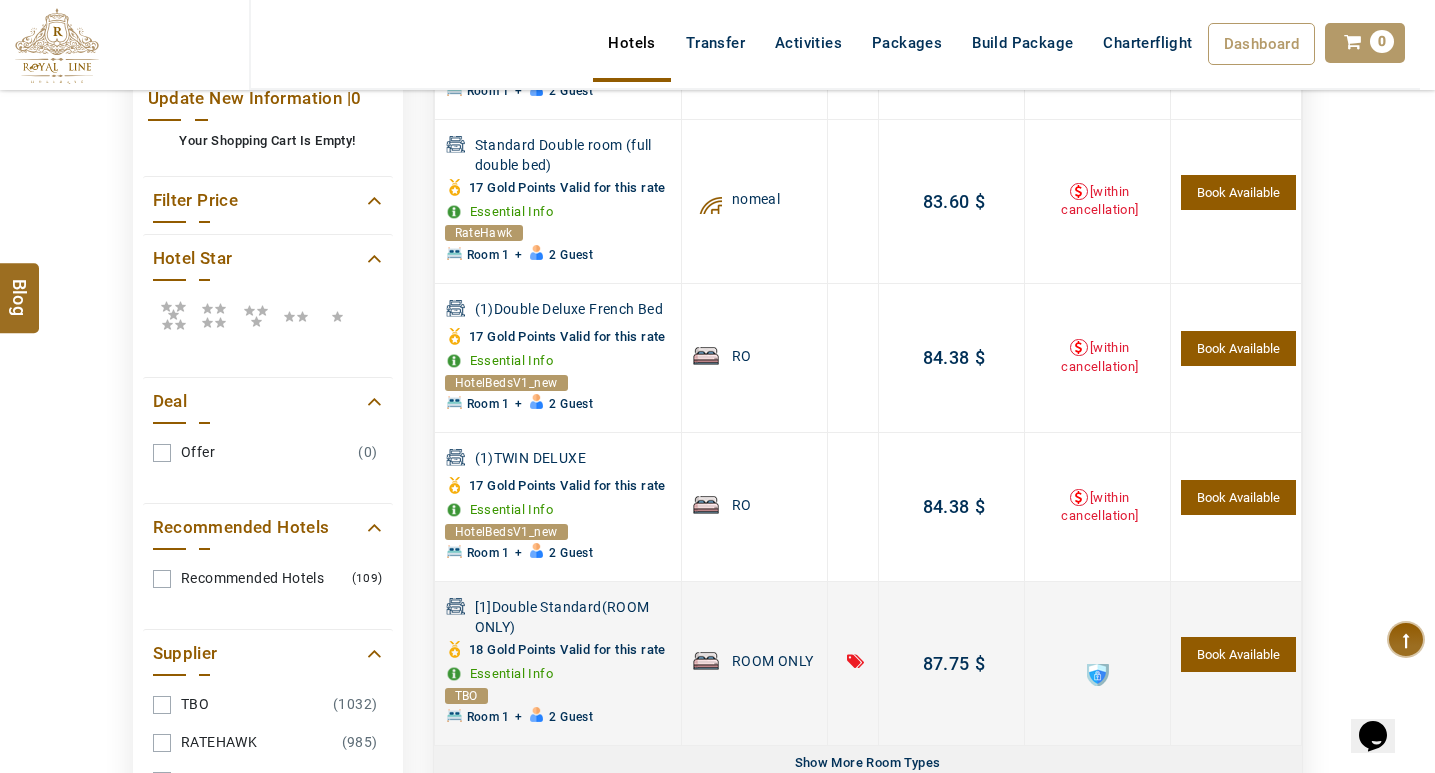 click at bounding box center [1098, 675] 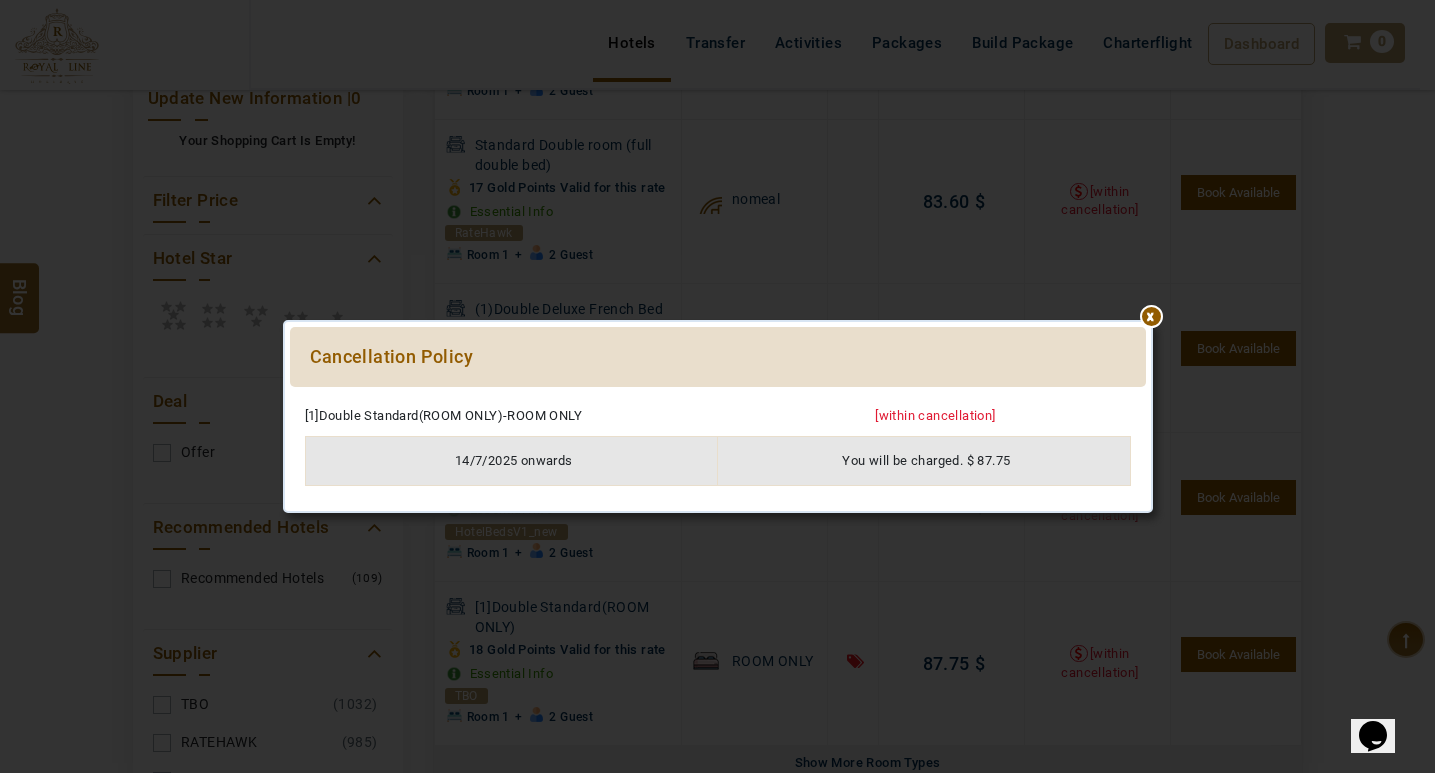 click at bounding box center [718, 397] 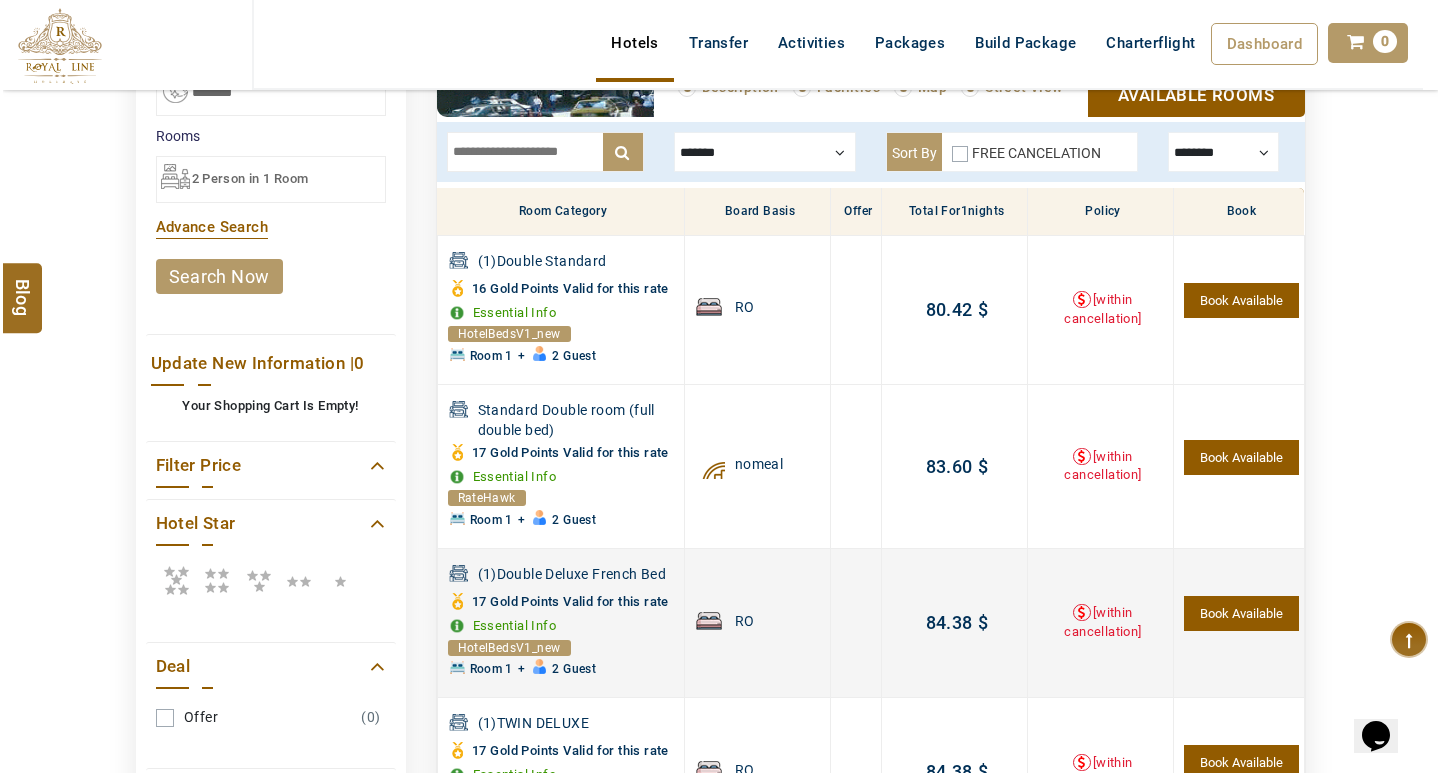 scroll, scrollTop: 300, scrollLeft: 0, axis: vertical 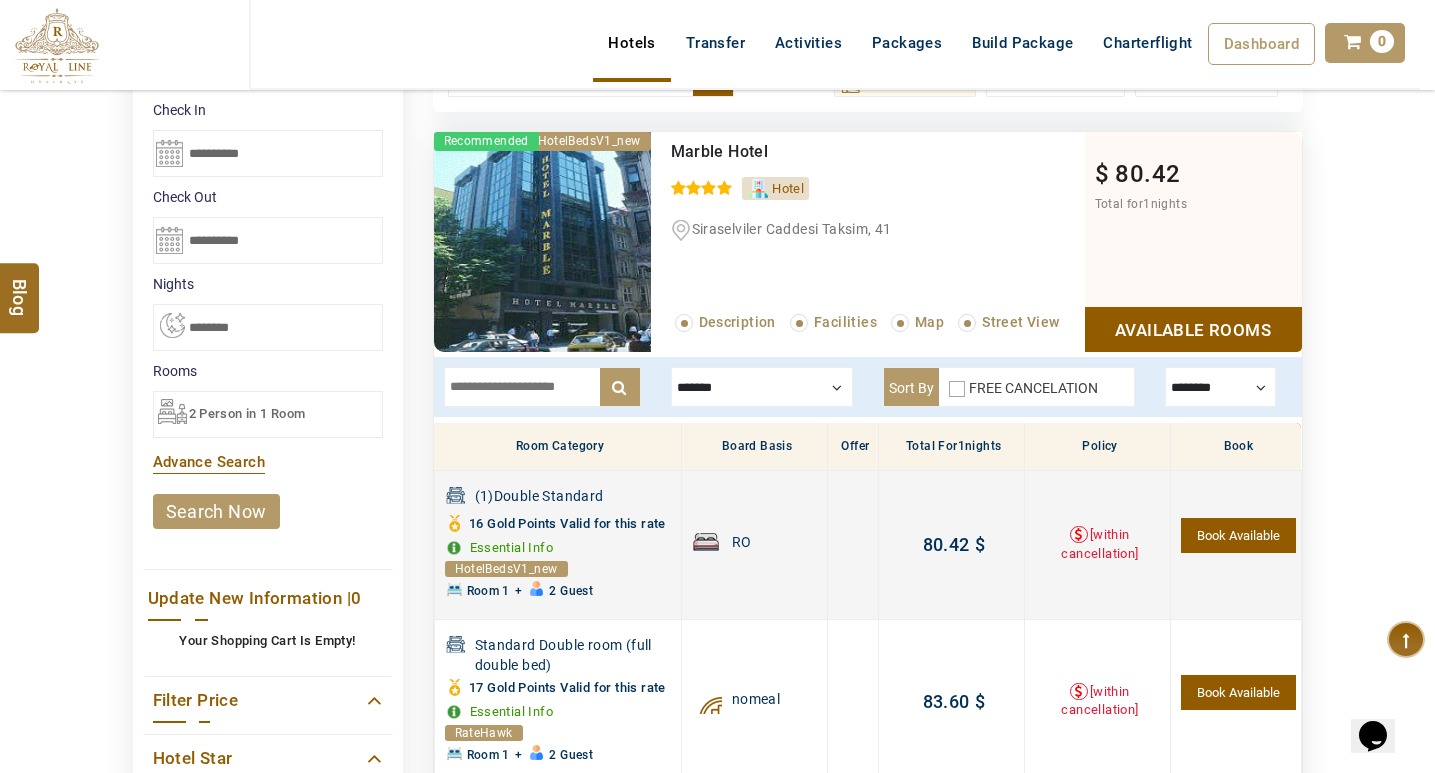 click on "Book Available" at bounding box center (1238, 535) 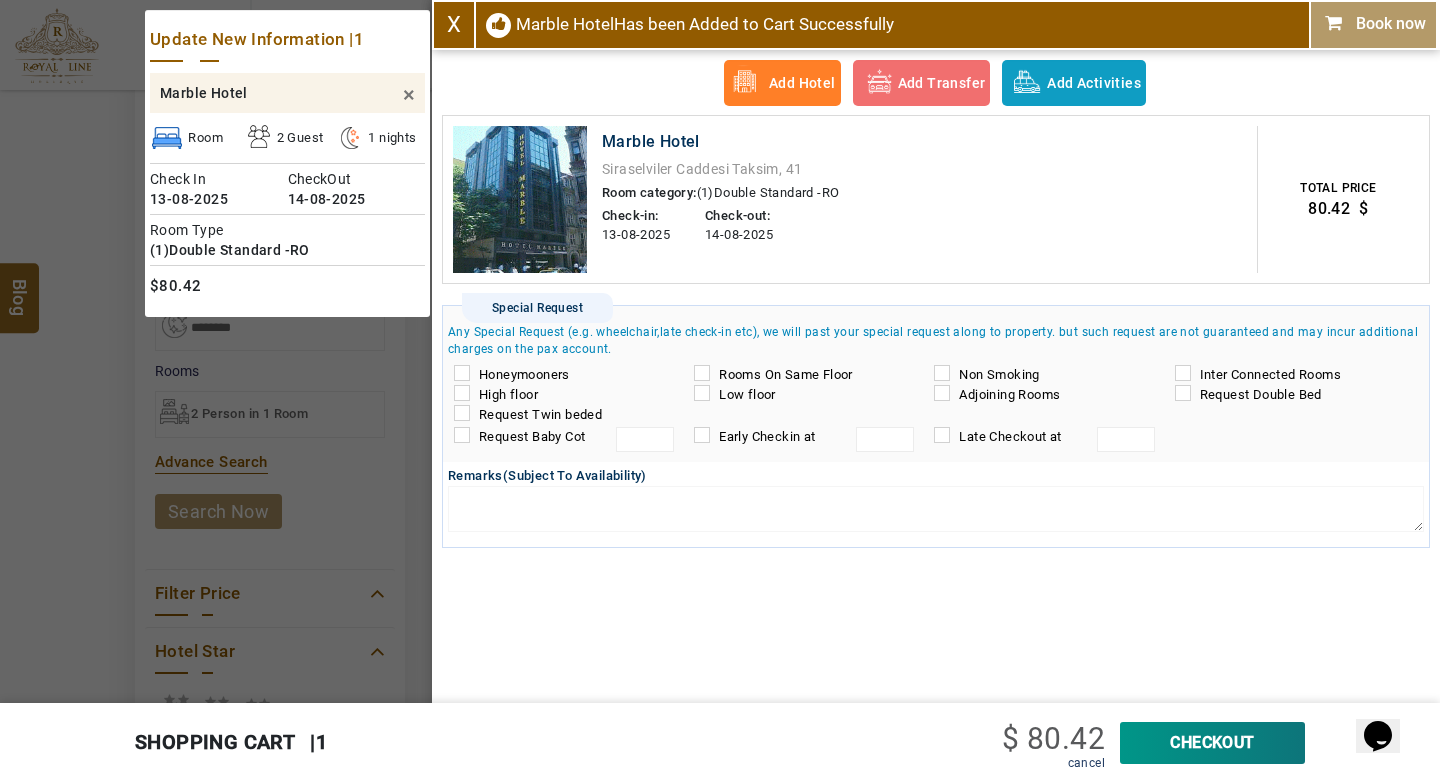 click on "CheckOut" at bounding box center (1212, 743) 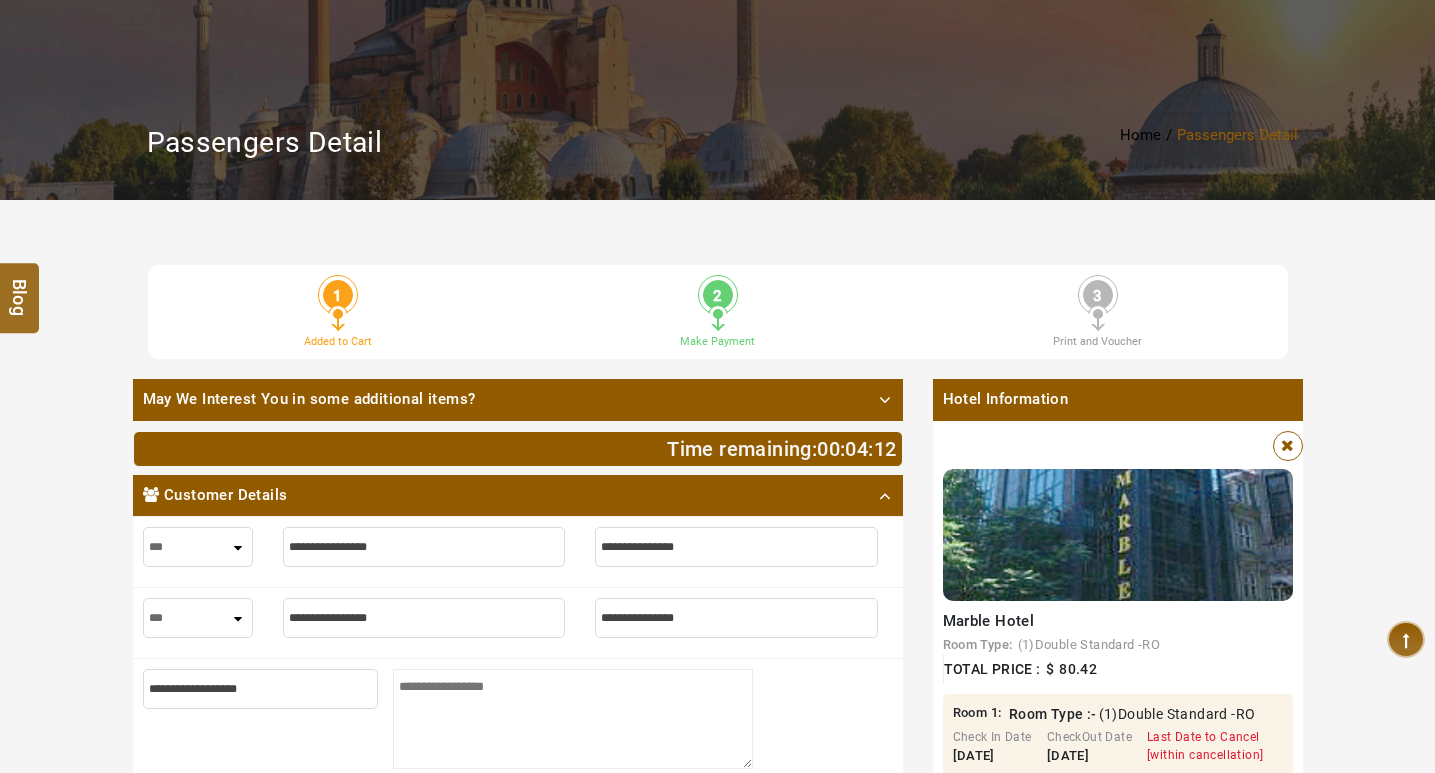 scroll, scrollTop: 200, scrollLeft: 0, axis: vertical 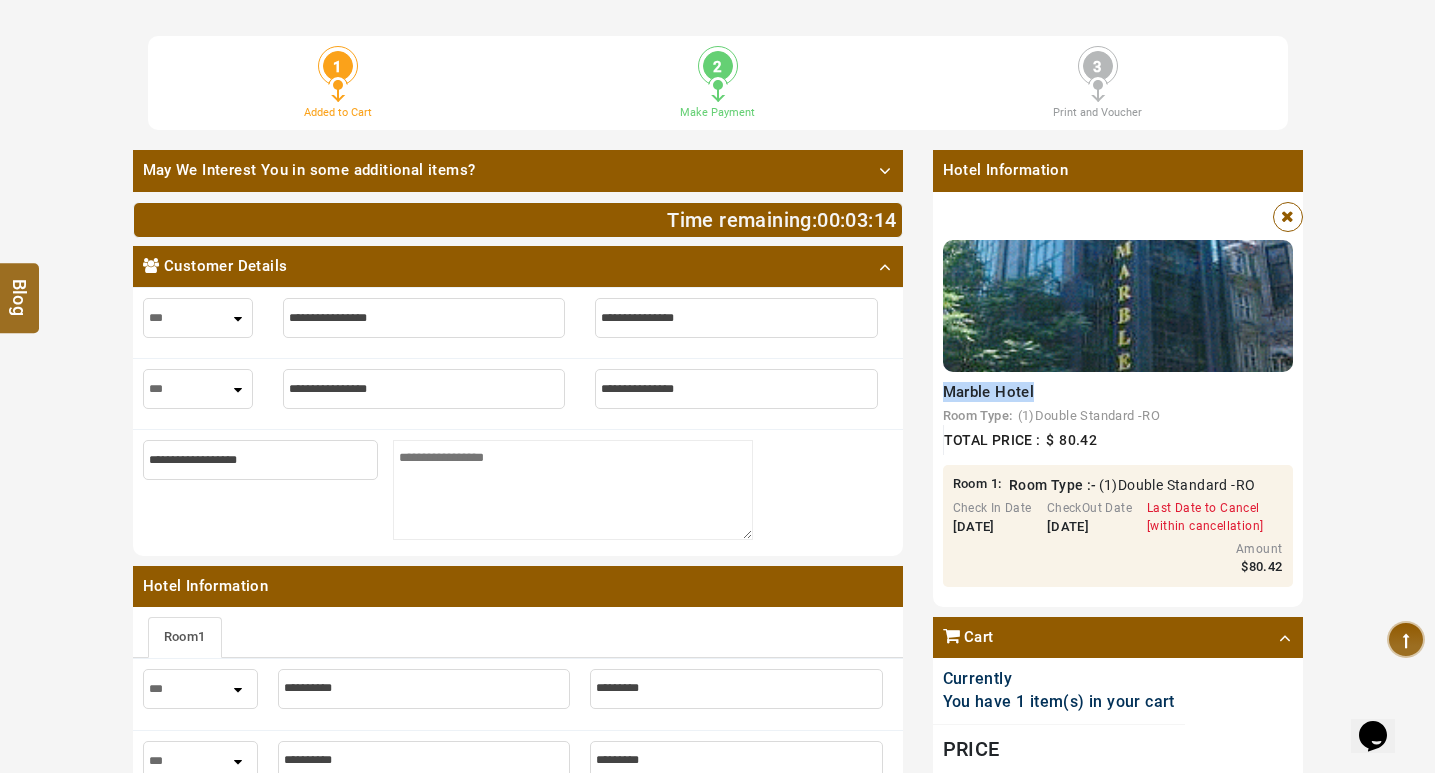 drag, startPoint x: 961, startPoint y: 393, endPoint x: 1037, endPoint y: 393, distance: 76 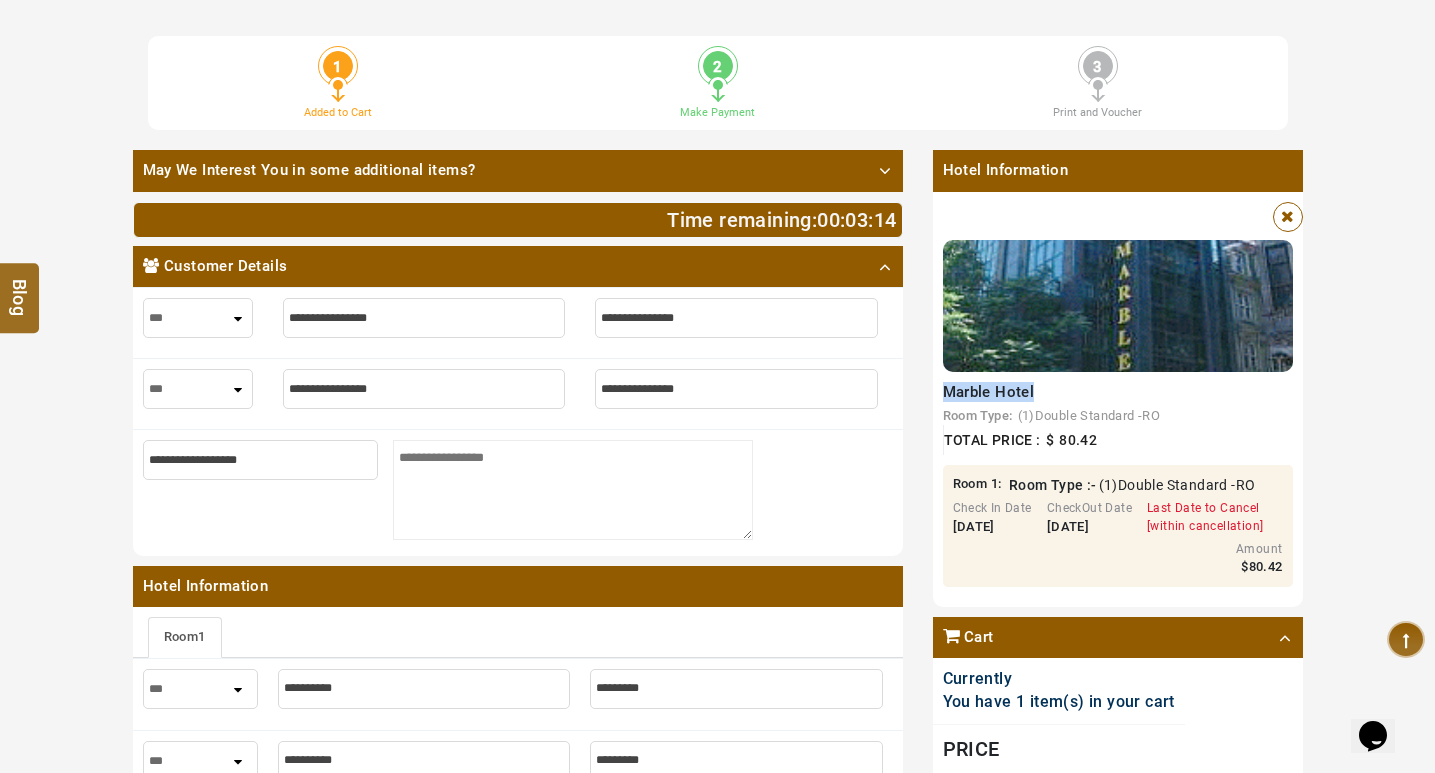 click on "Marble Hotel" at bounding box center (1054, 392) 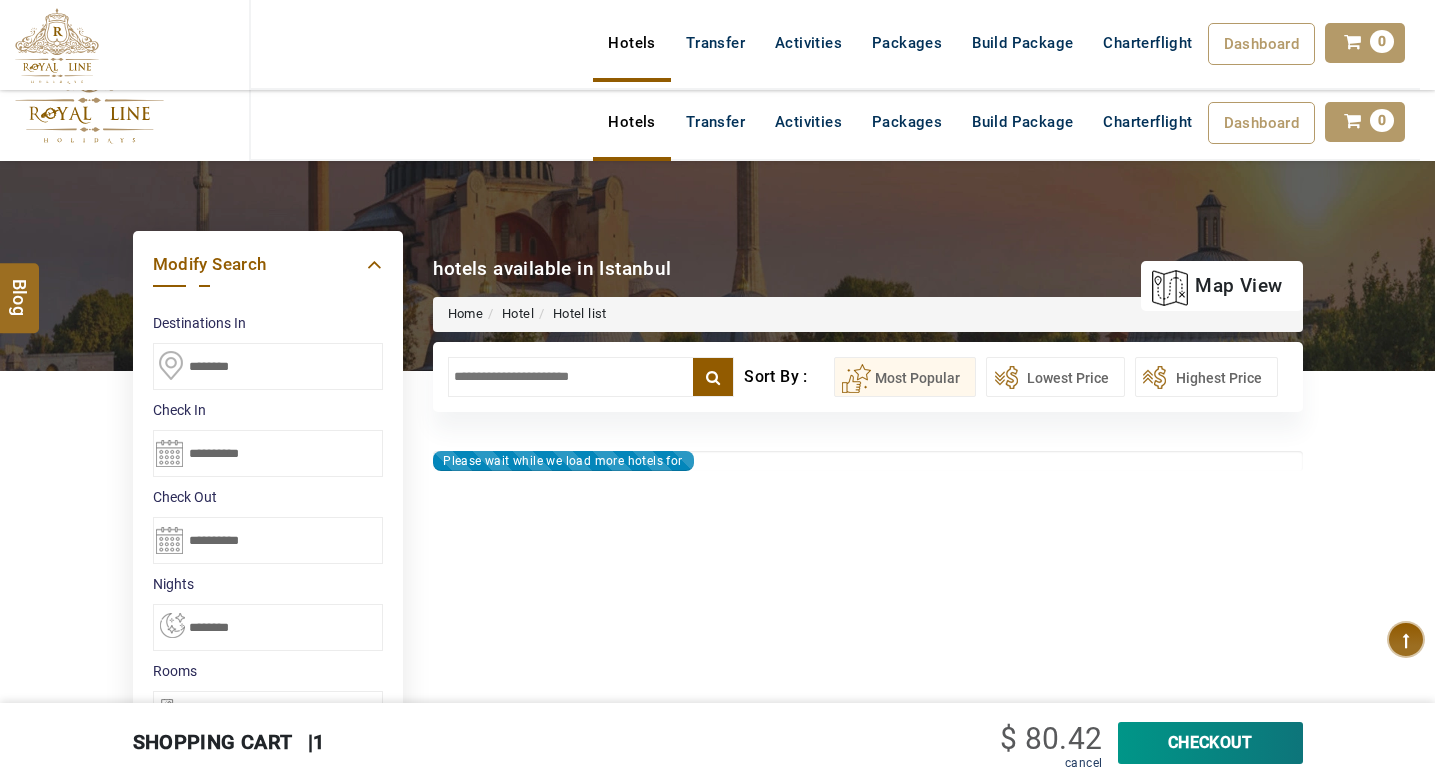 scroll, scrollTop: 300, scrollLeft: 0, axis: vertical 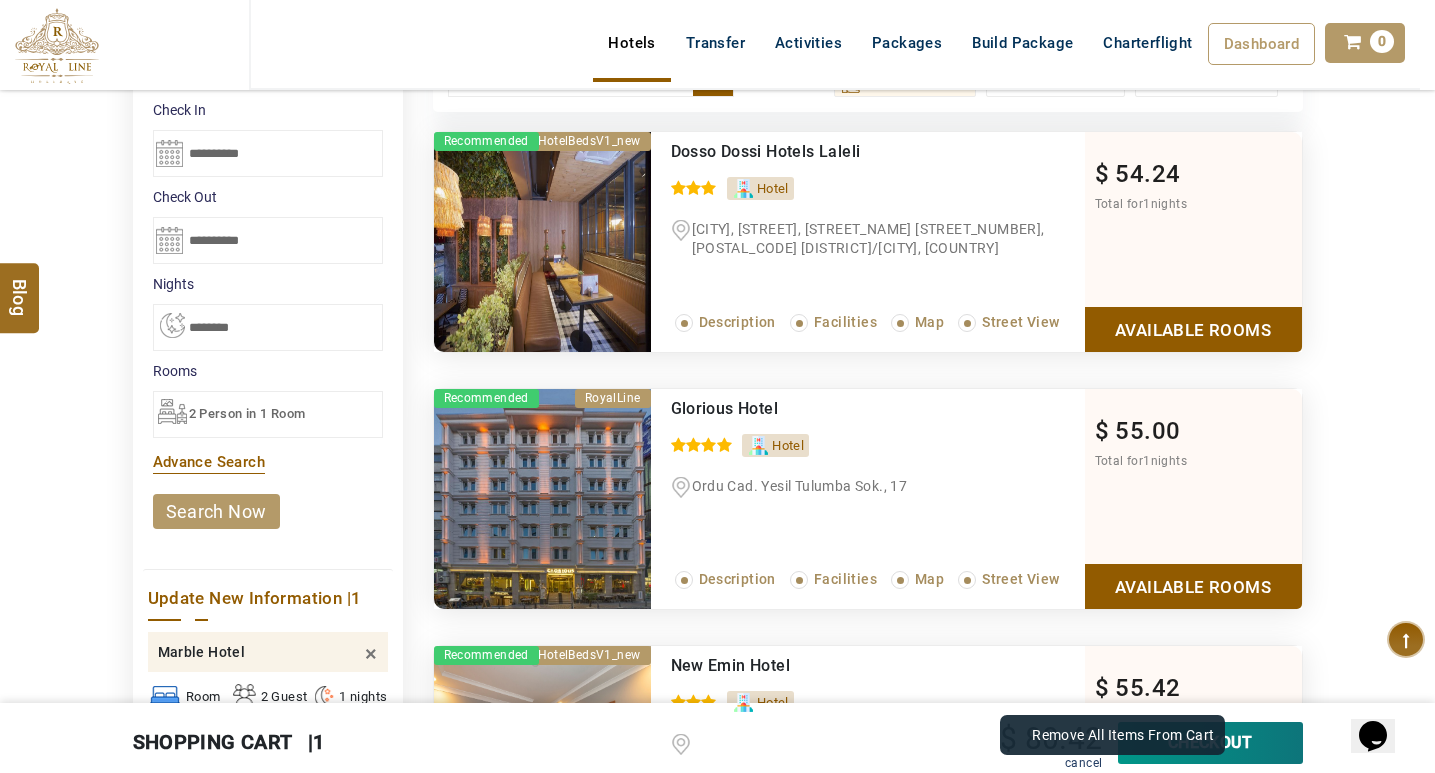click on "cancel" at bounding box center [1083, 763] 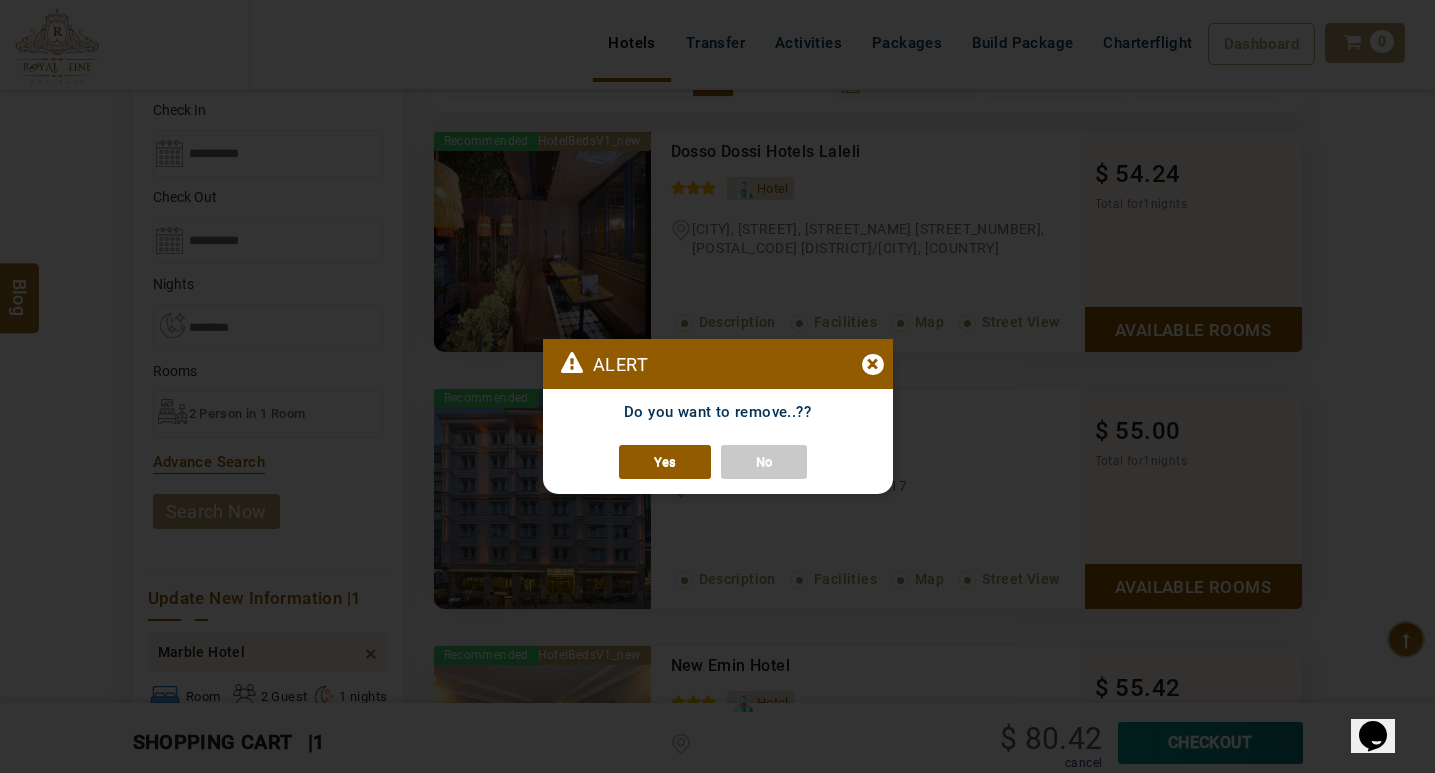 click on "Yes" at bounding box center (665, 462) 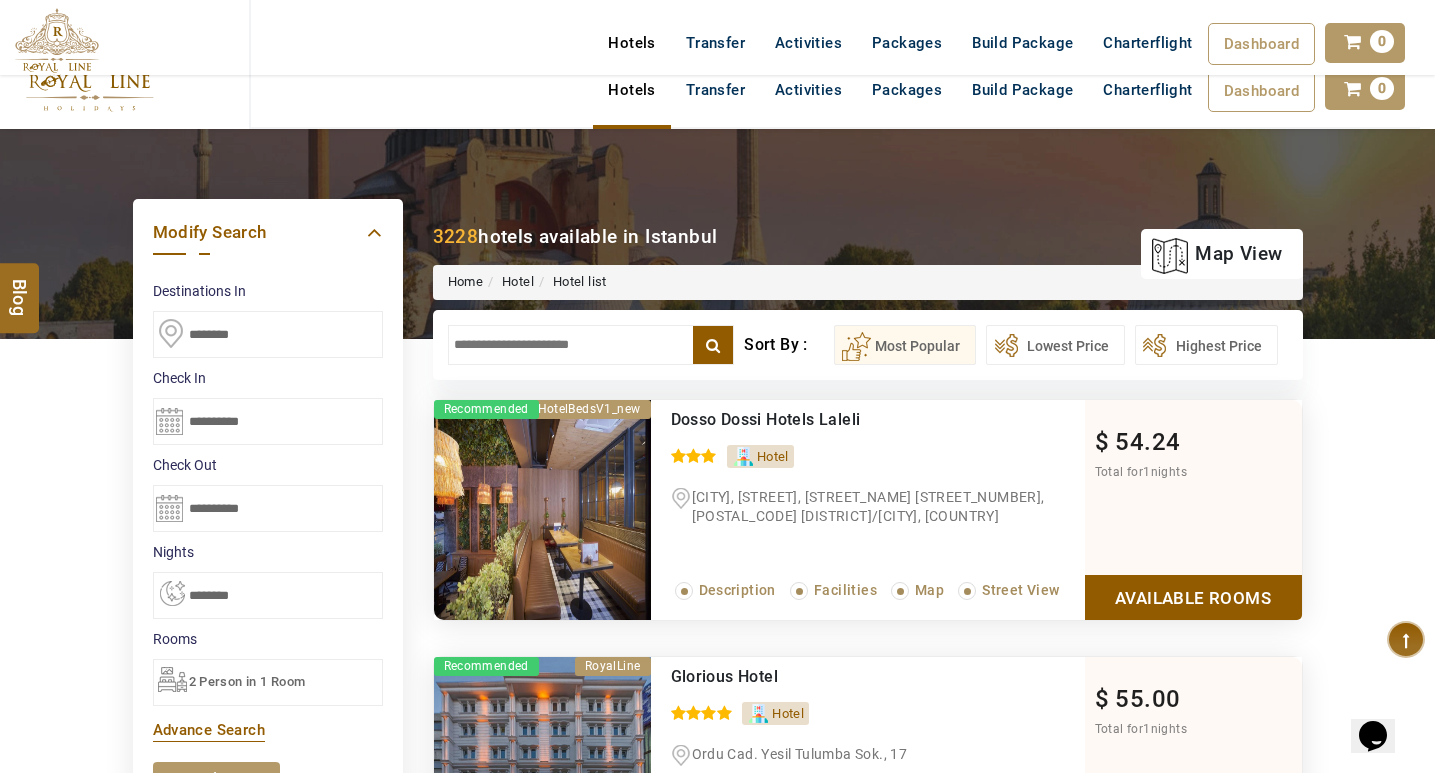 scroll, scrollTop: 0, scrollLeft: 0, axis: both 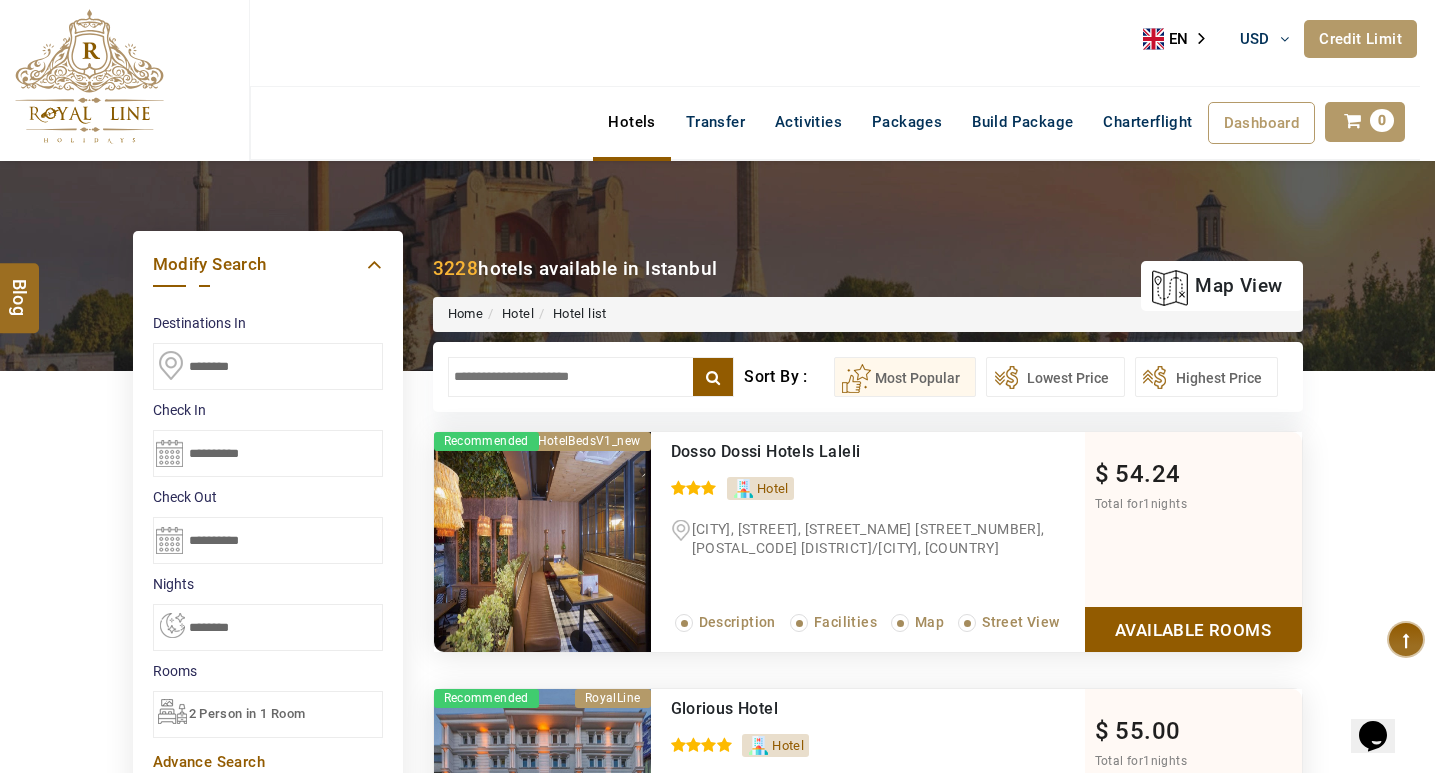 click at bounding box center [591, 377] 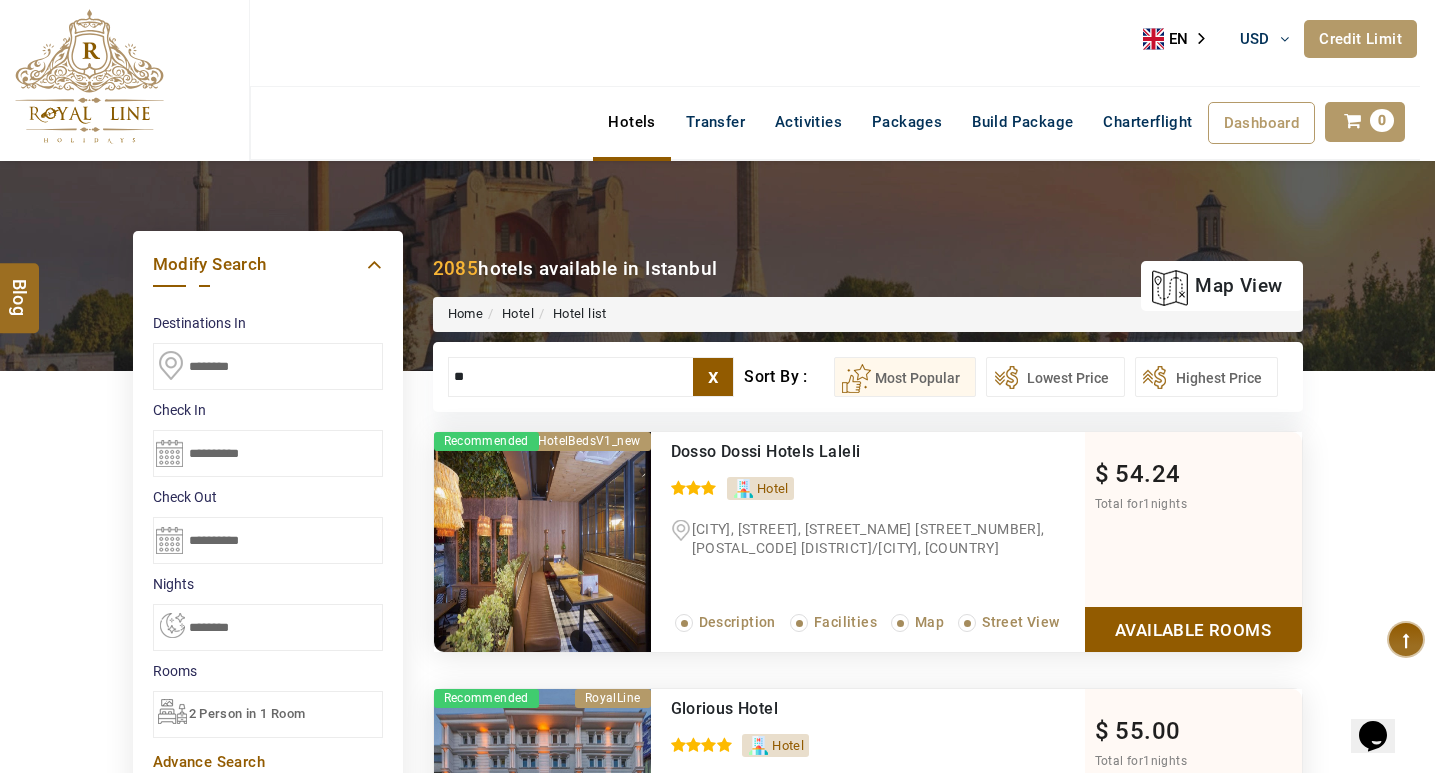 type on "*" 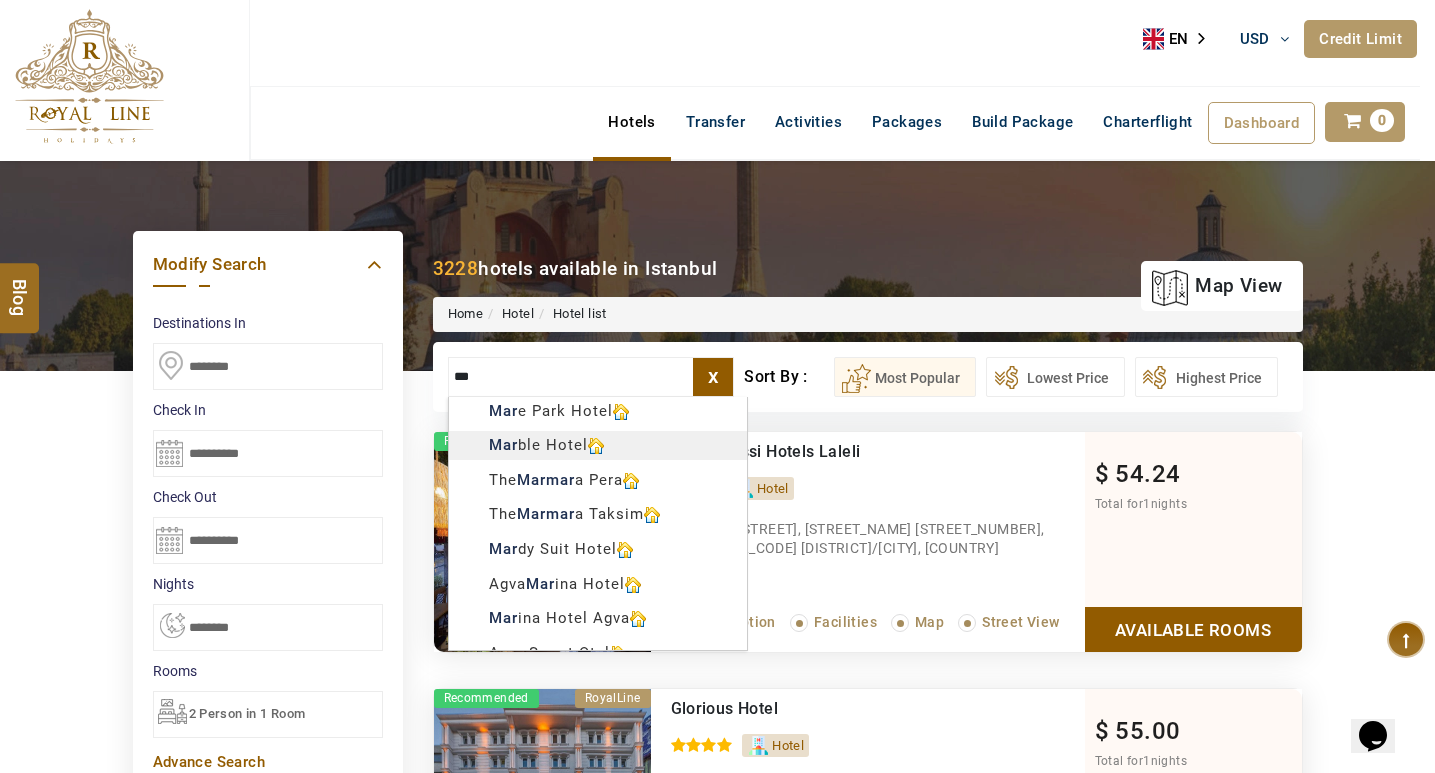 click on "NIRALIN USD AED  AED EUR  € USD  $ INR  ₹ THB  ฿ IDR  Rp BHD  BHD TRY  ₺ Credit Limit EN HE AR ES PT ZH Helpline
+971 55 344 0168 Register Now +971 55 344 0168 info@royallineholidays.com About Us What we Offer Blog Why Us Contact Hotels  Transfer Activities Packages Build Package Charterflight Dashboard My Profile My Booking My Reports My Quotation Sign Out 0 Points Redeem Now To Redeem 0  Points Future Points  15   Points Deposit Deposit Limit USD 307.26 Used USD 0.00 Available USD 307.26 Credit Limit Credit Limit USD 12000.00 70% Complete Used USD 5852.41 Available USD 6147.59 Setting  Looks like you haven't added anything to your cart yet Countinue Shopping ****** Alert  × Do you want to remove..?? Yes No Please Wait.. Blog demo
Remember me Forgot
password? LOG IN Don't have an account?   Register Now My Booking View/ Print/Cancel Your Booking without Signing in Submit Applying Filters...... Hotels For You Will Be Loading Soon demo
Check In   CheckOut X 1" at bounding box center [717, 1233] 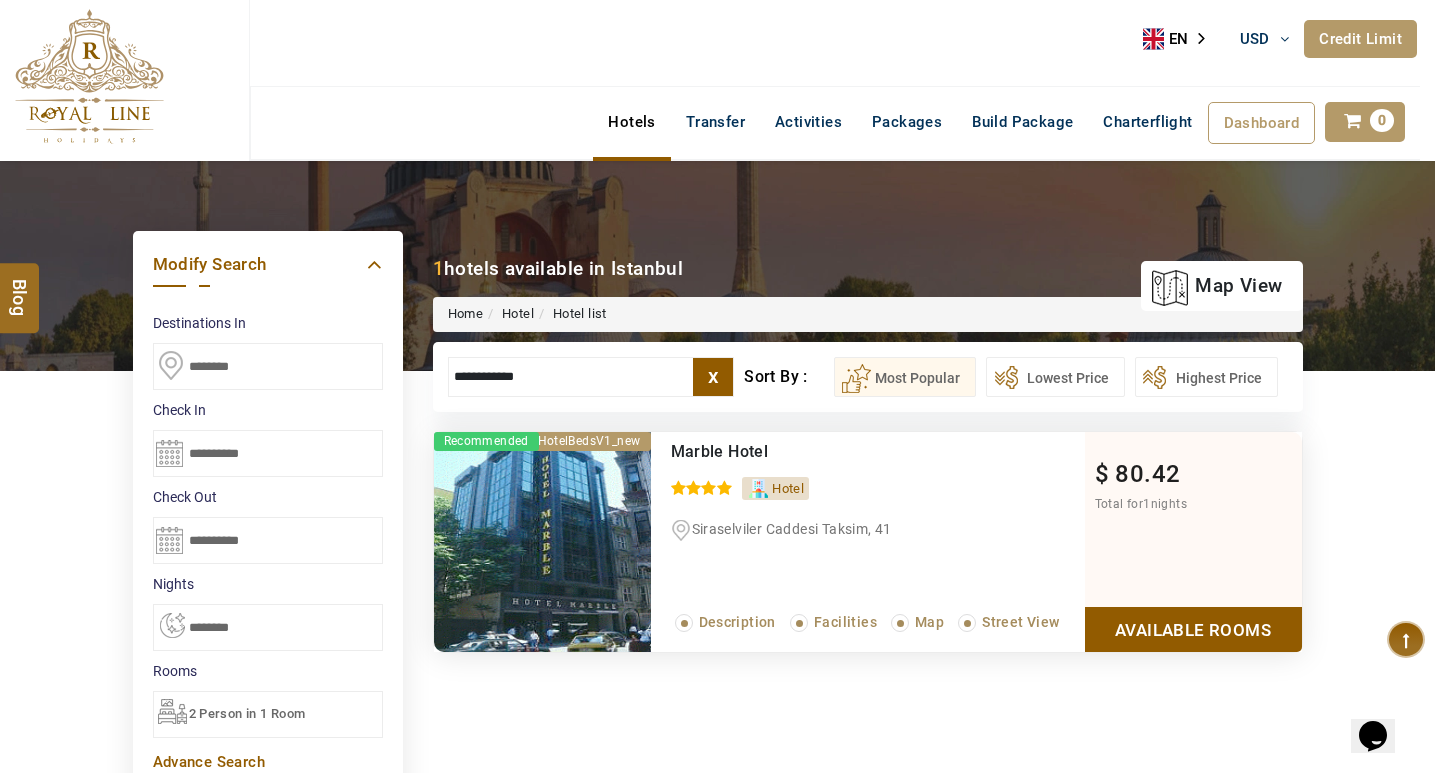 type on "**********" 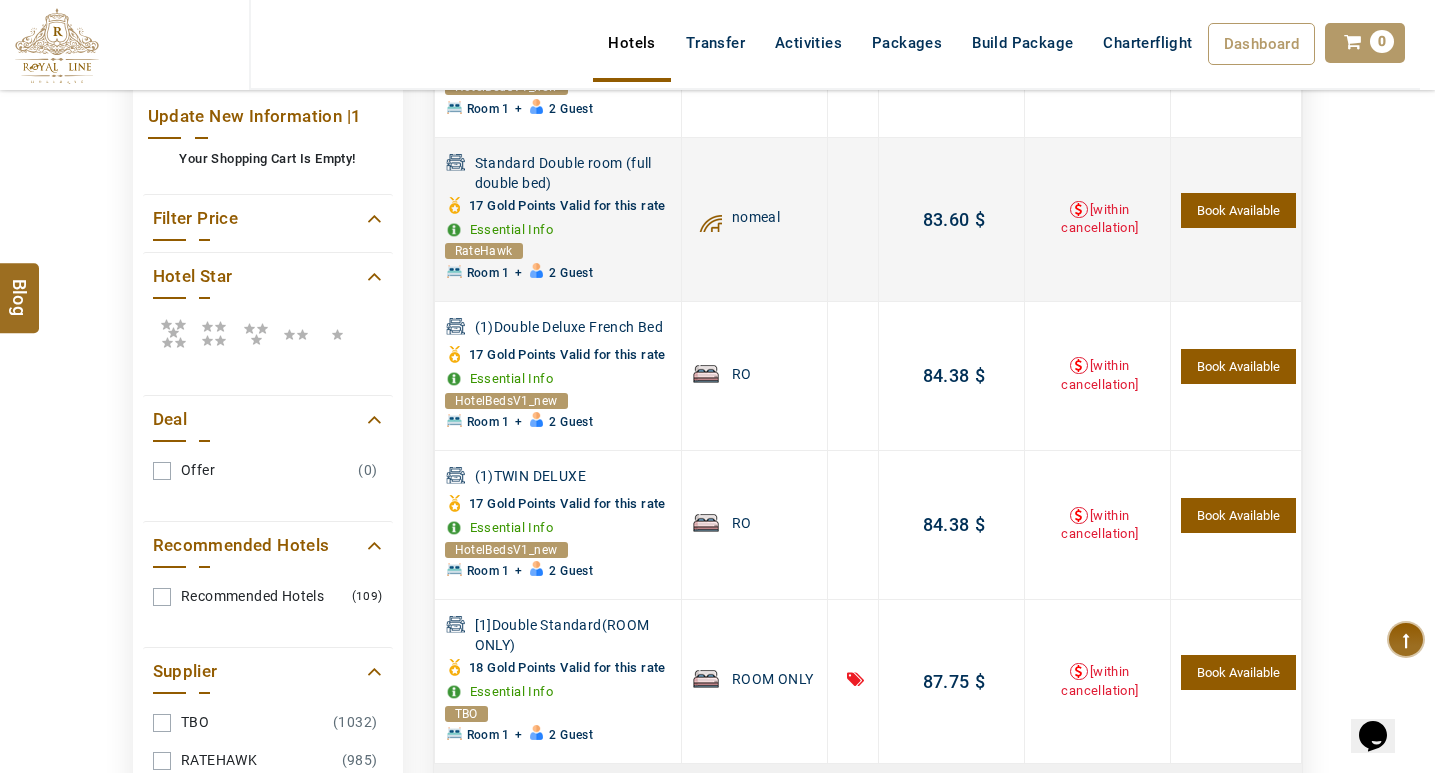 scroll, scrollTop: 982, scrollLeft: 0, axis: vertical 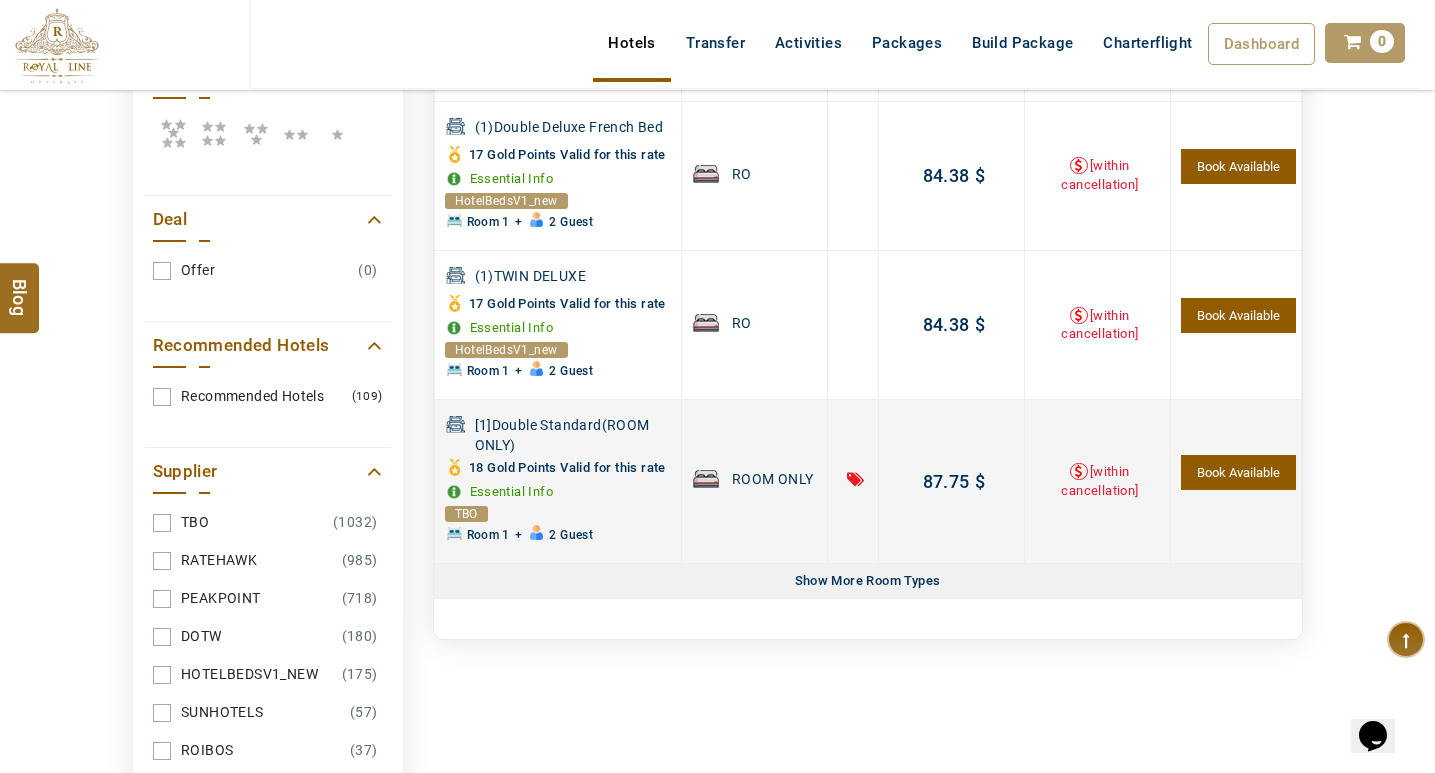 click on "Book Available" at bounding box center [1238, 472] 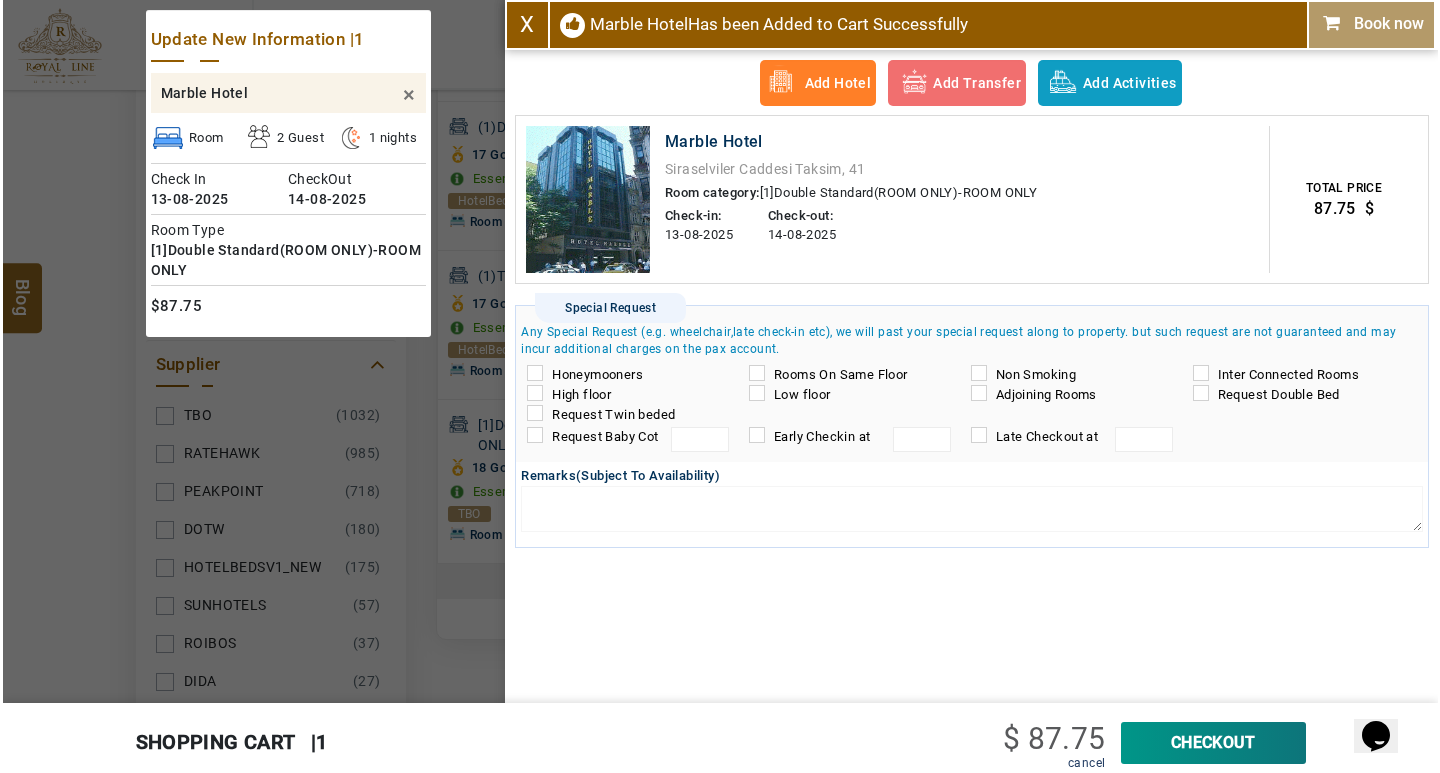 scroll, scrollTop: 875, scrollLeft: 0, axis: vertical 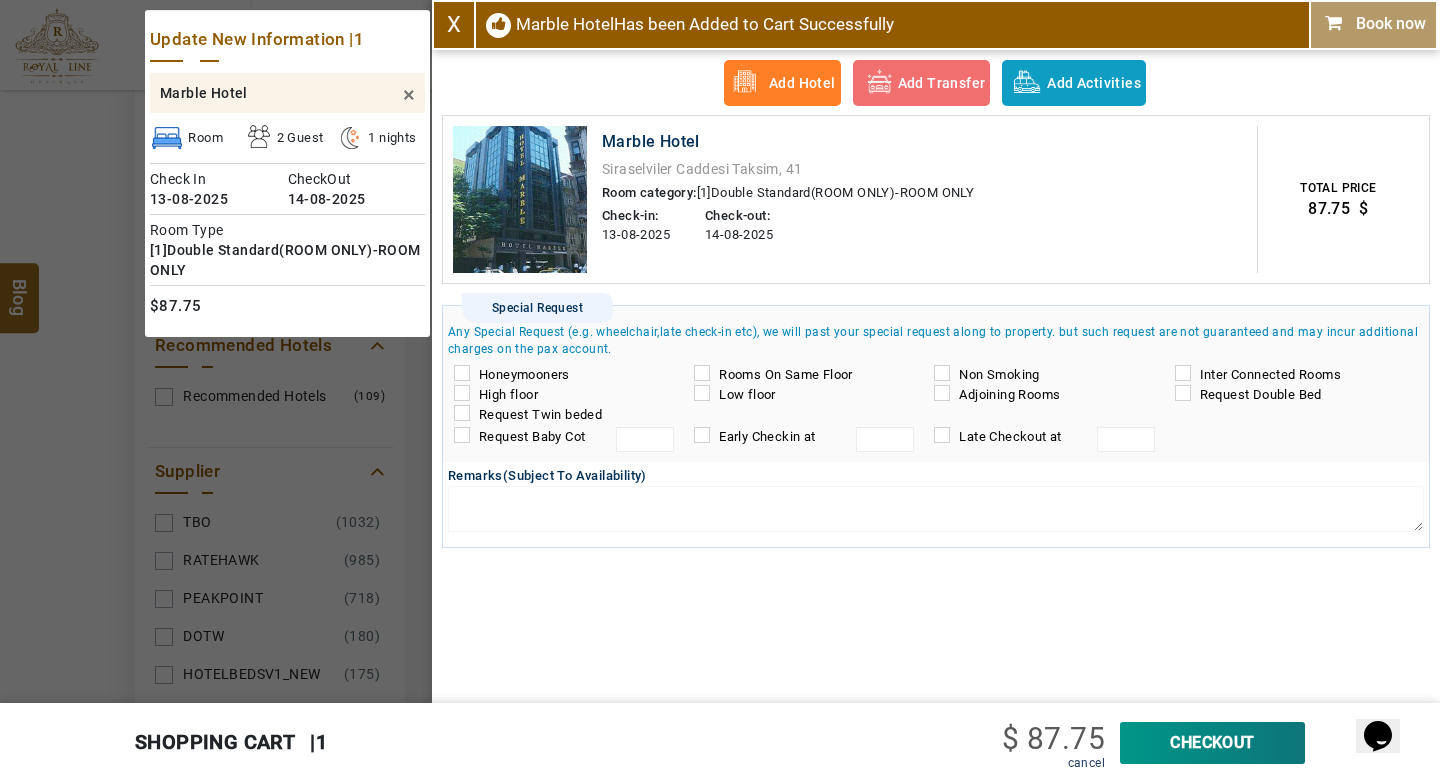 click on "CheckOut" at bounding box center [1212, 743] 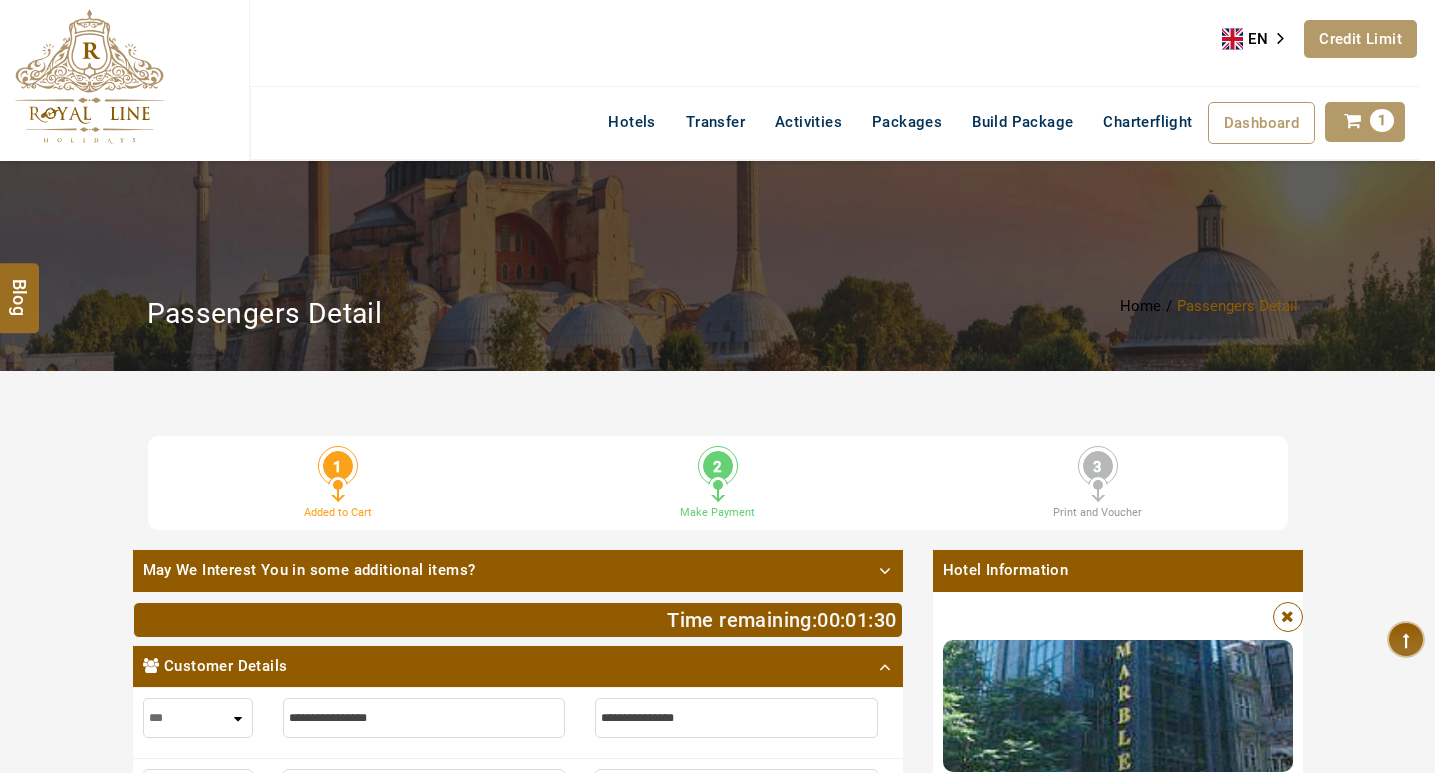 scroll, scrollTop: 0, scrollLeft: 0, axis: both 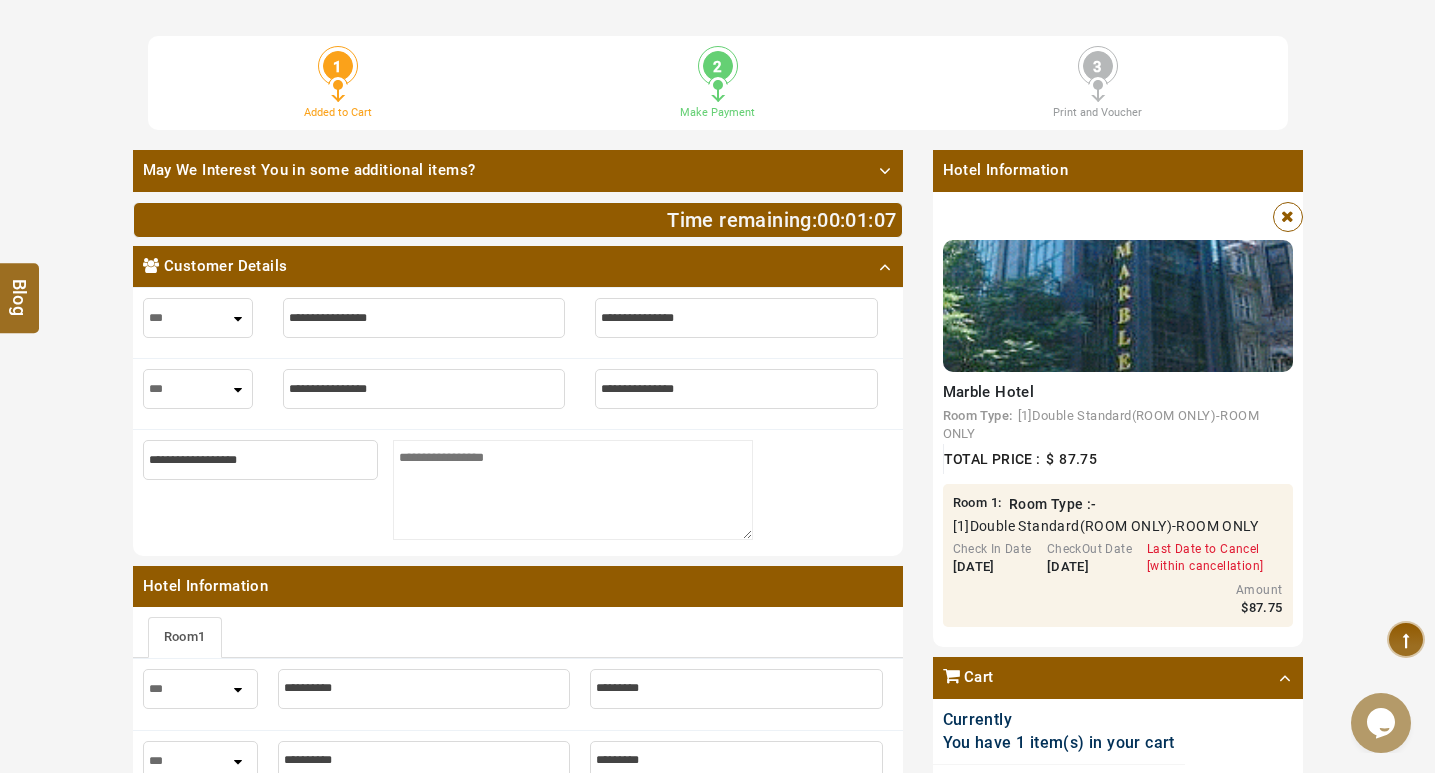 click at bounding box center [1287, 217] 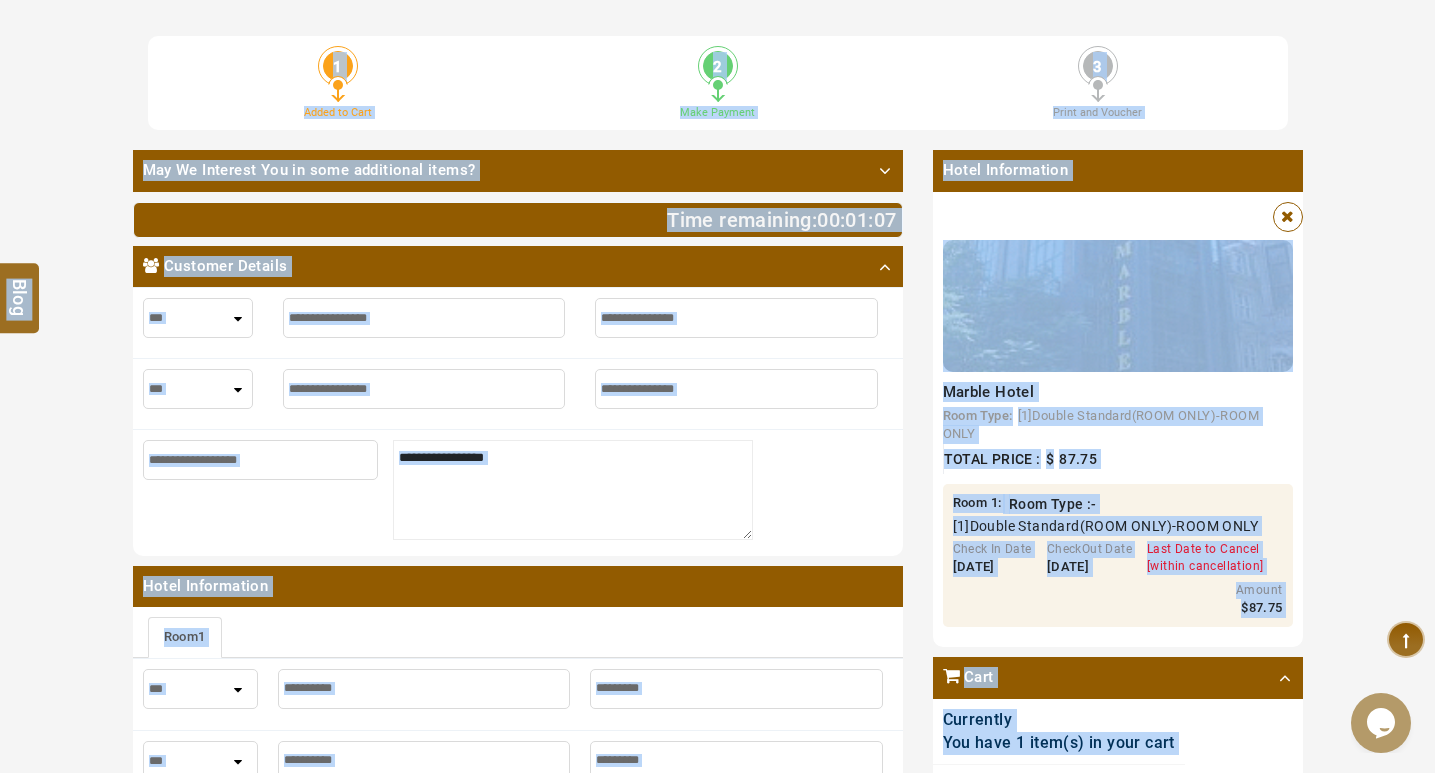 click on "******" at bounding box center [0, 0] 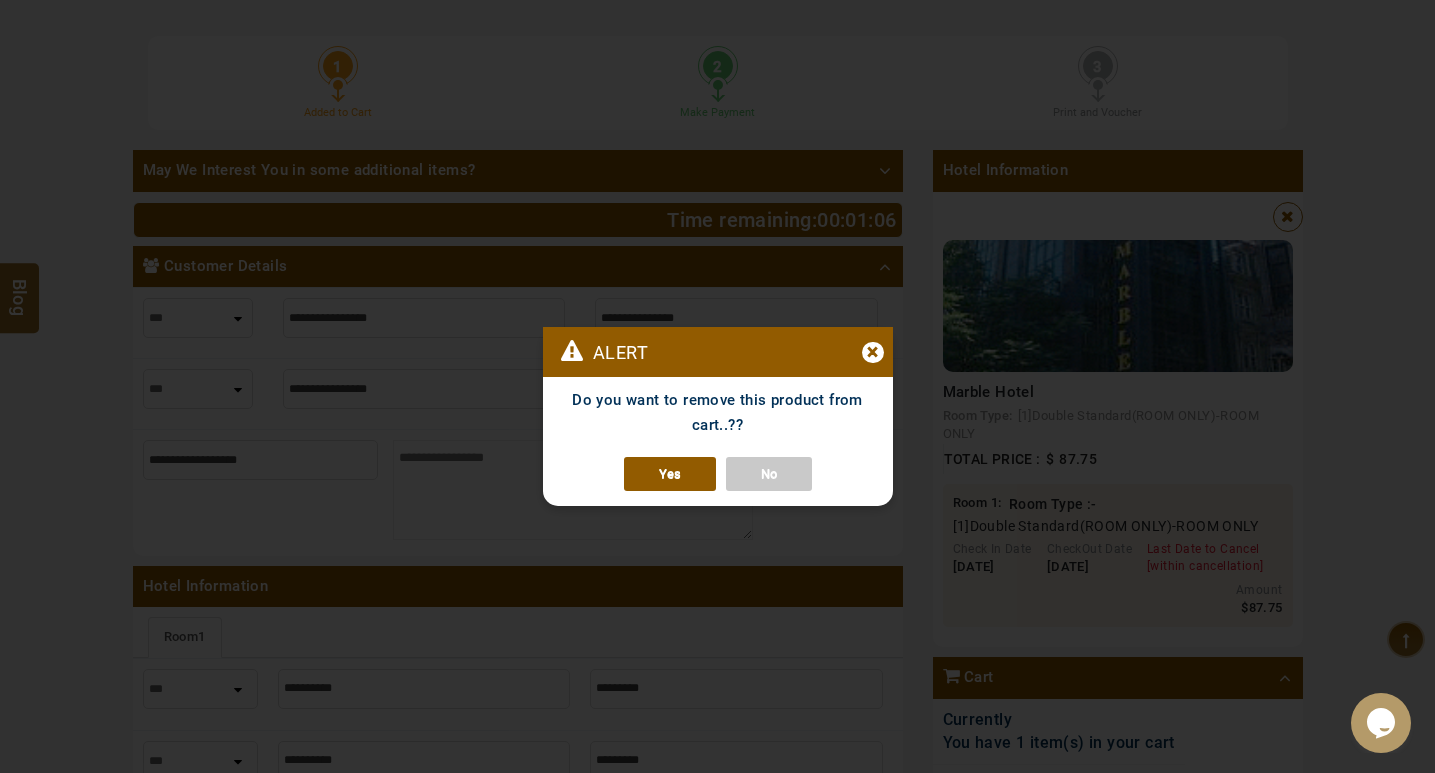 click on "Yes" at bounding box center [670, 474] 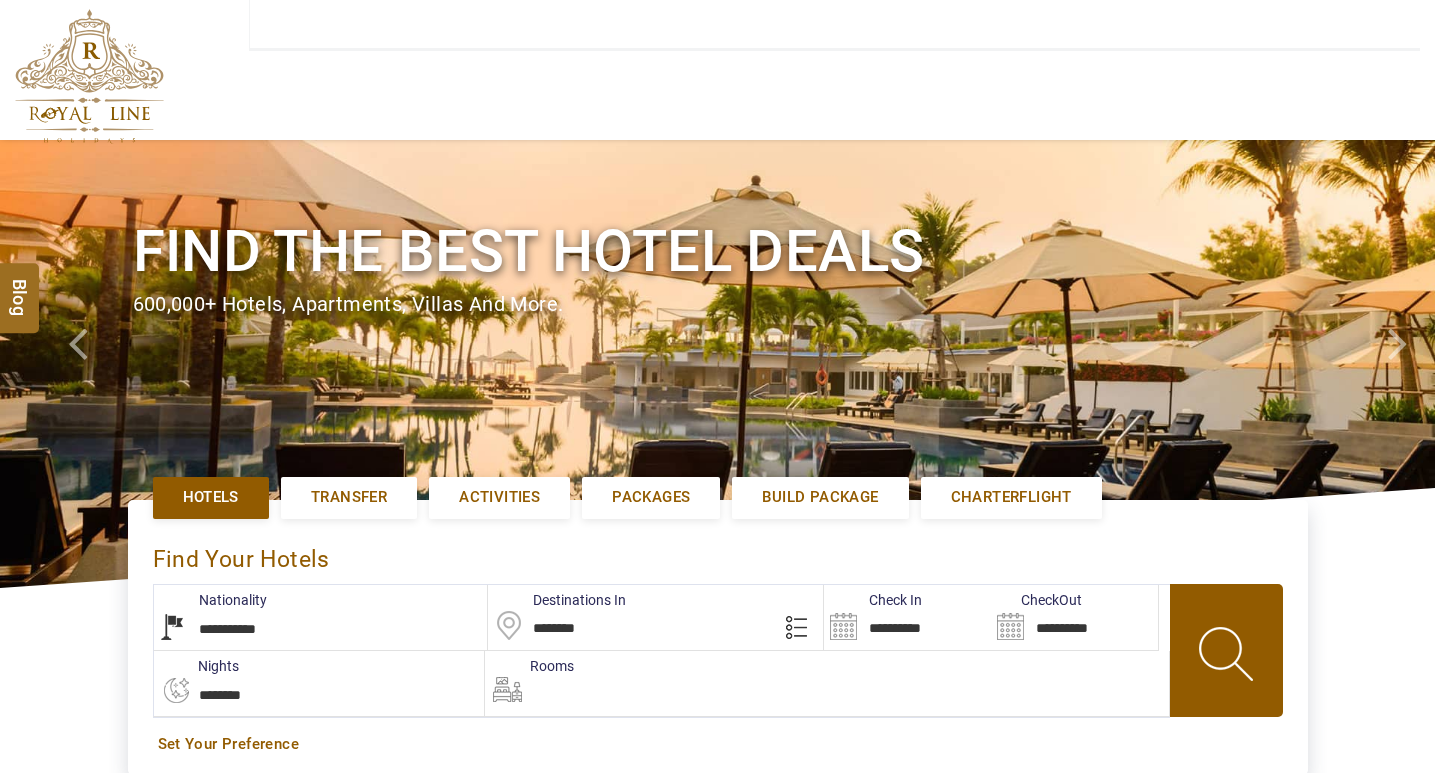 scroll, scrollTop: 0, scrollLeft: 0, axis: both 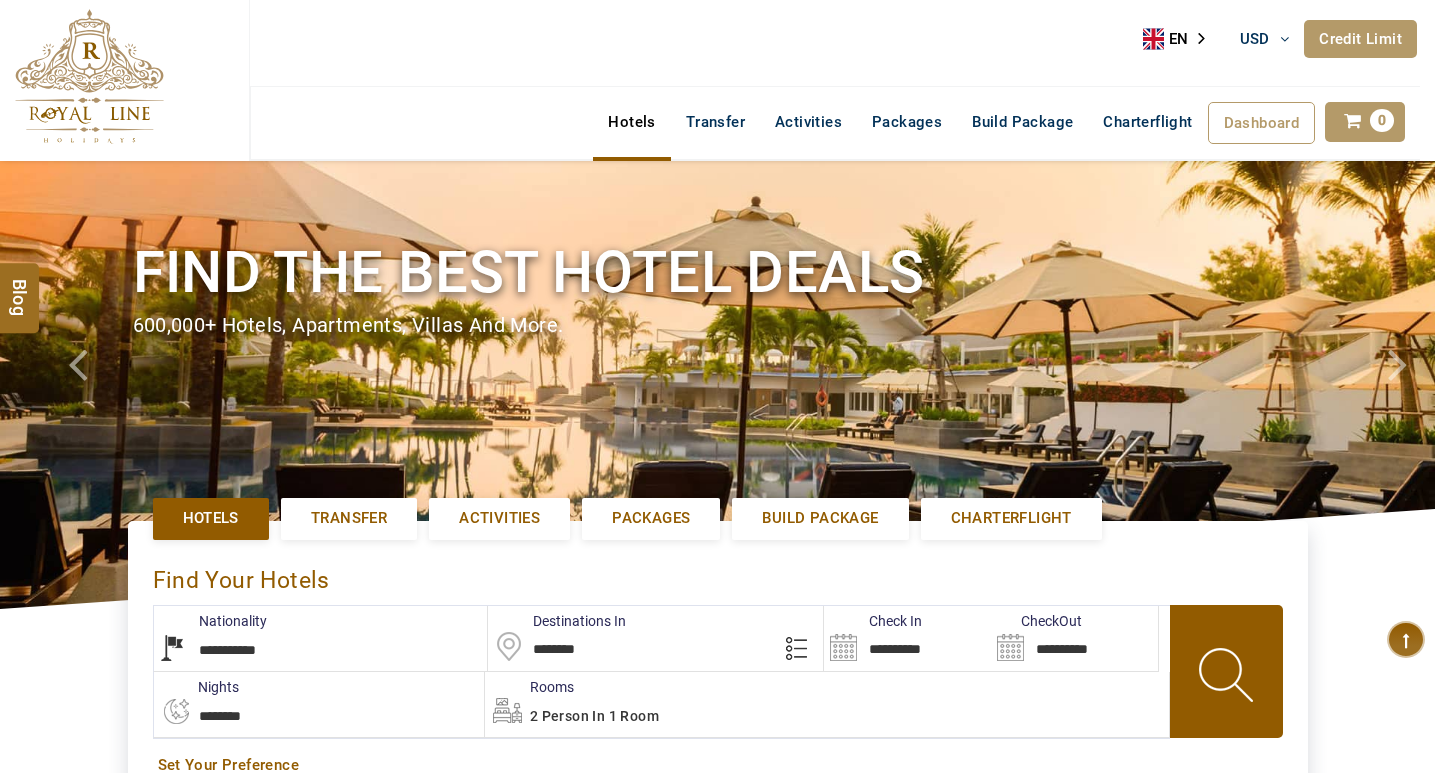 select on "*****" 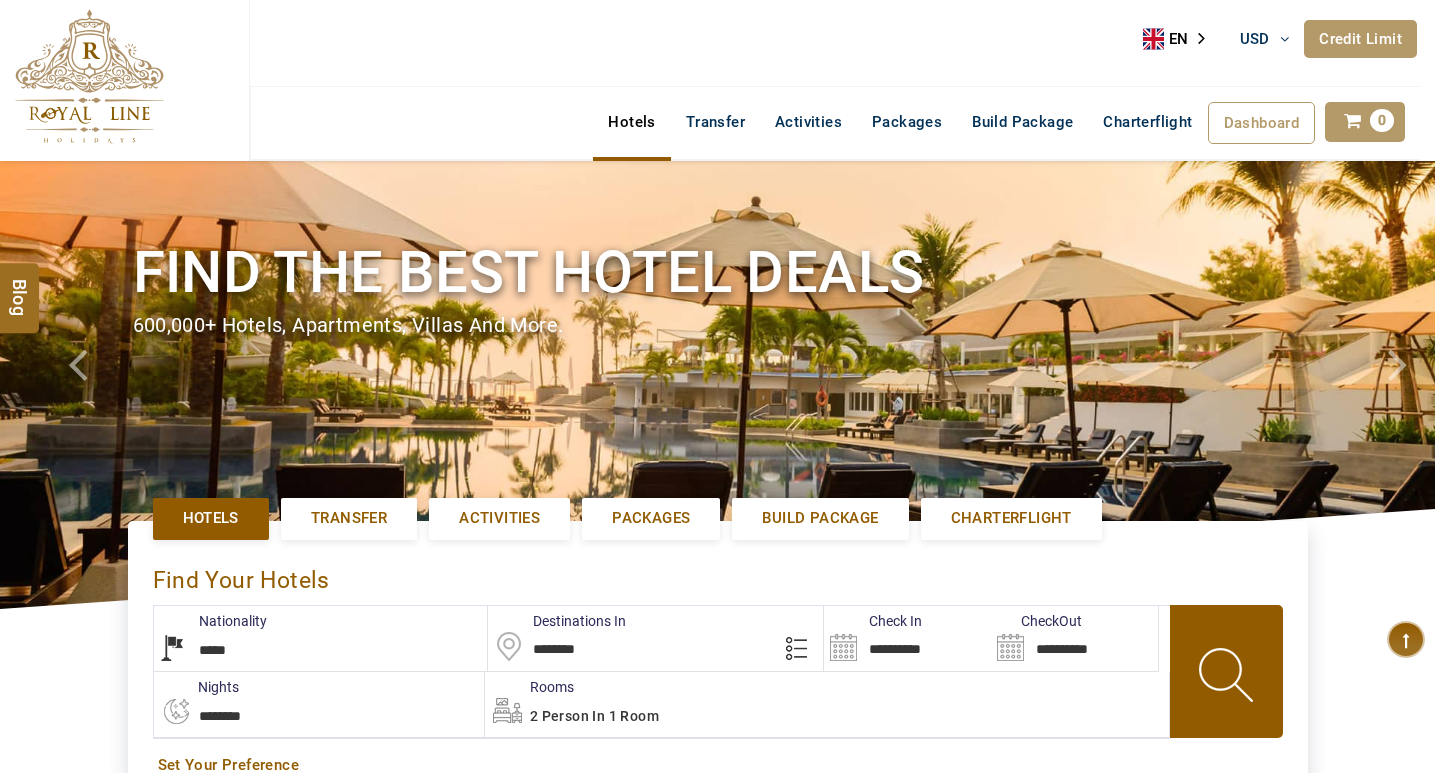 type on "**********" 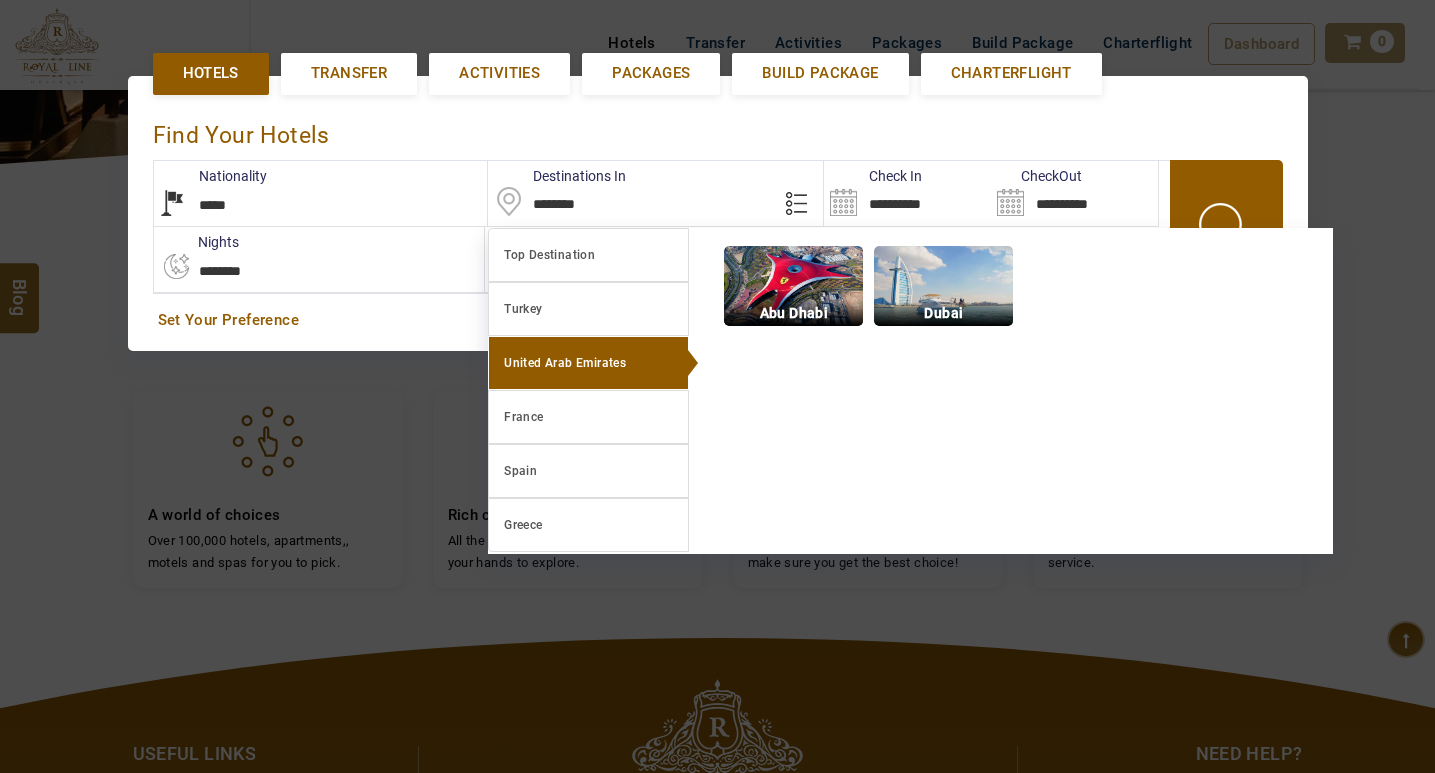 scroll, scrollTop: 461, scrollLeft: 0, axis: vertical 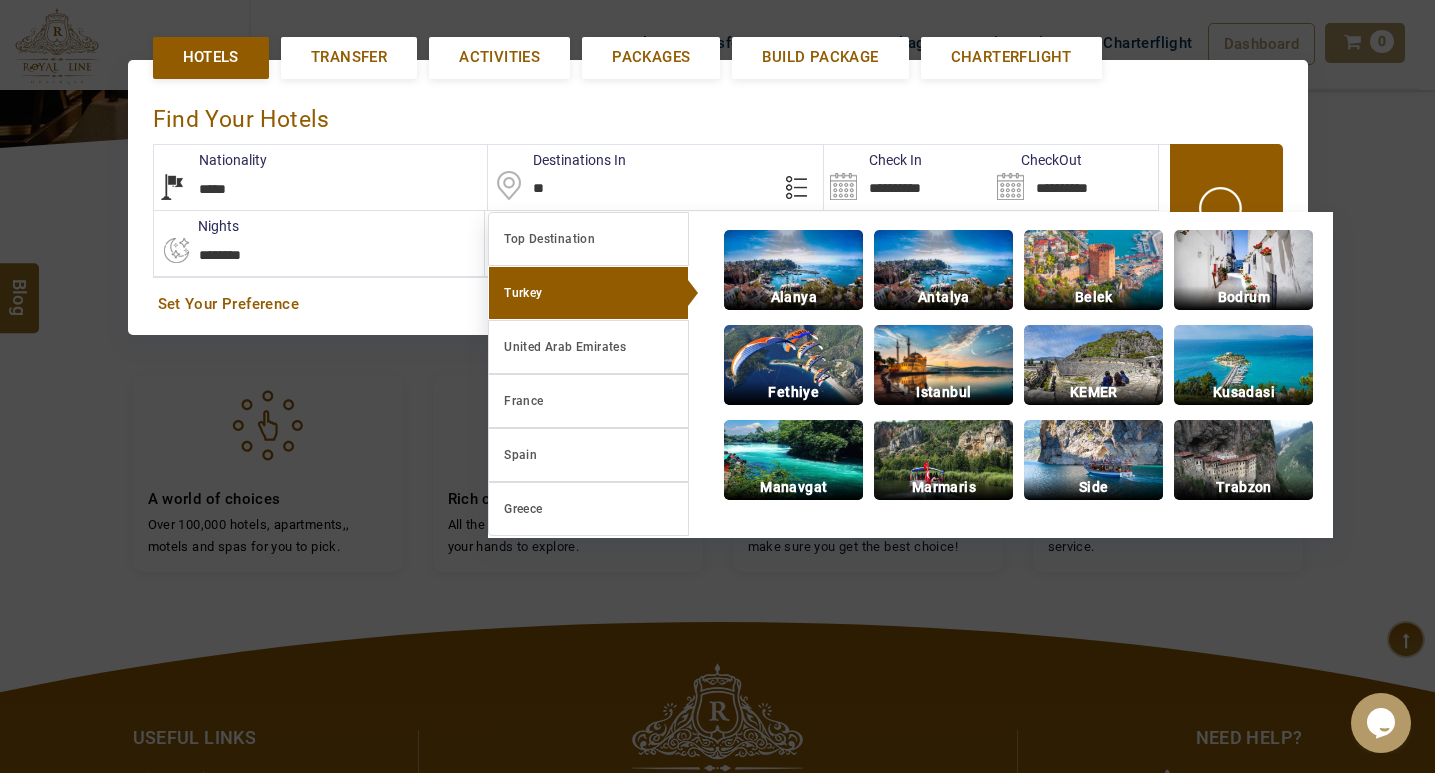 type on "*" 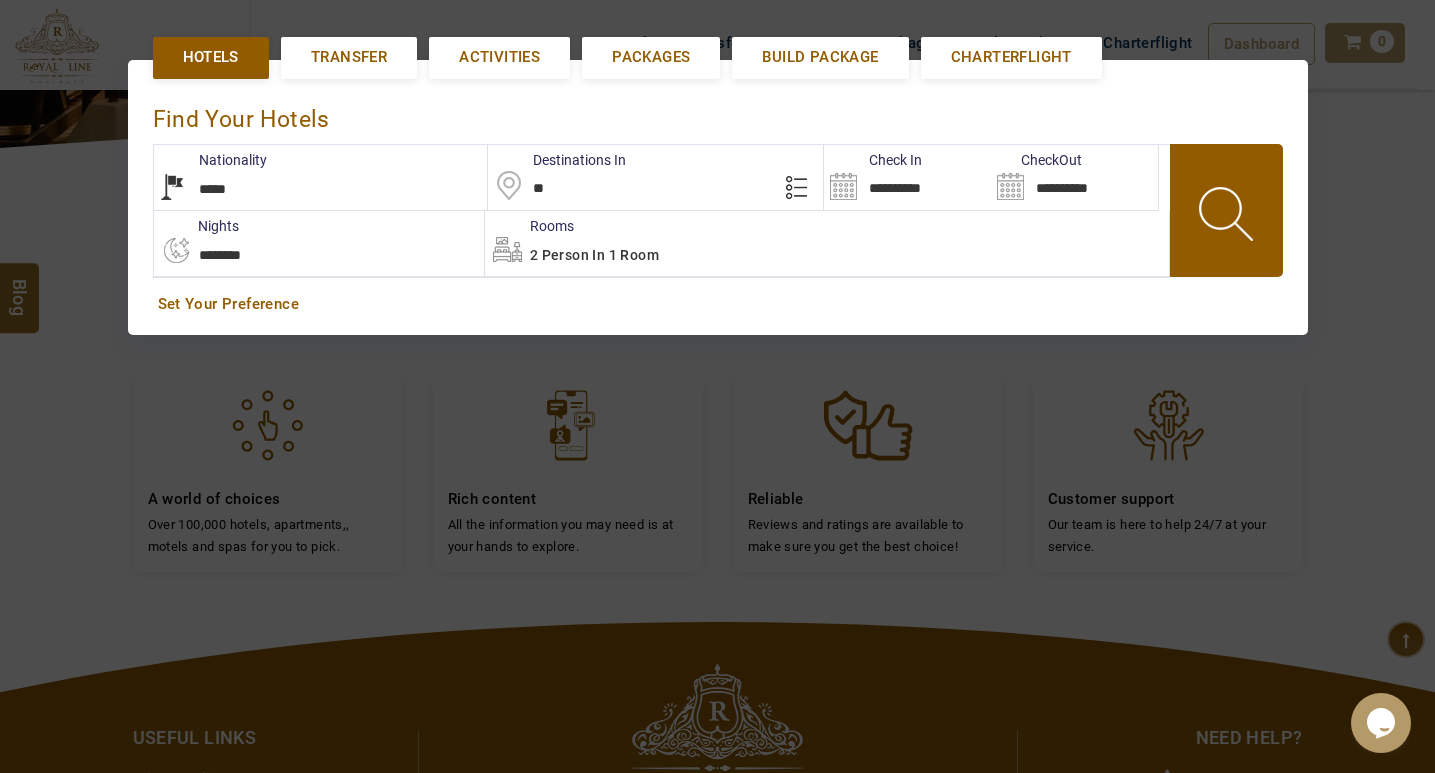 type on "*" 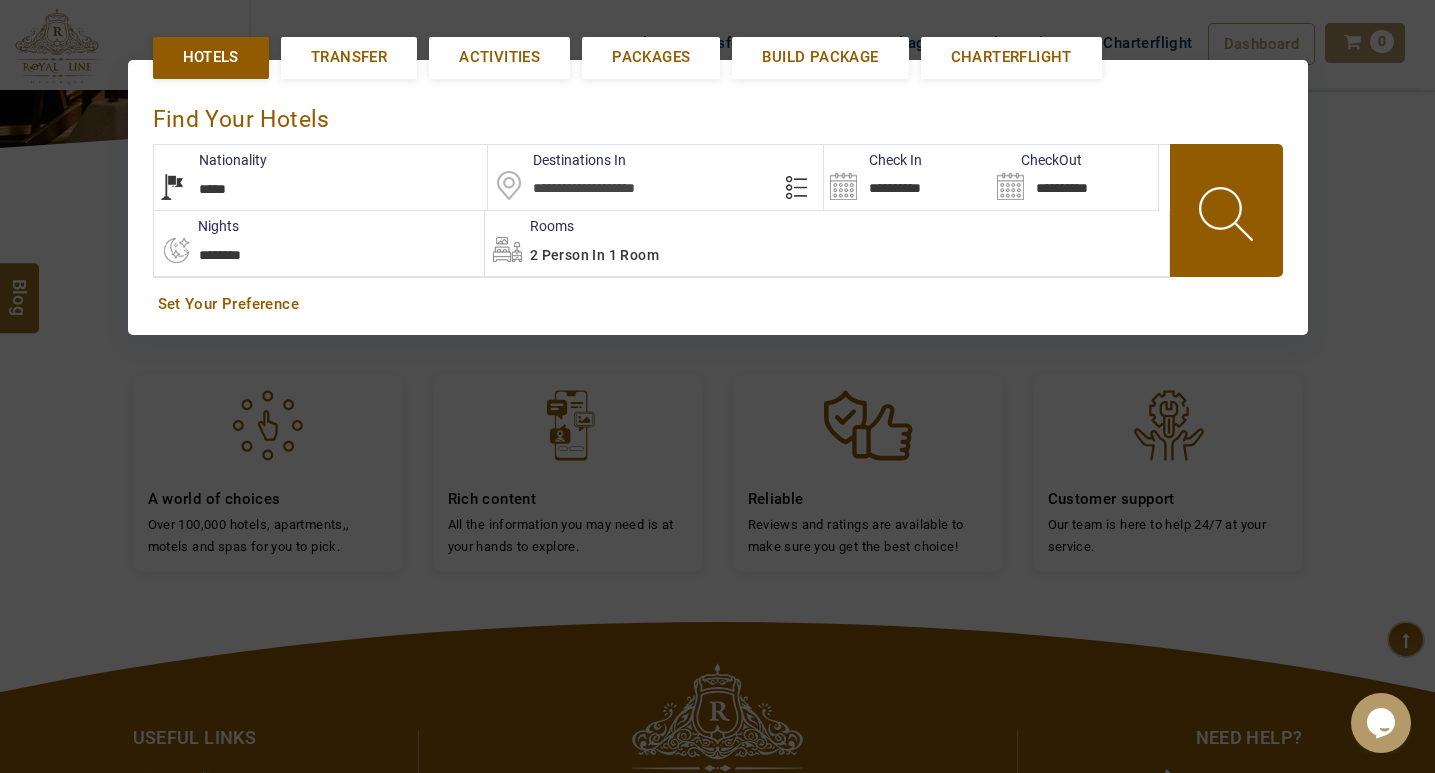 type 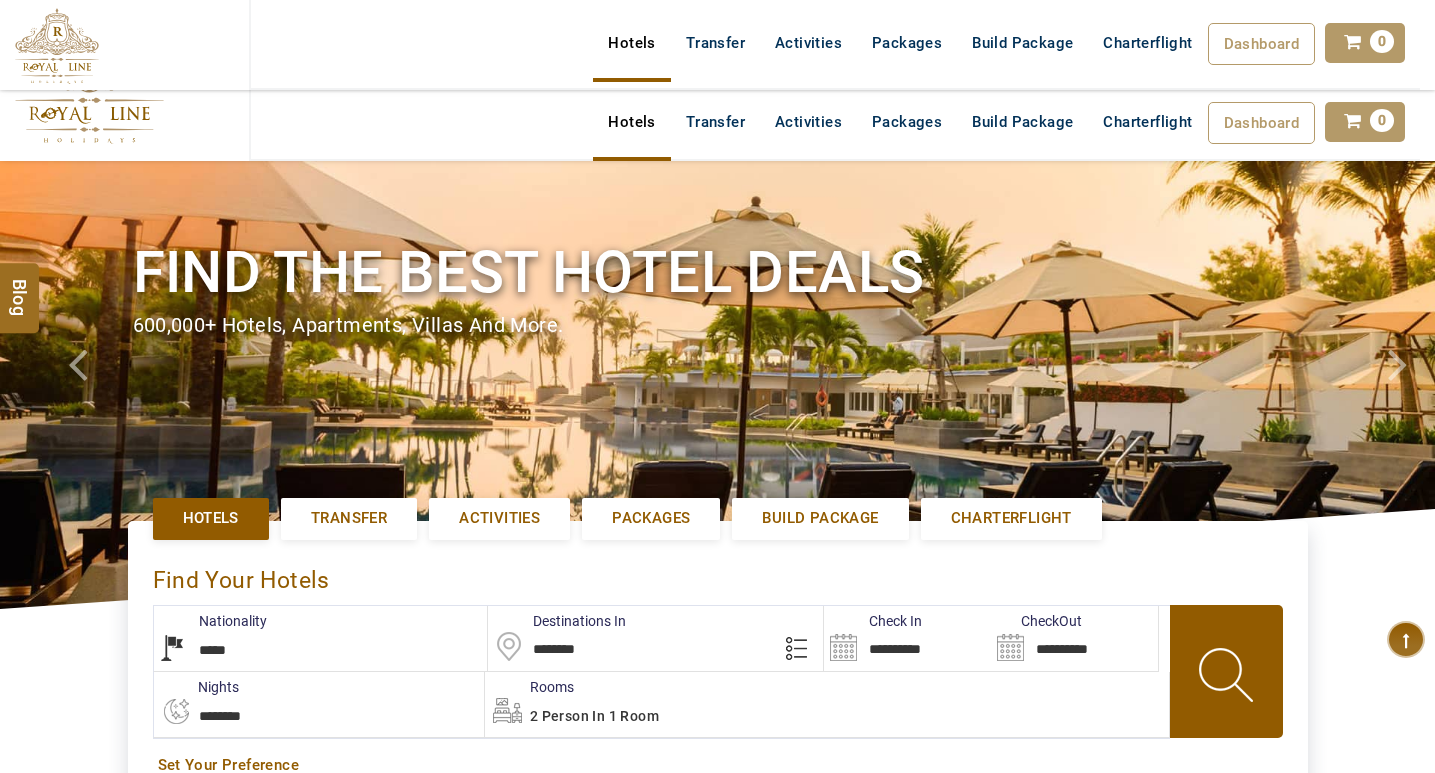 select on "*****" 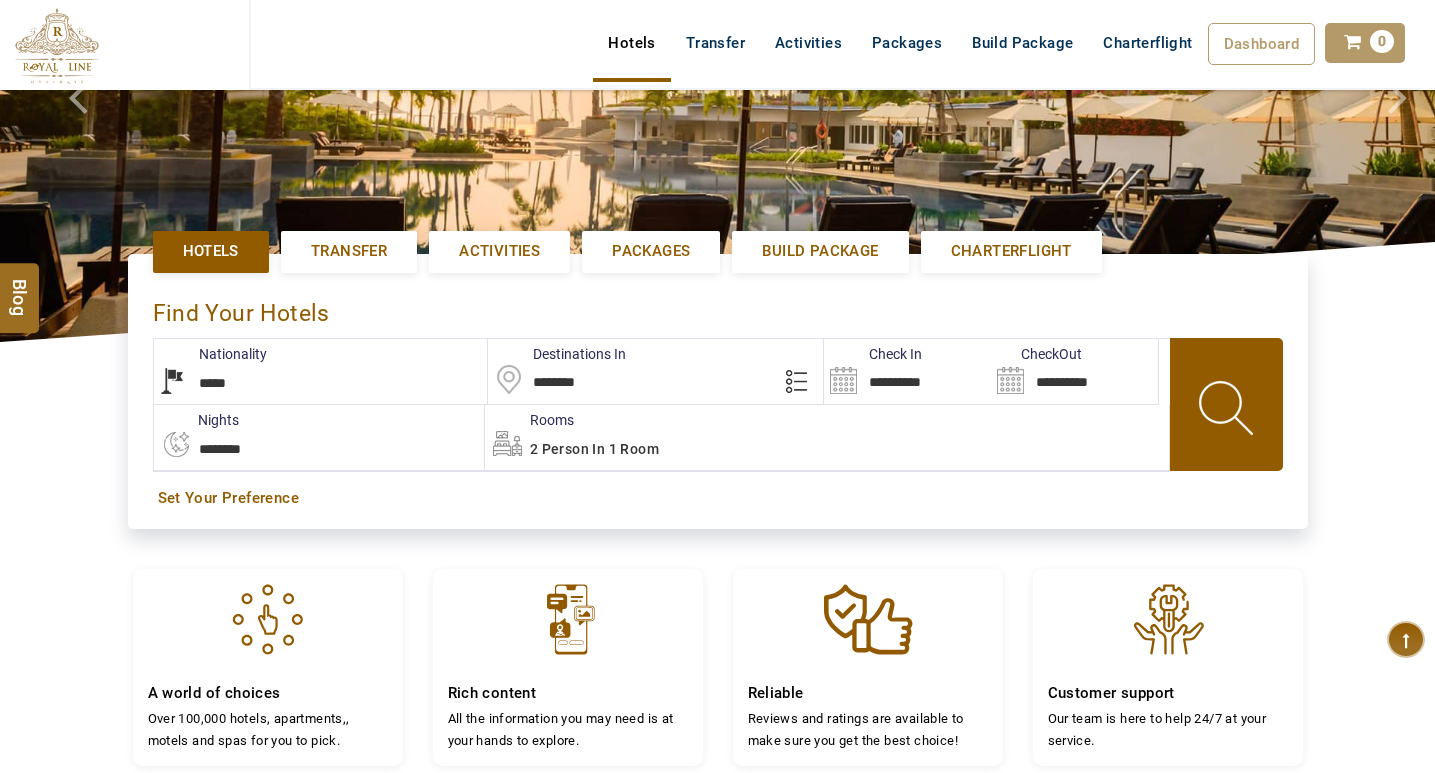scroll, scrollTop: 261, scrollLeft: 0, axis: vertical 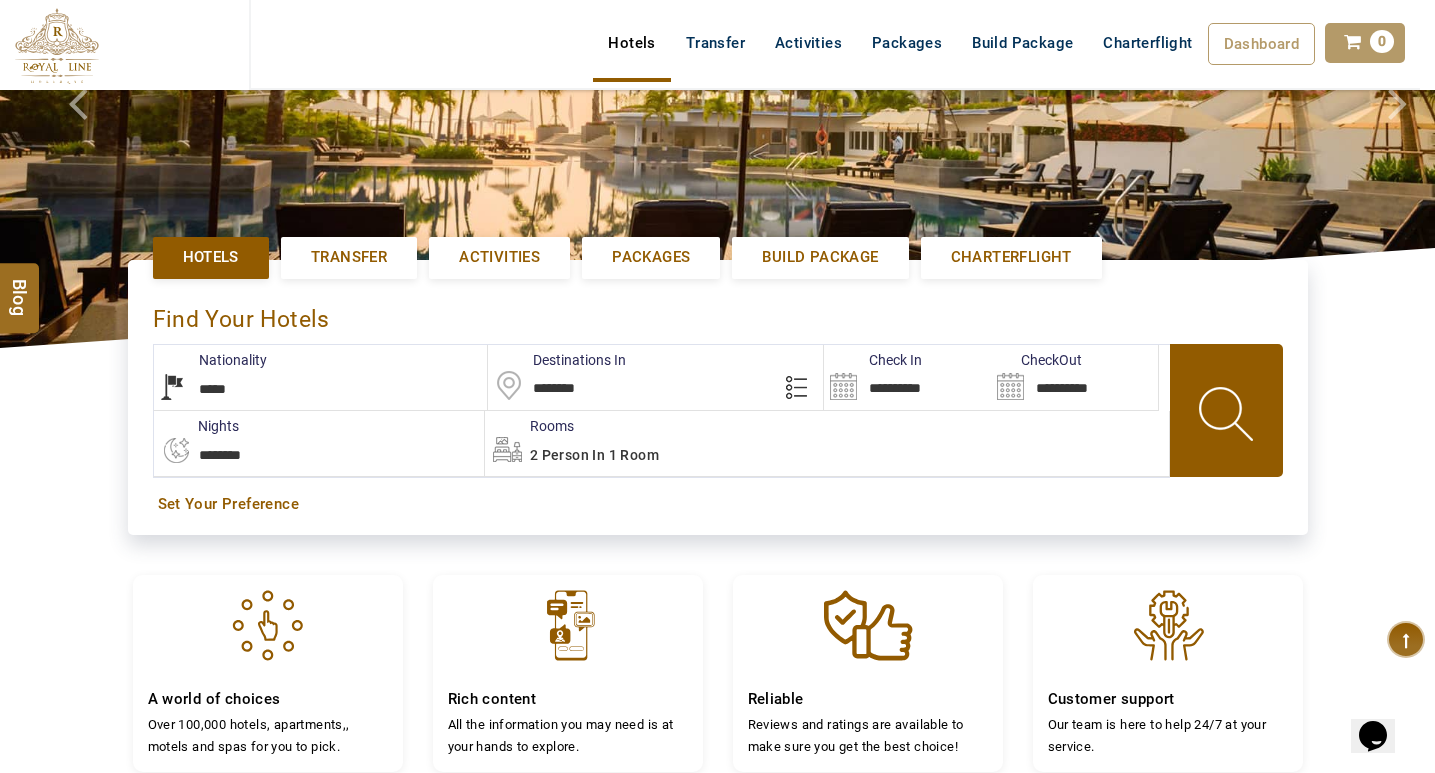 click on "**********" at bounding box center (907, 377) 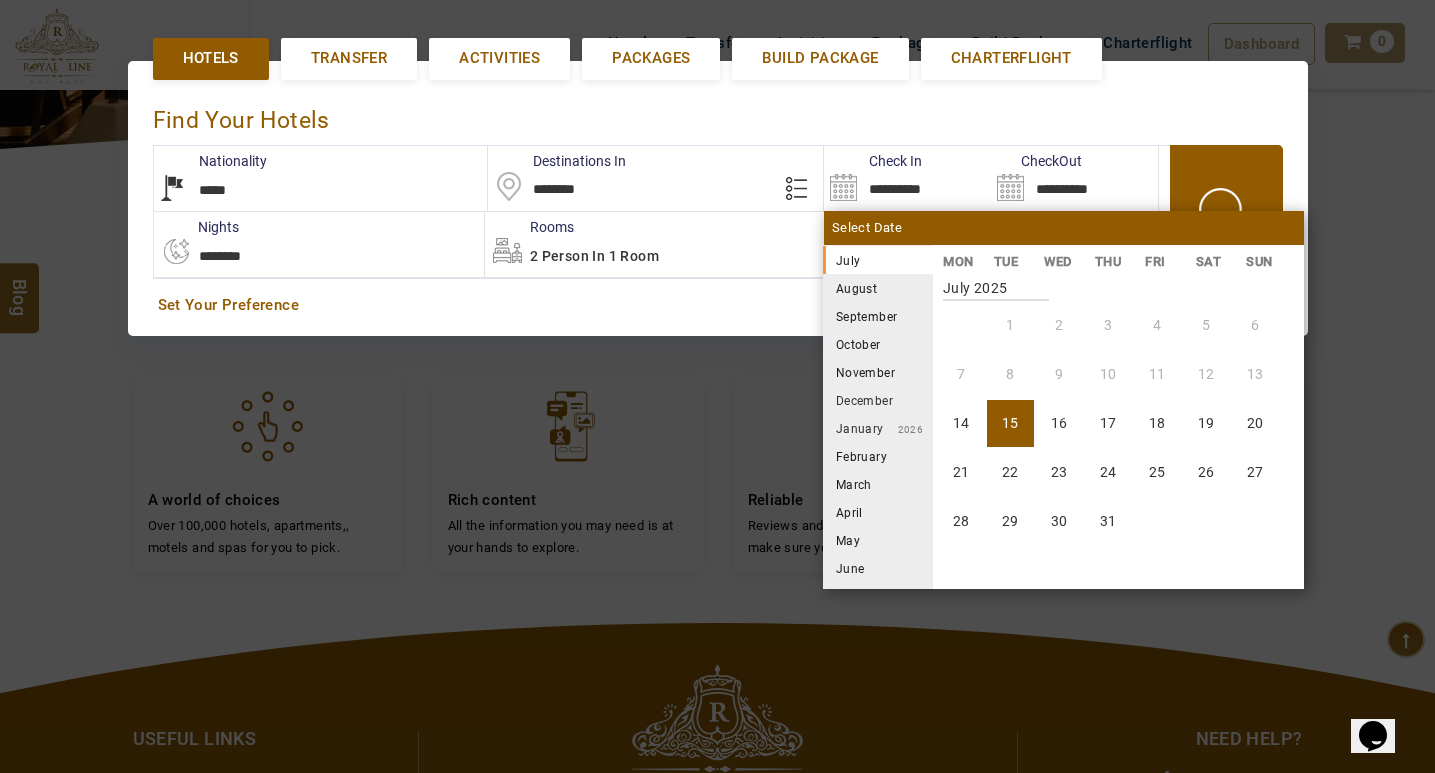 scroll, scrollTop: 461, scrollLeft: 0, axis: vertical 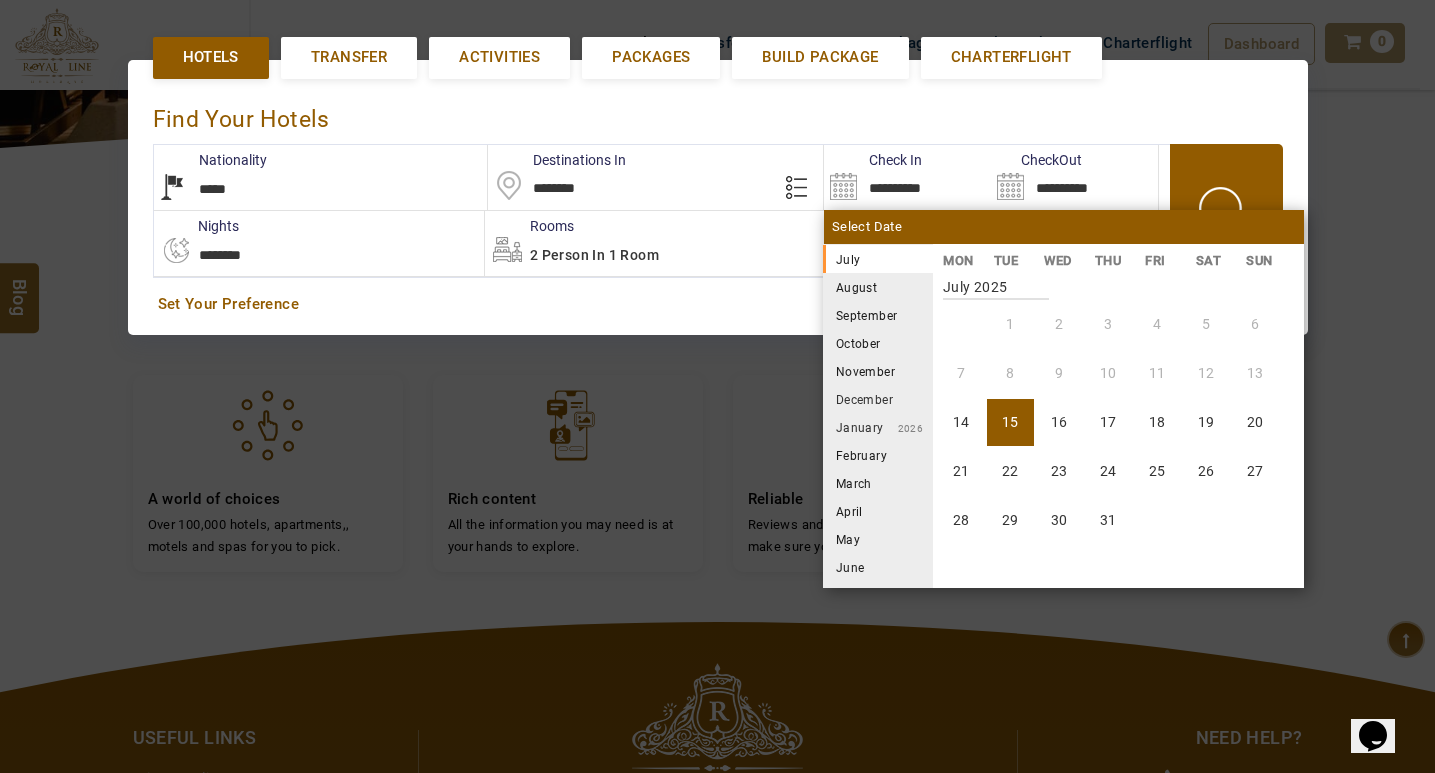 click on "August" at bounding box center [878, 287] 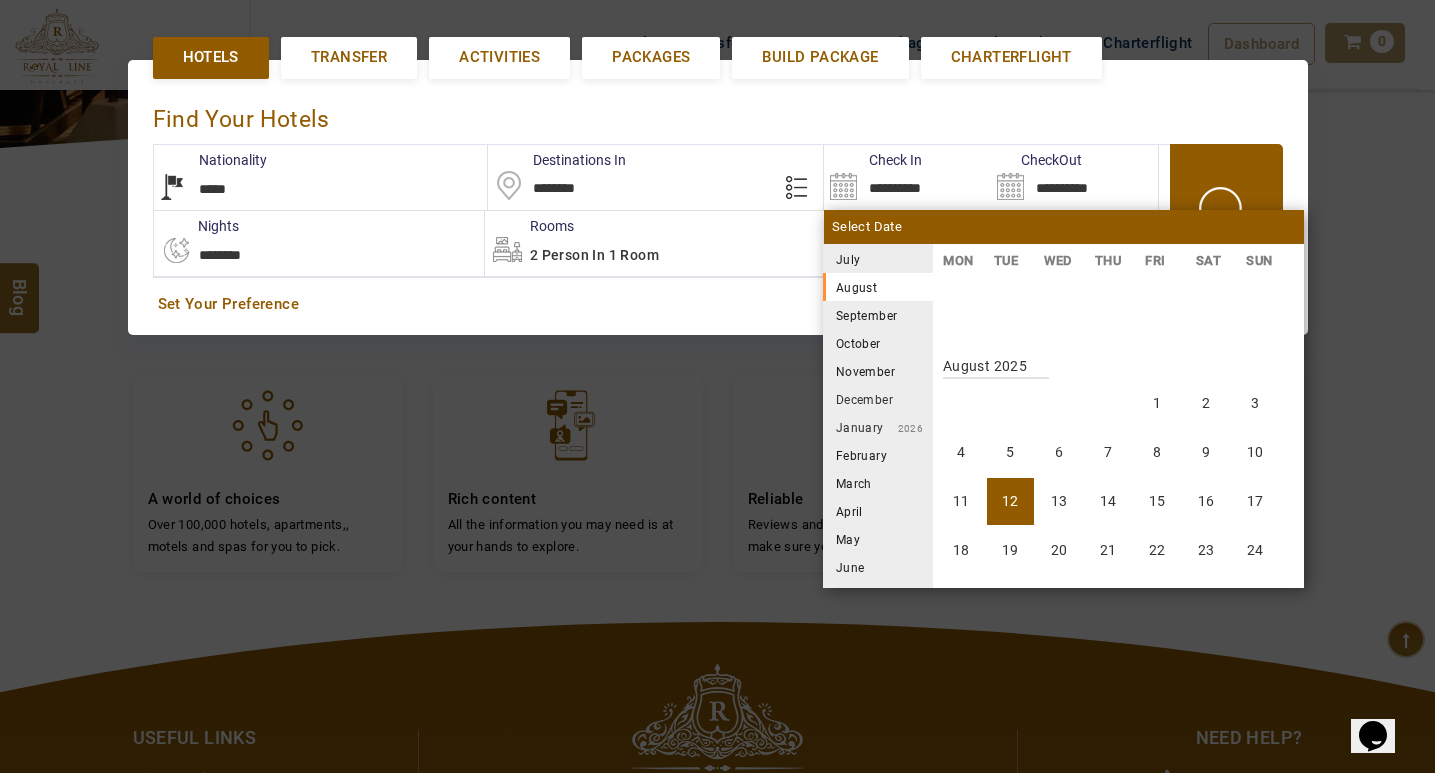 scroll, scrollTop: 370, scrollLeft: 0, axis: vertical 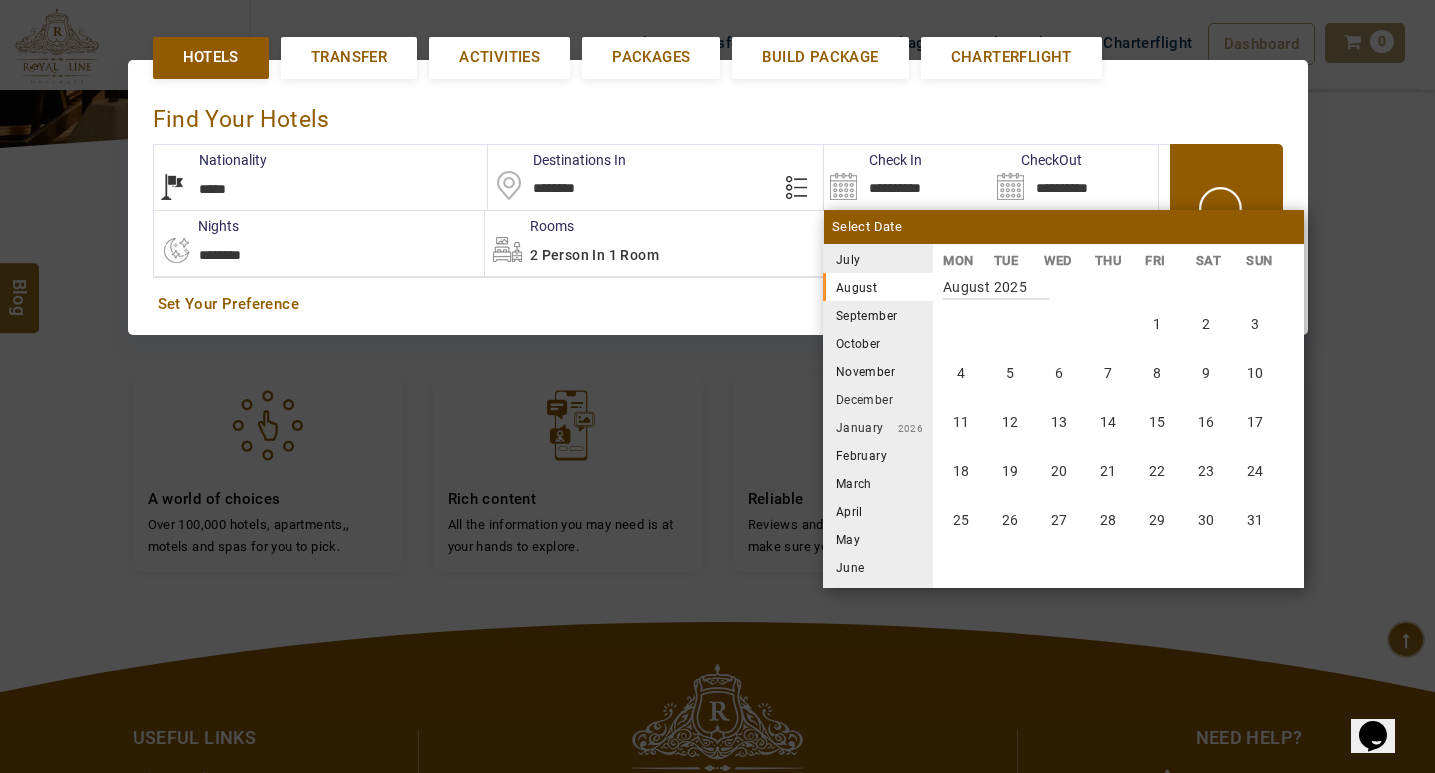 click on "20" at bounding box center [1059, 471] 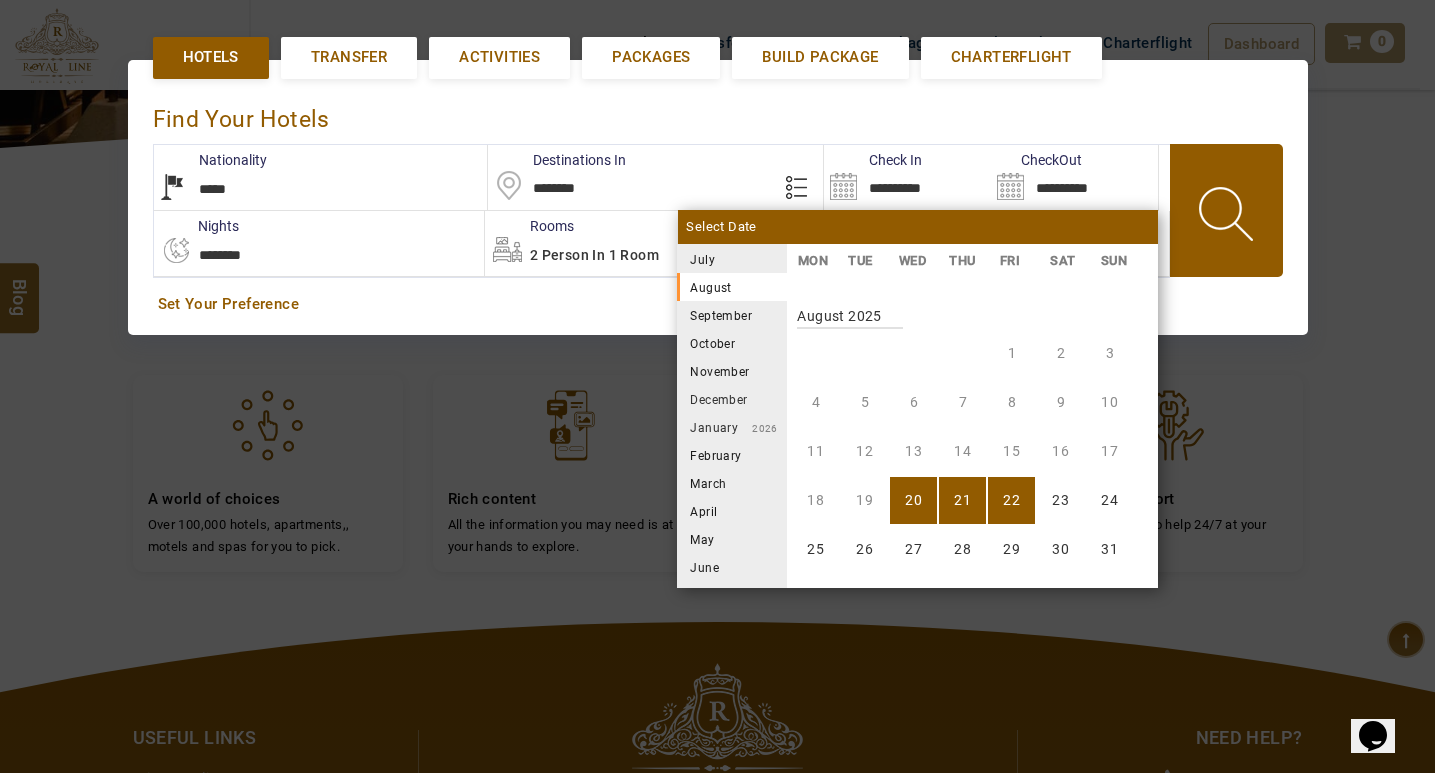 scroll, scrollTop: 370, scrollLeft: 0, axis: vertical 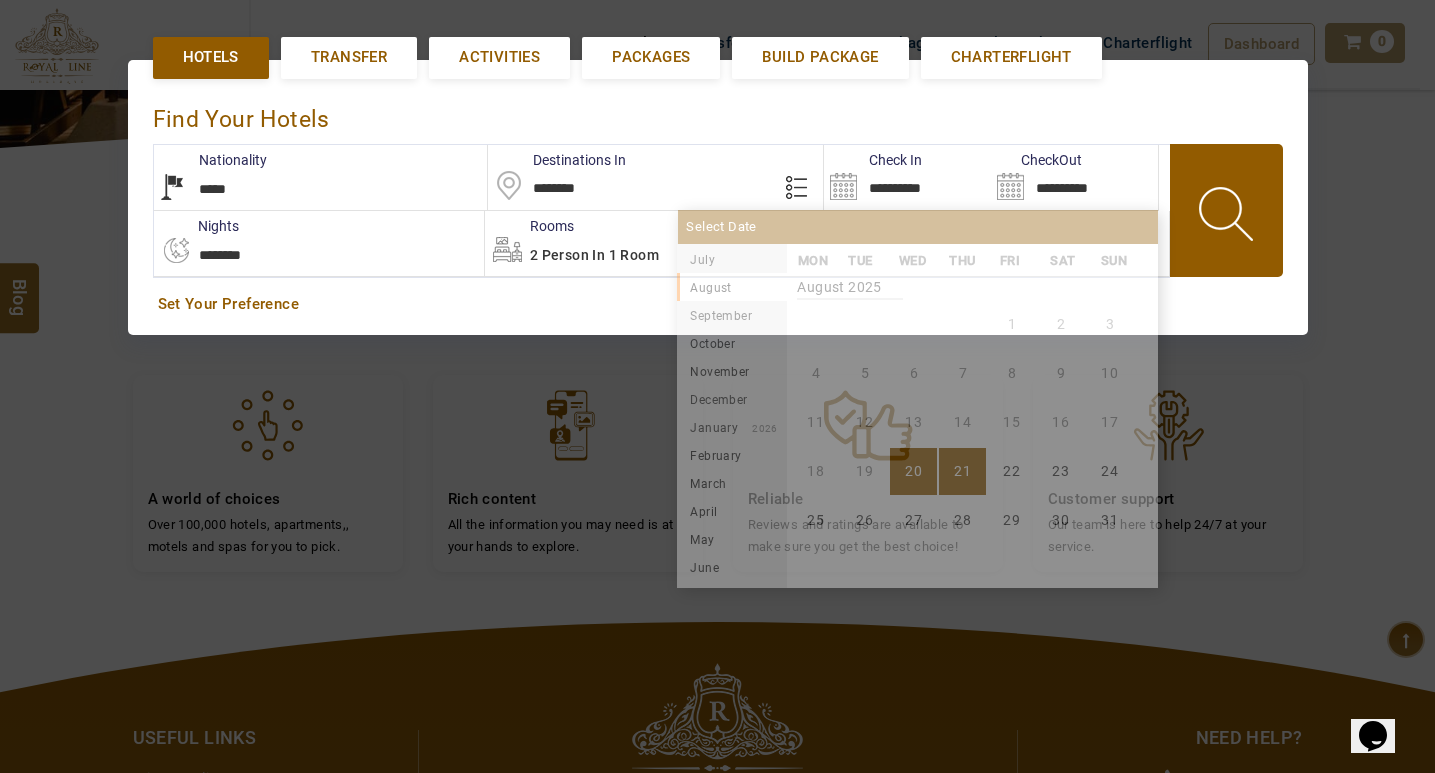 click on "21" at bounding box center (962, 471) 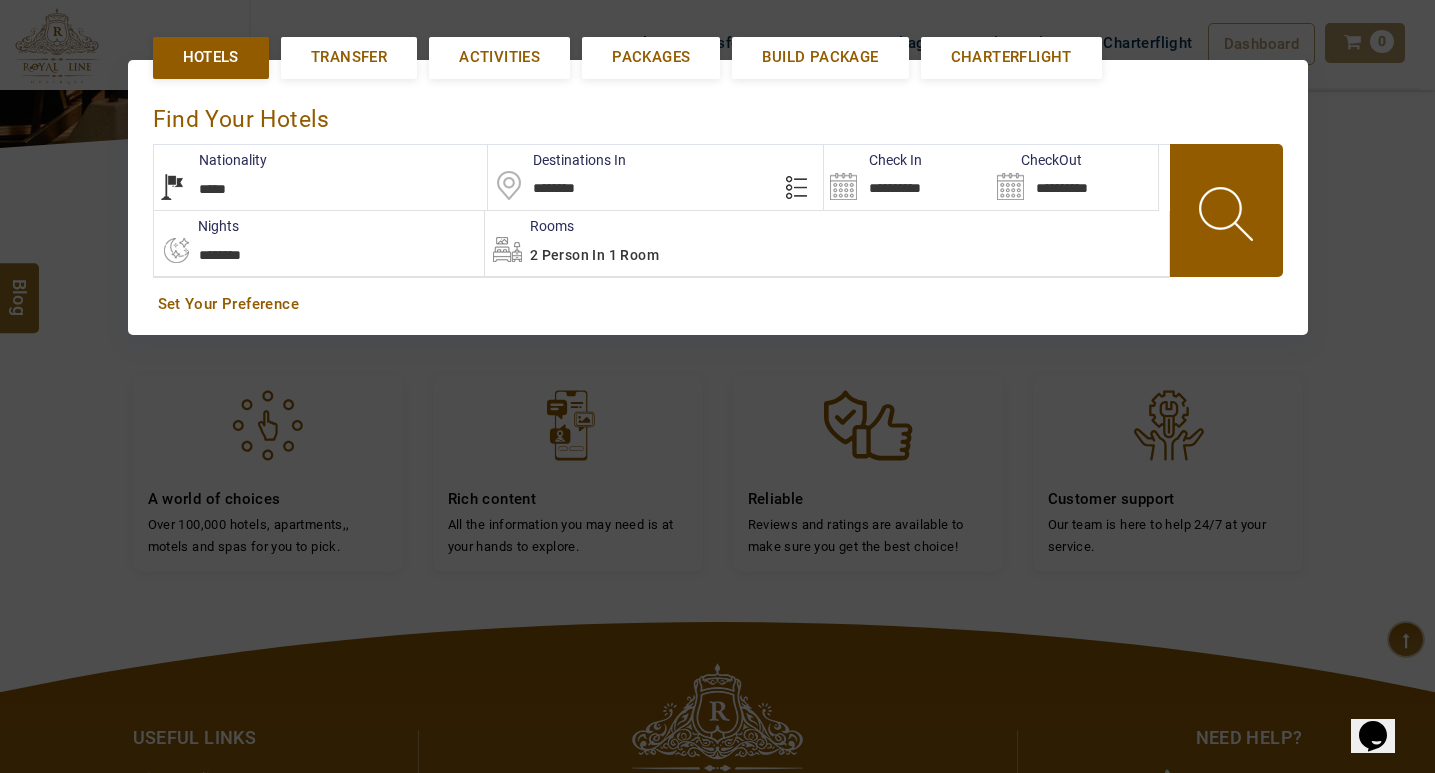 click at bounding box center [1228, 217] 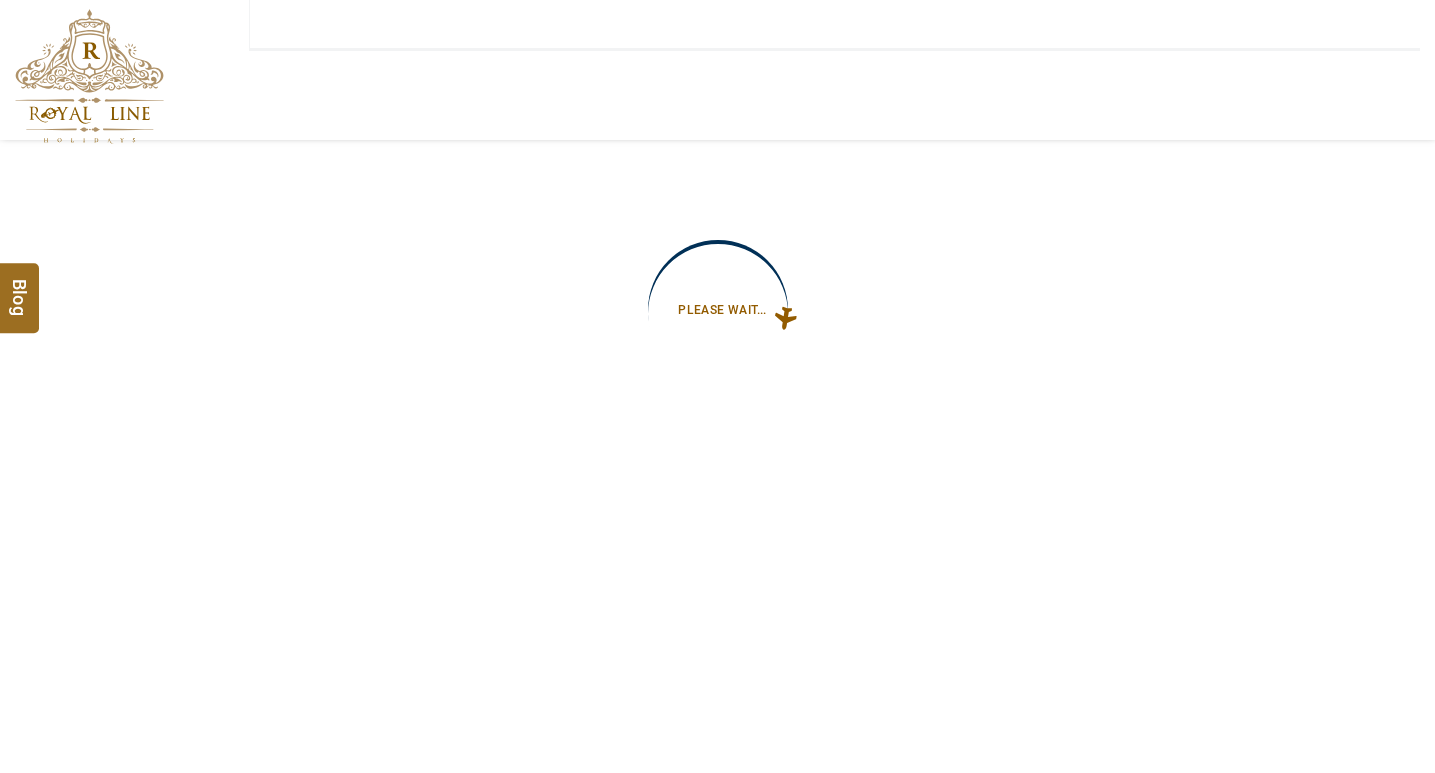 scroll, scrollTop: 0, scrollLeft: 0, axis: both 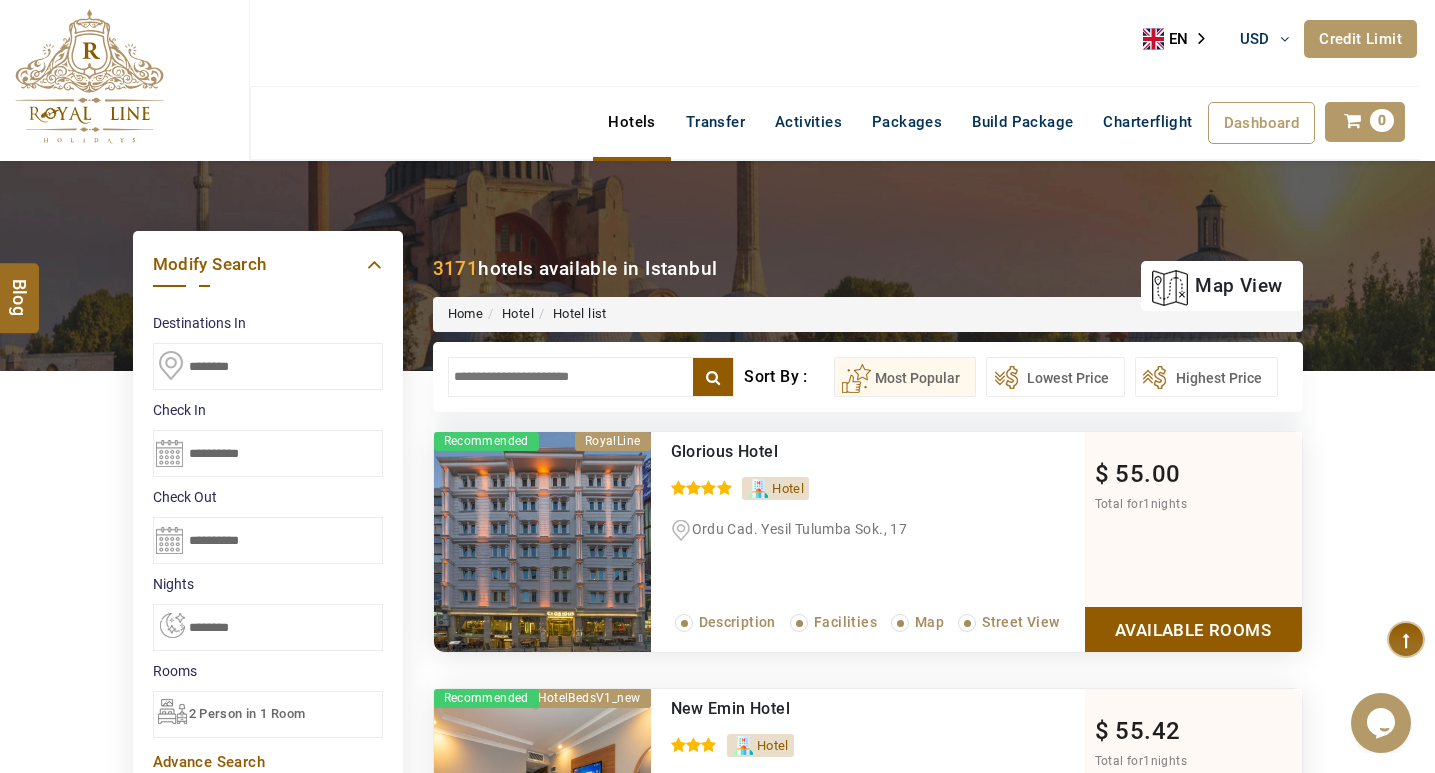 click at bounding box center (591, 377) 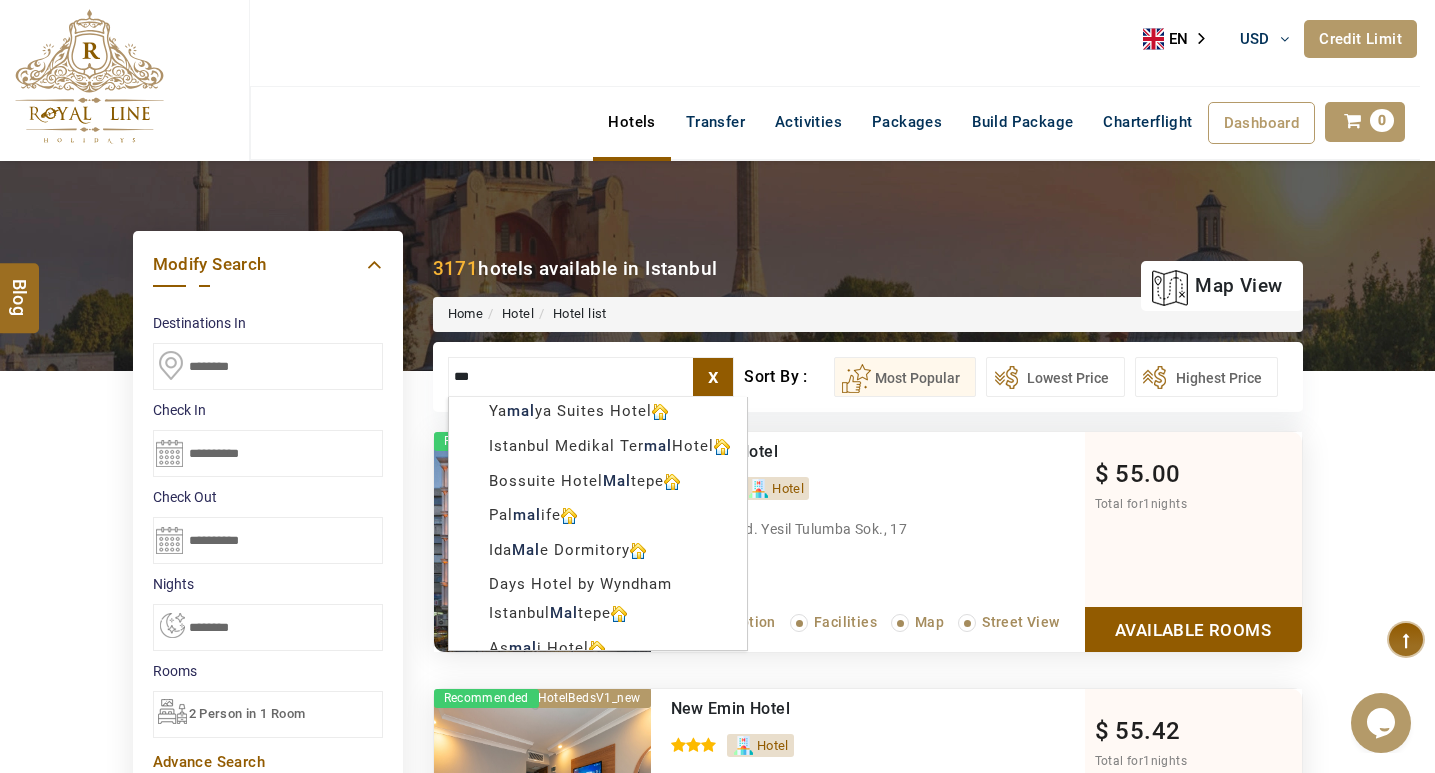 scroll, scrollTop: 0, scrollLeft: 0, axis: both 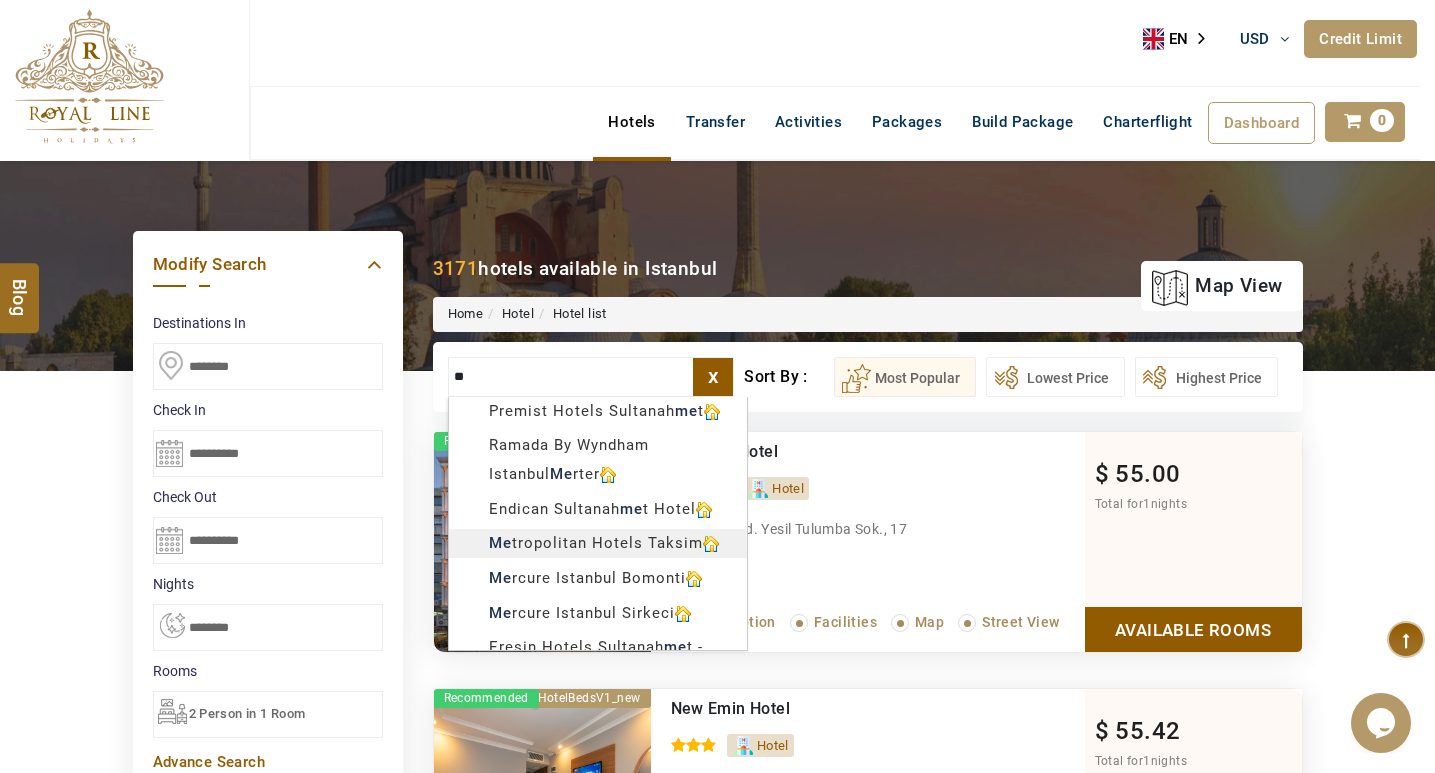 type on "*" 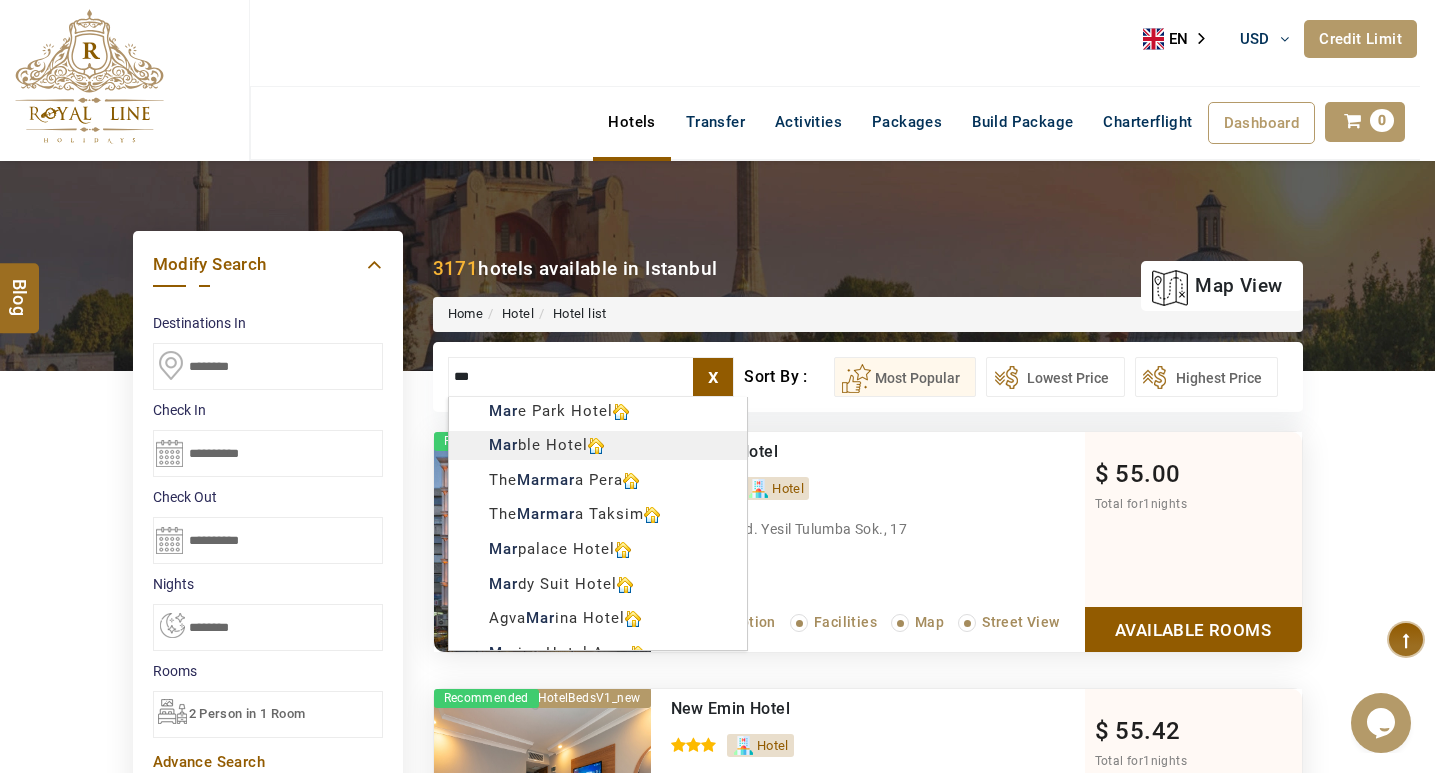 click on "NIRALIN USD AED  AED EUR  € USD  $ INR  ₹ THB  ฿ IDR  Rp BHD  BHD TRY  ₺ Credit Limit EN HE AR ES PT ZH Helpline
+971 55 344 0168 Register Now +971 55 344 0168 info@royallineholidays.com About Us What we Offer Blog Why Us Contact Hotels  Transfer Activities Packages Build Package Charterflight Dashboard My Profile My Booking My Reports My Quotation Sign Out 0 Points Redeem Now To Redeem 0  Points Future Points  15   Points Deposit Deposit Limit USD 307.26 Used USD 0.00 Available USD 307.26 Credit Limit Credit Limit USD 12000.00 70% Complete Used USD 5852.41 Available USD 6147.59 Setting  Looks like you haven't added anything to your cart yet Countinue Shopping ****** Please Wait.. Blog demo
Remember me Forgot
password? LOG IN Don't have an account?   Register Now My Booking View/ Print/Cancel Your Booking without Signing in Submit Applying Filters...... Hotels For You Will Be Loading Soon demo
Check In   CheckOut Rooms Rooms Please Wait Please Wait ... X Map" at bounding box center (717, 1233) 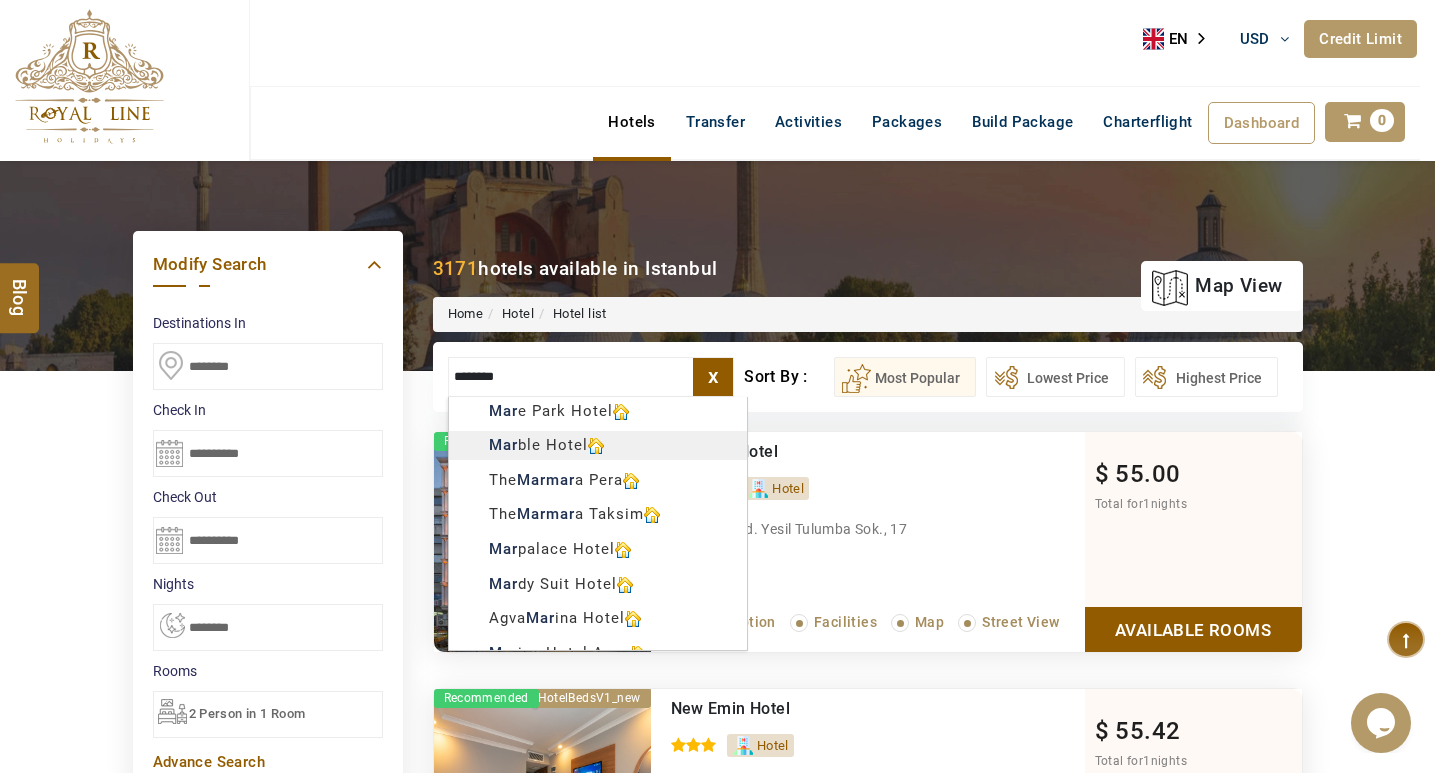 click on "********" at bounding box center [591, 377] 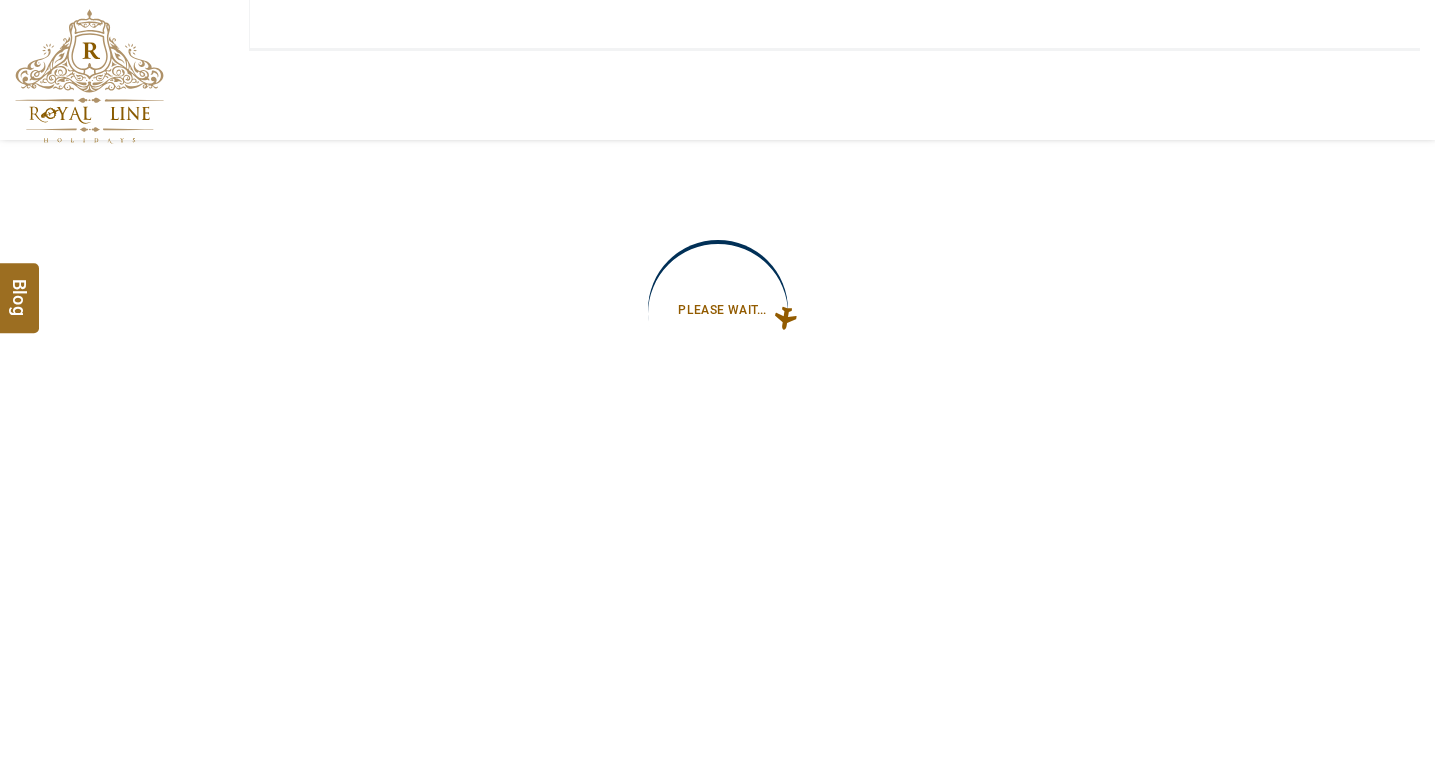 scroll, scrollTop: 0, scrollLeft: 0, axis: both 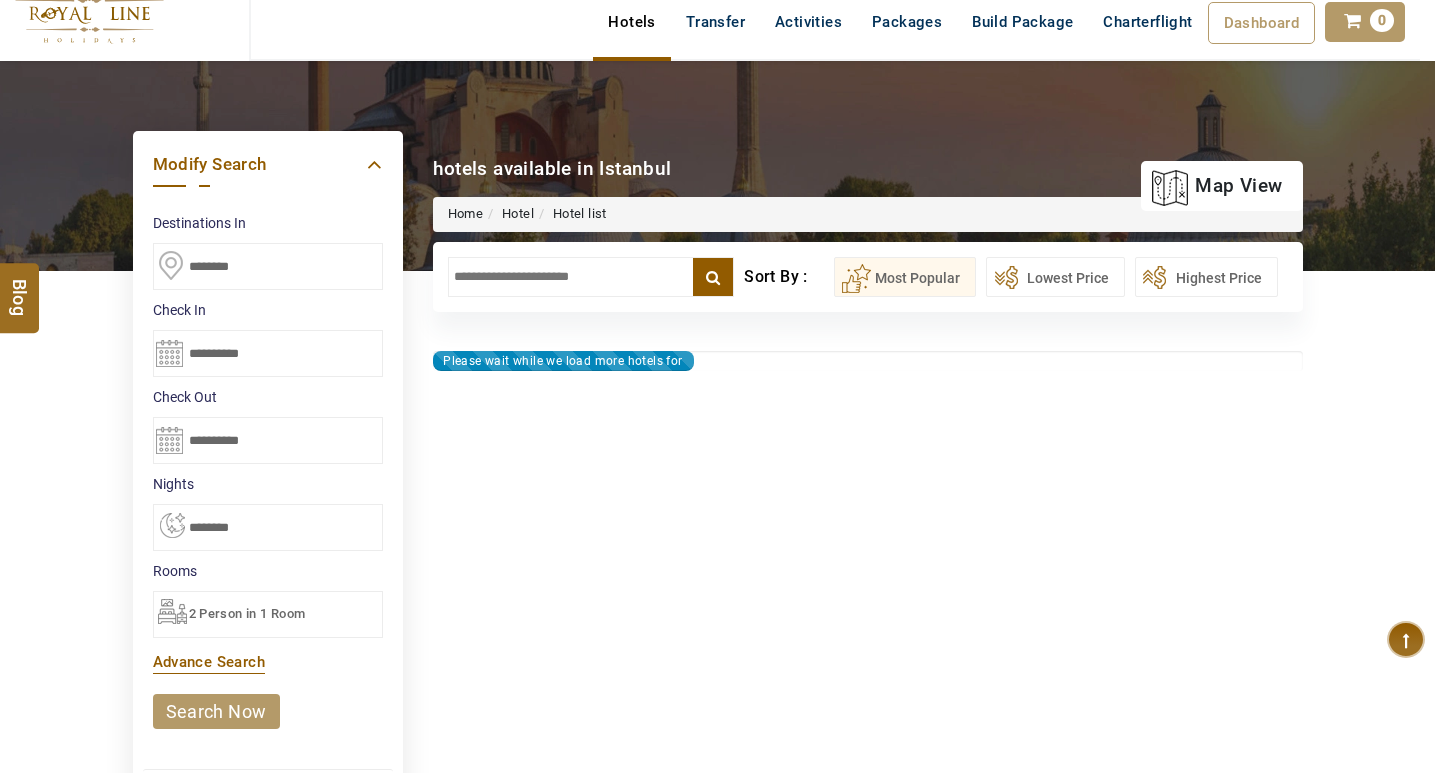 type on "**********" 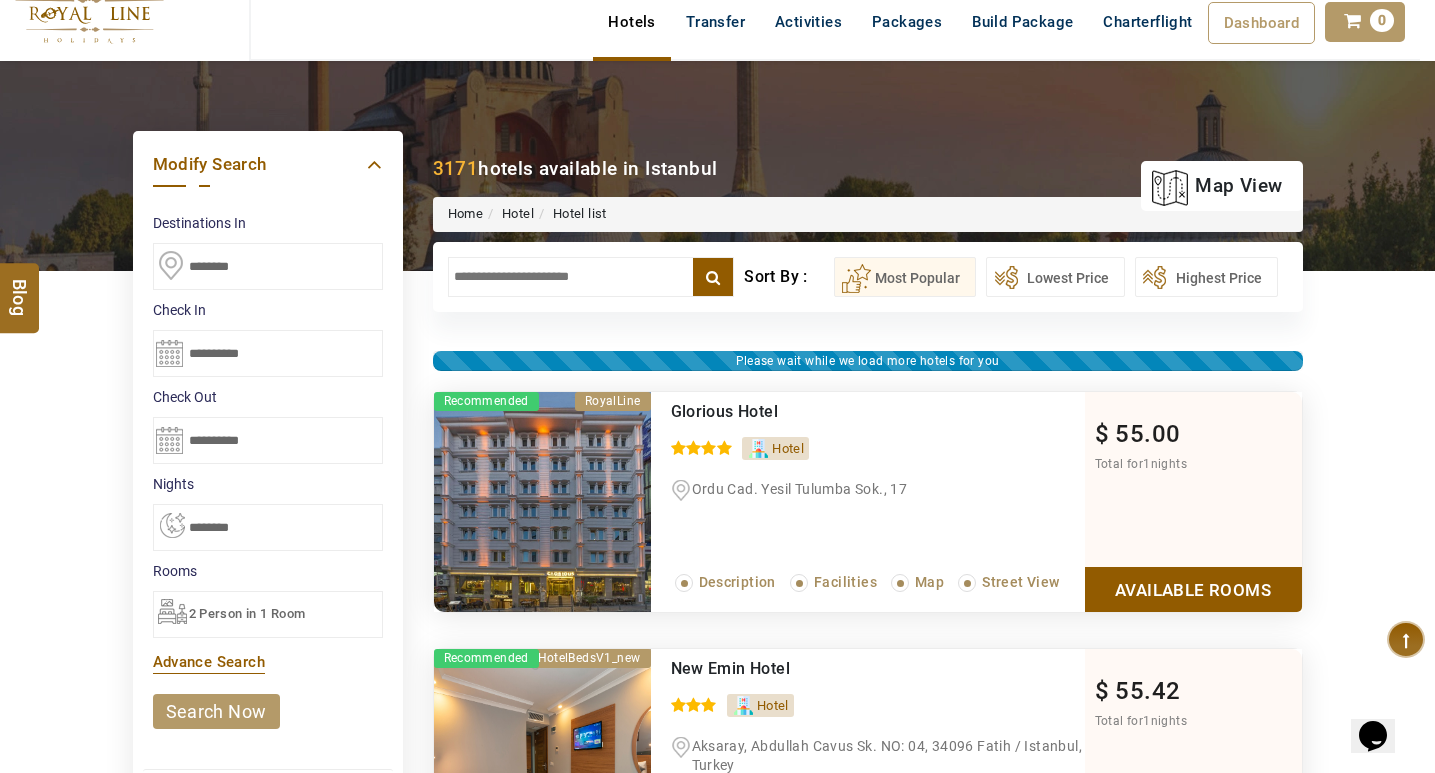 scroll, scrollTop: 0, scrollLeft: 0, axis: both 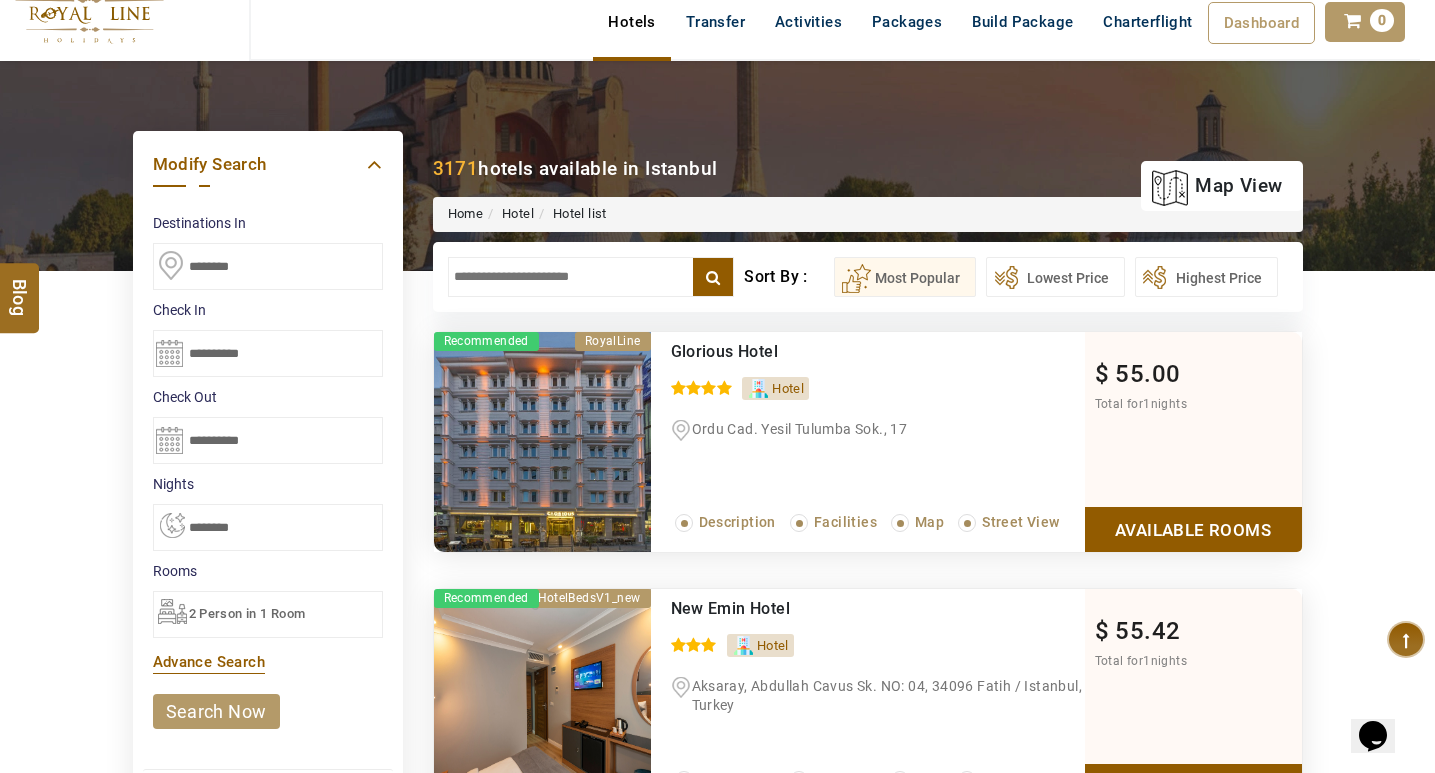 click at bounding box center [591, 277] 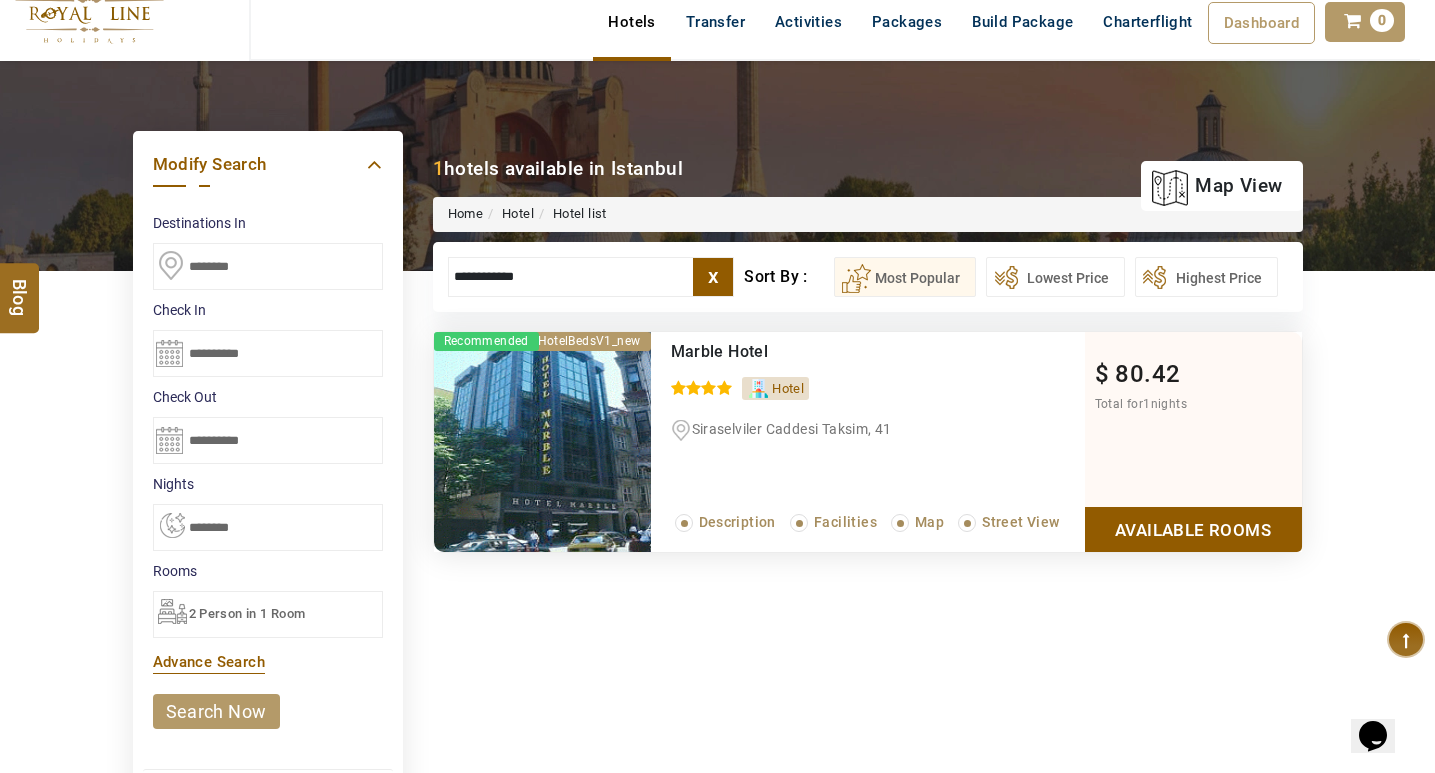 click on "NIRALIN USD AED  AED EUR  € USD  $ INR  ₹ THB  ฿ IDR  Rp BHD  BHD TRY  ₺ Credit Limit EN HE AR ES PT ZH Helpline
+971 55 344 0168 Register Now +971 55 344 0168 info@royallineholidays.com About Us What we Offer Blog Why Us Contact Hotels  Transfer Activities Packages Build Package Charterflight Dashboard My Profile My Booking My Reports My Quotation Sign Out 0 Points Redeem Now To Redeem 0  Points Future Points  15   Points Deposit Deposit Limit USD 307.26 Used USD 0.00 Available USD 307.26 Credit Limit Credit Limit USD 12000.00 70% Complete Used USD 5852.41 Available USD 6147.59 Setting  Looks like you haven't added anything to your cart yet Countinue Shopping ****** Please Wait.. Blog demo
Remember me Forgot
password? LOG IN Don't have an account?   Register Now My Booking View/ Print/Cancel Your Booking without Signing in Submit Applying Filters...... Hotels For You Will Be Loading Soon demo
Check In   CheckOut Rooms Rooms Please Wait Please Wait ... X Map" at bounding box center [717, 1133] 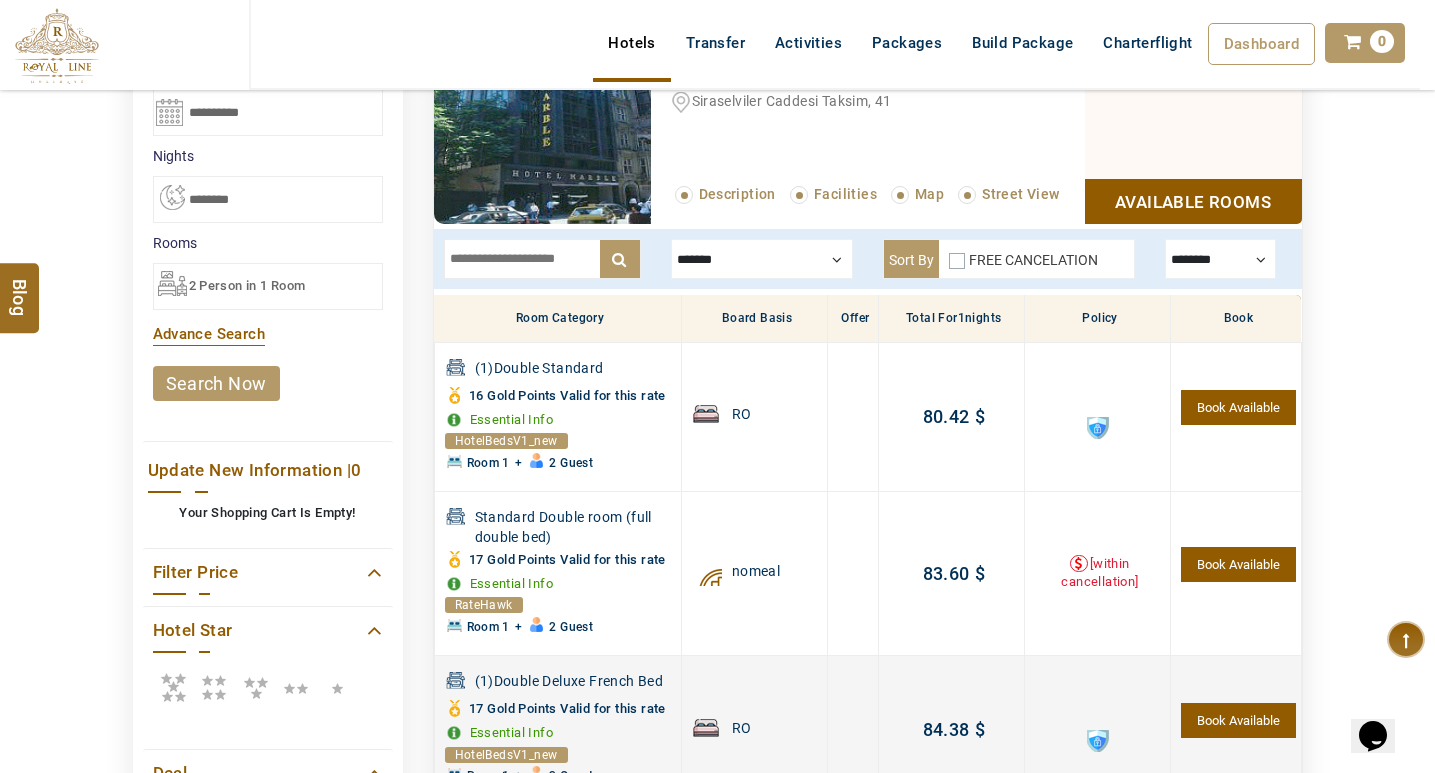 scroll, scrollTop: 382, scrollLeft: 0, axis: vertical 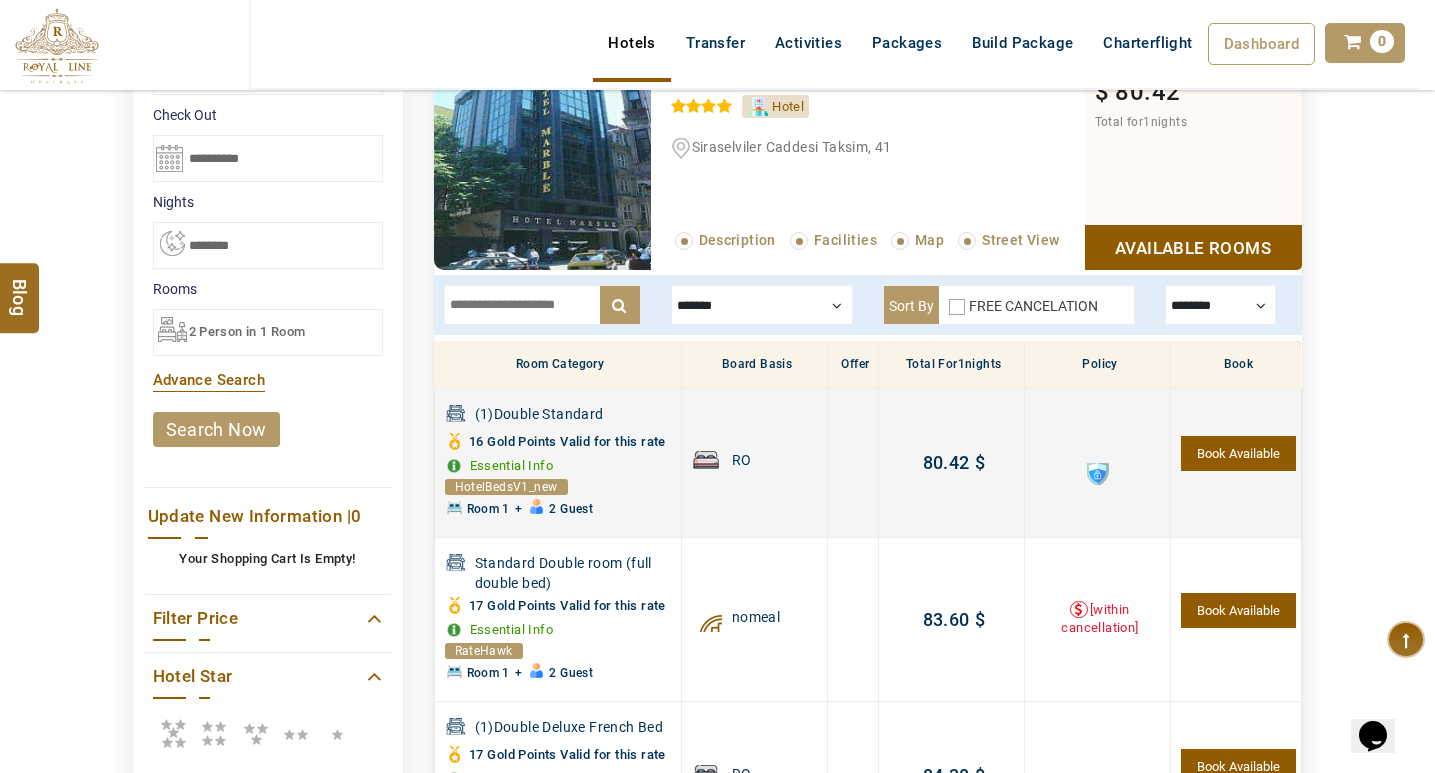 click on "Book Available" at bounding box center (1238, 453) 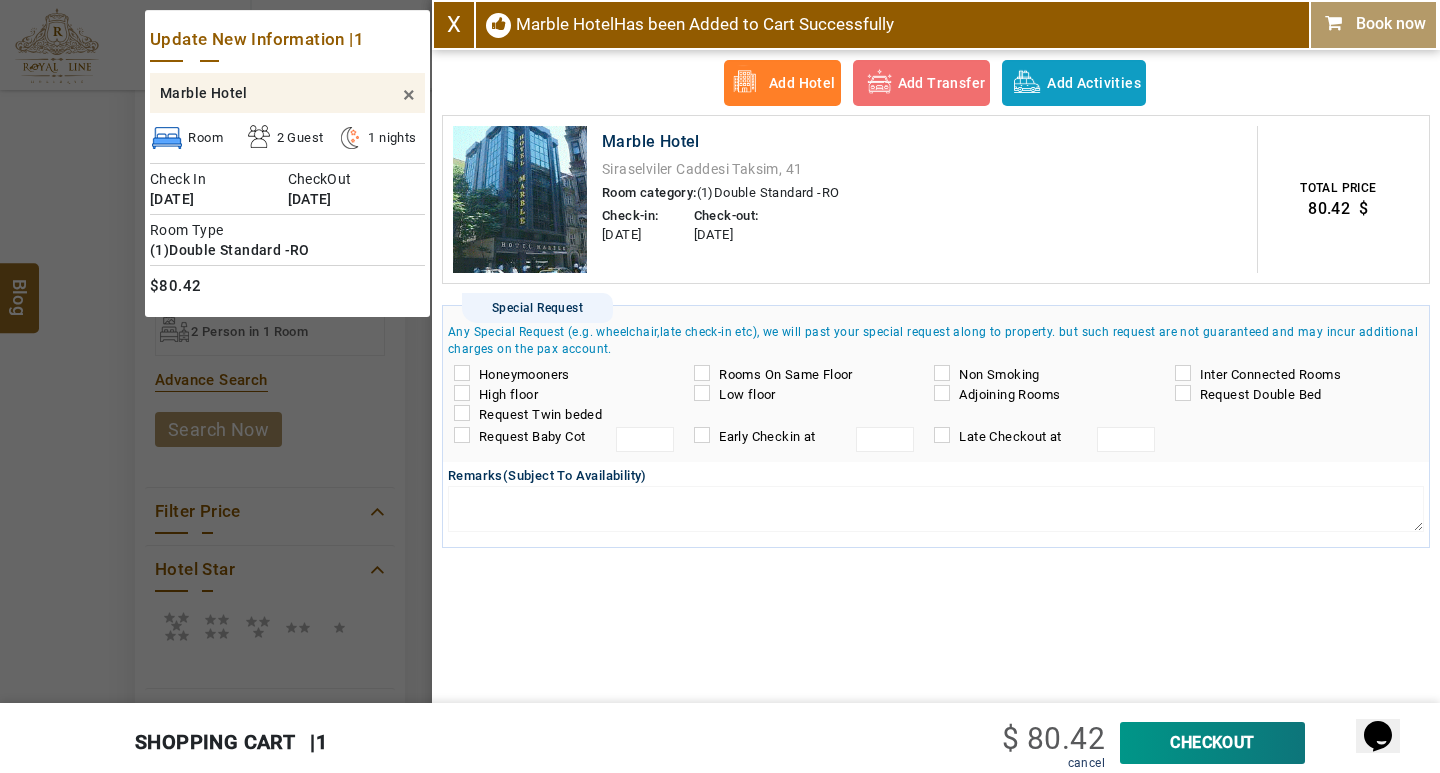click on "Marble Hotel   ×" at bounding box center [287, 93] 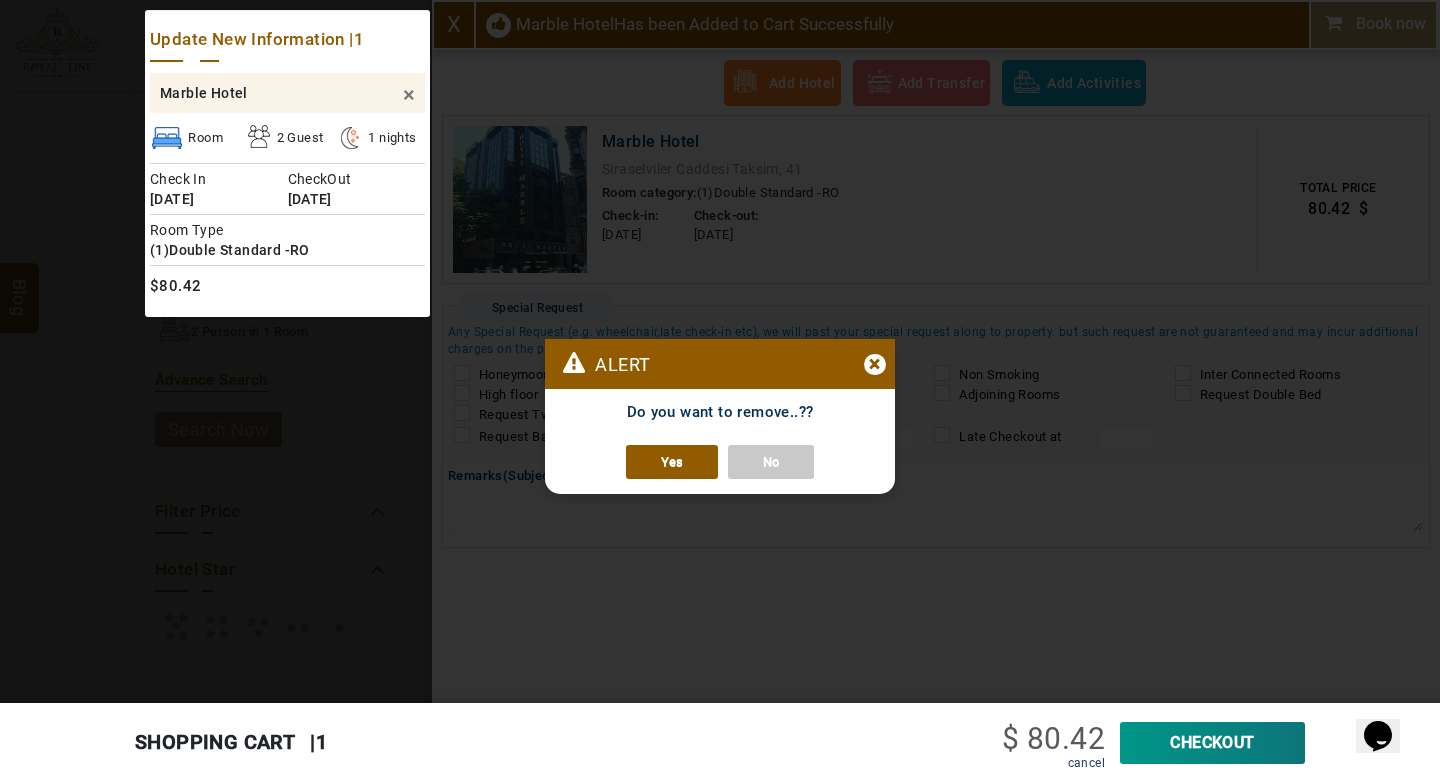 click on "Yes" at bounding box center [672, 462] 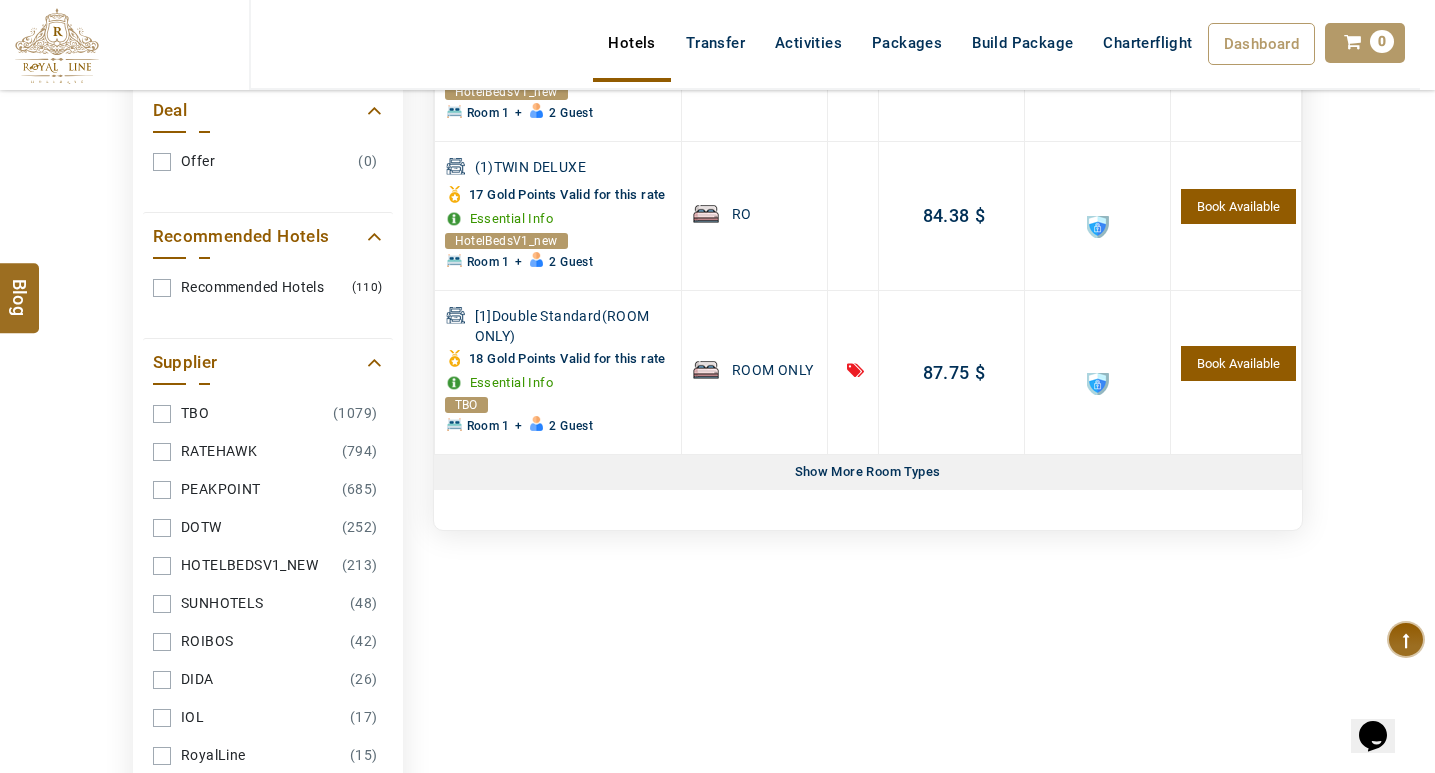 scroll, scrollTop: 1082, scrollLeft: 0, axis: vertical 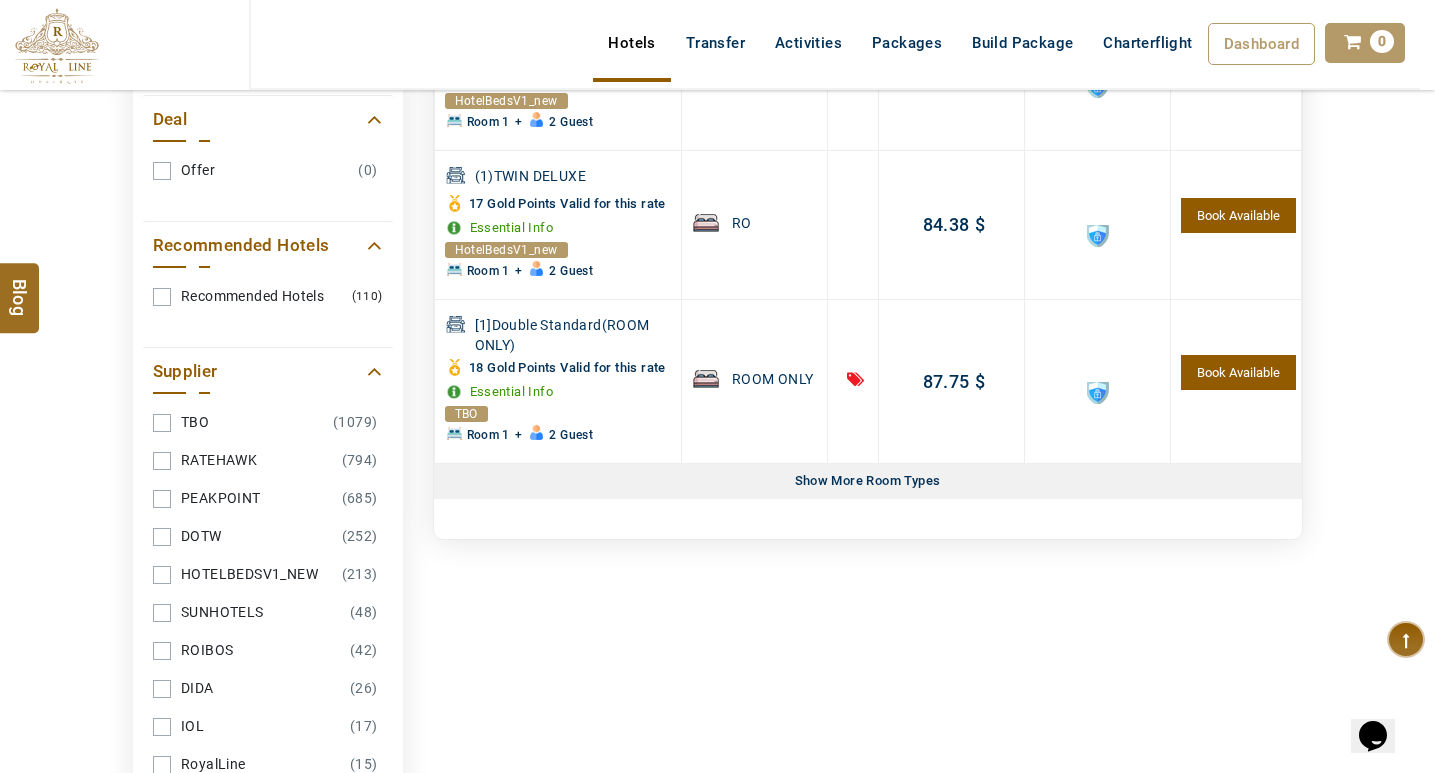 click on "Show More Room Types  Show Less Rooms" at bounding box center [868, 481] 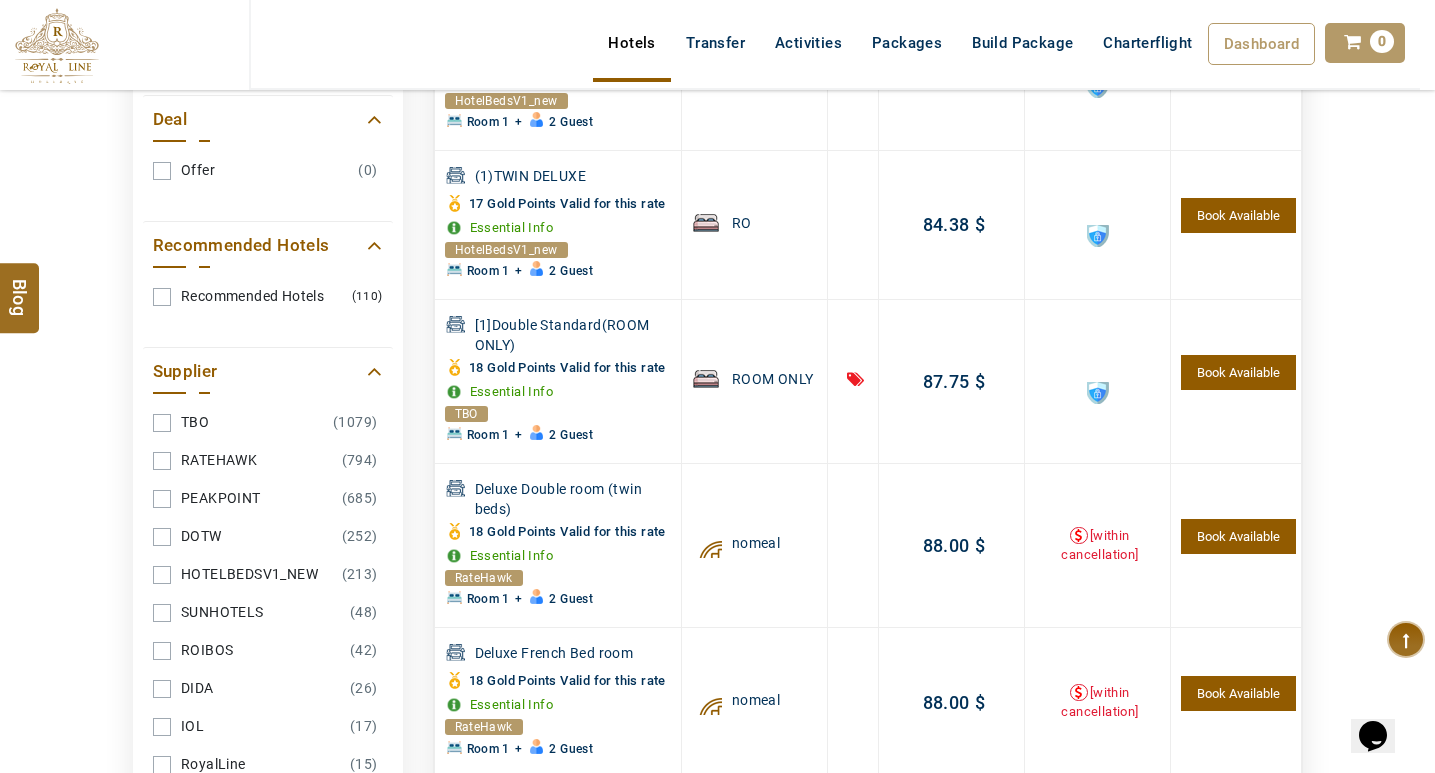 click on "0.00 $ 88.00 $ 88.00 $" at bounding box center (951, 546) 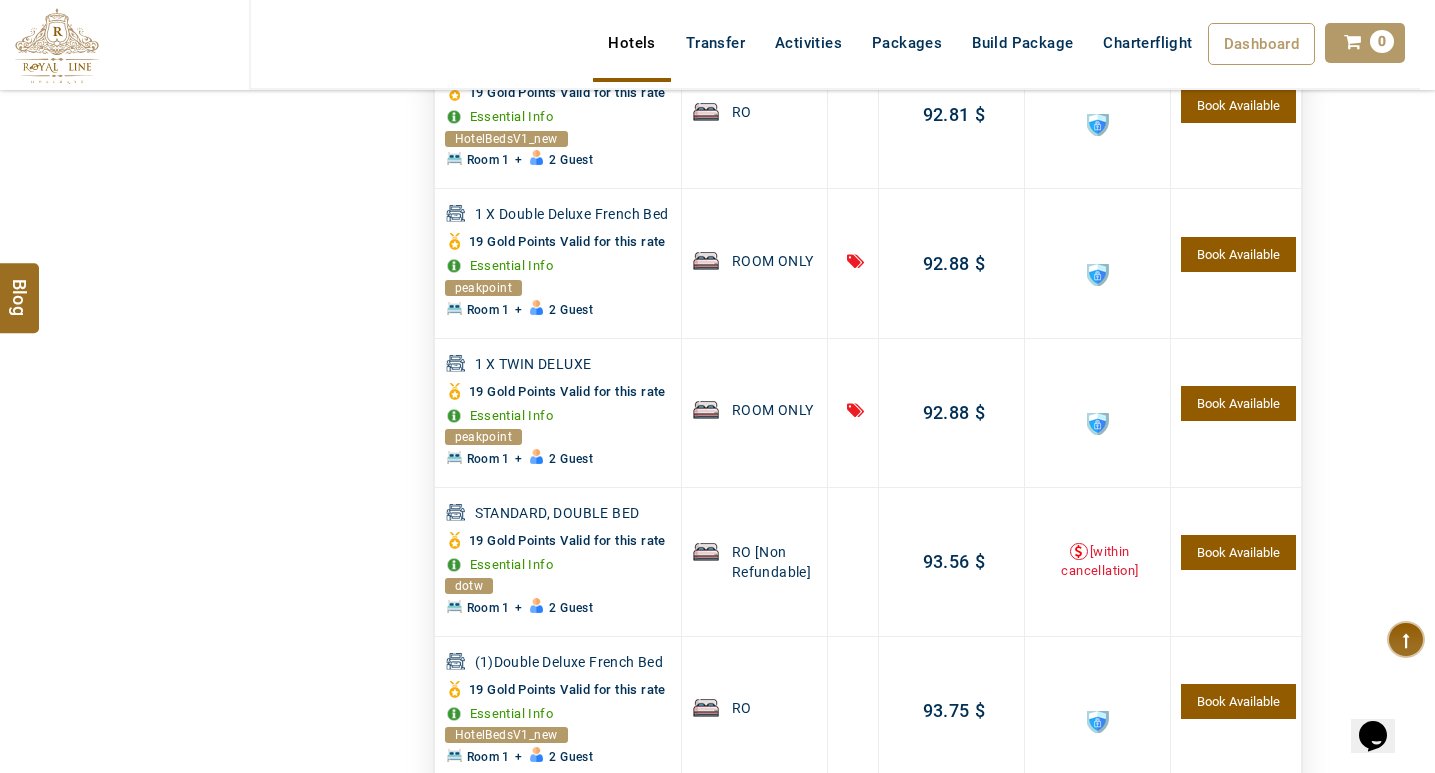 scroll, scrollTop: 3382, scrollLeft: 0, axis: vertical 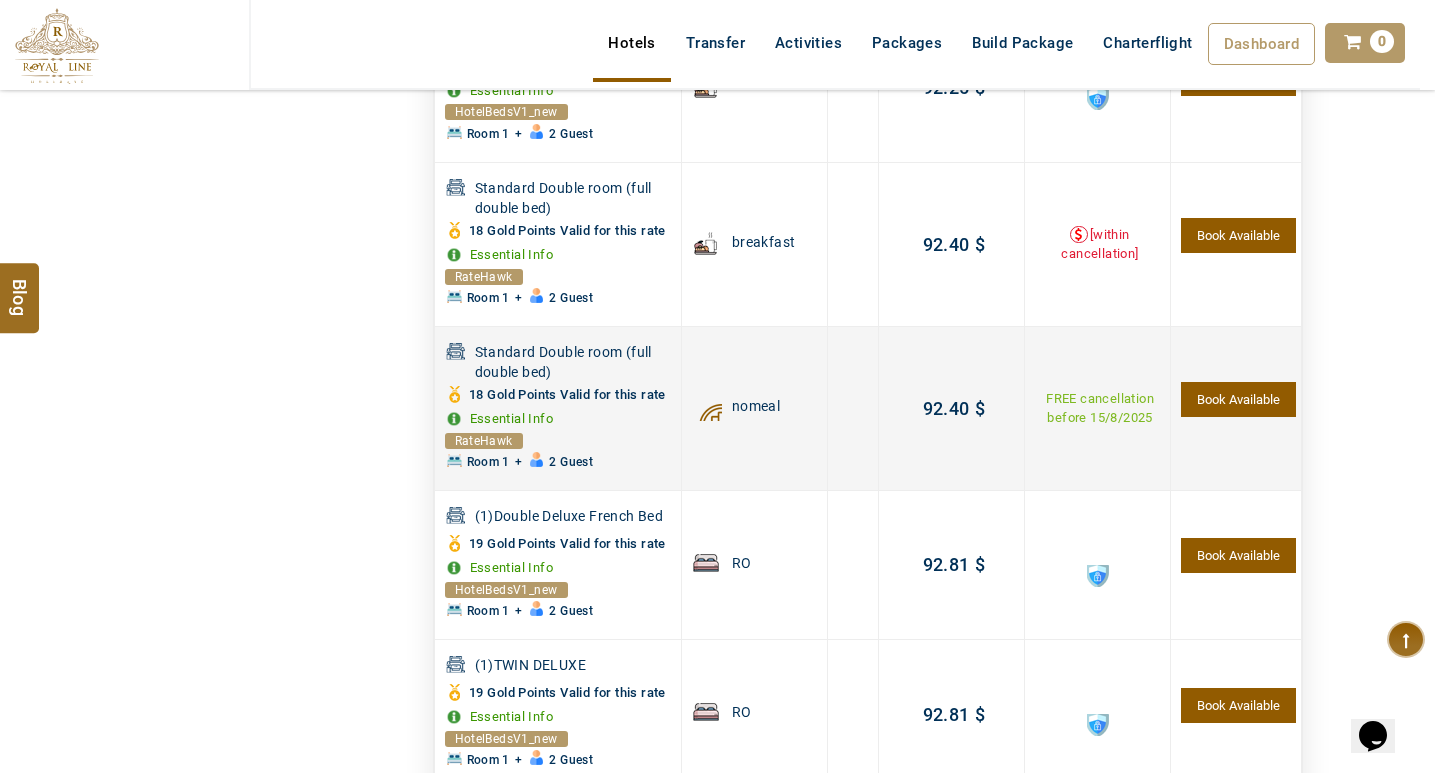click on "Book Available" at bounding box center [1238, 399] 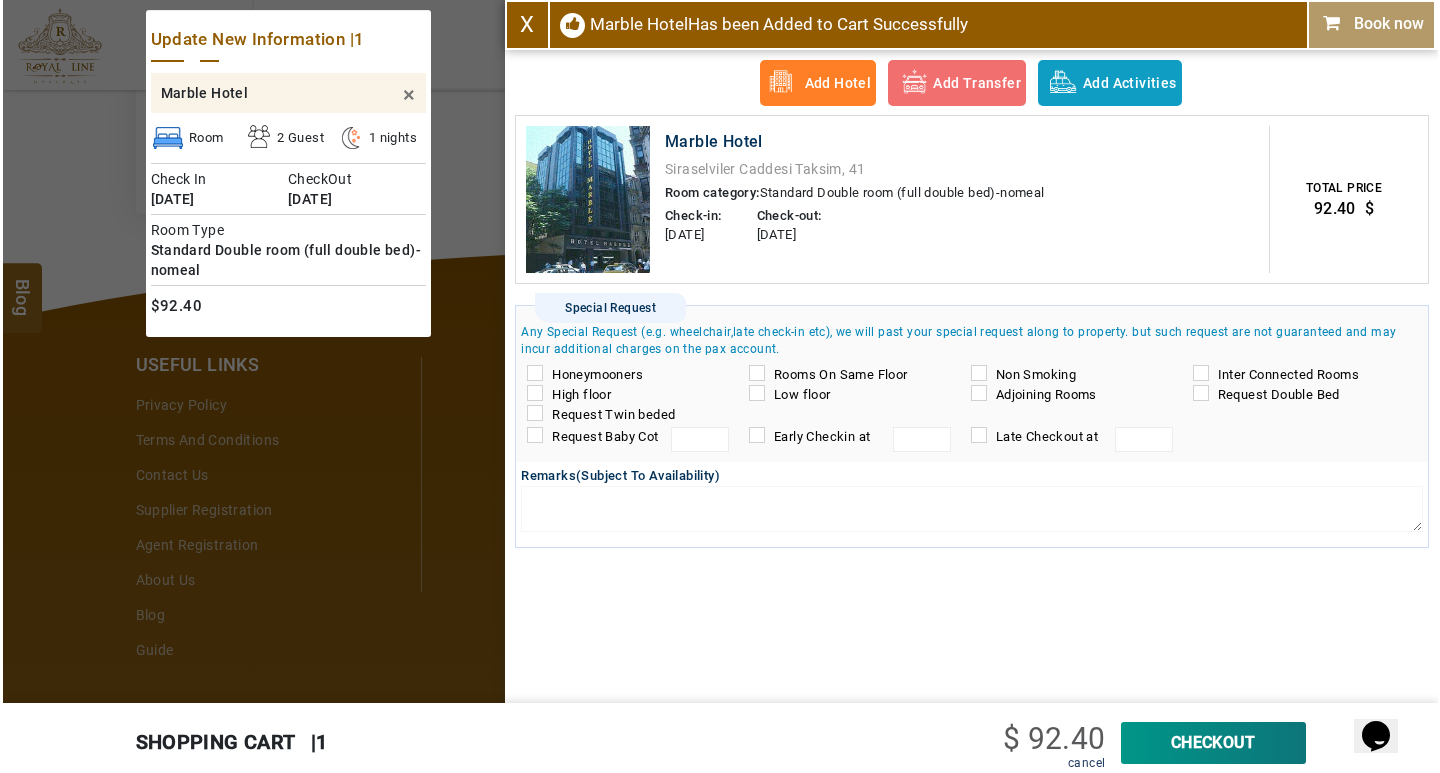 scroll, scrollTop: 1575, scrollLeft: 0, axis: vertical 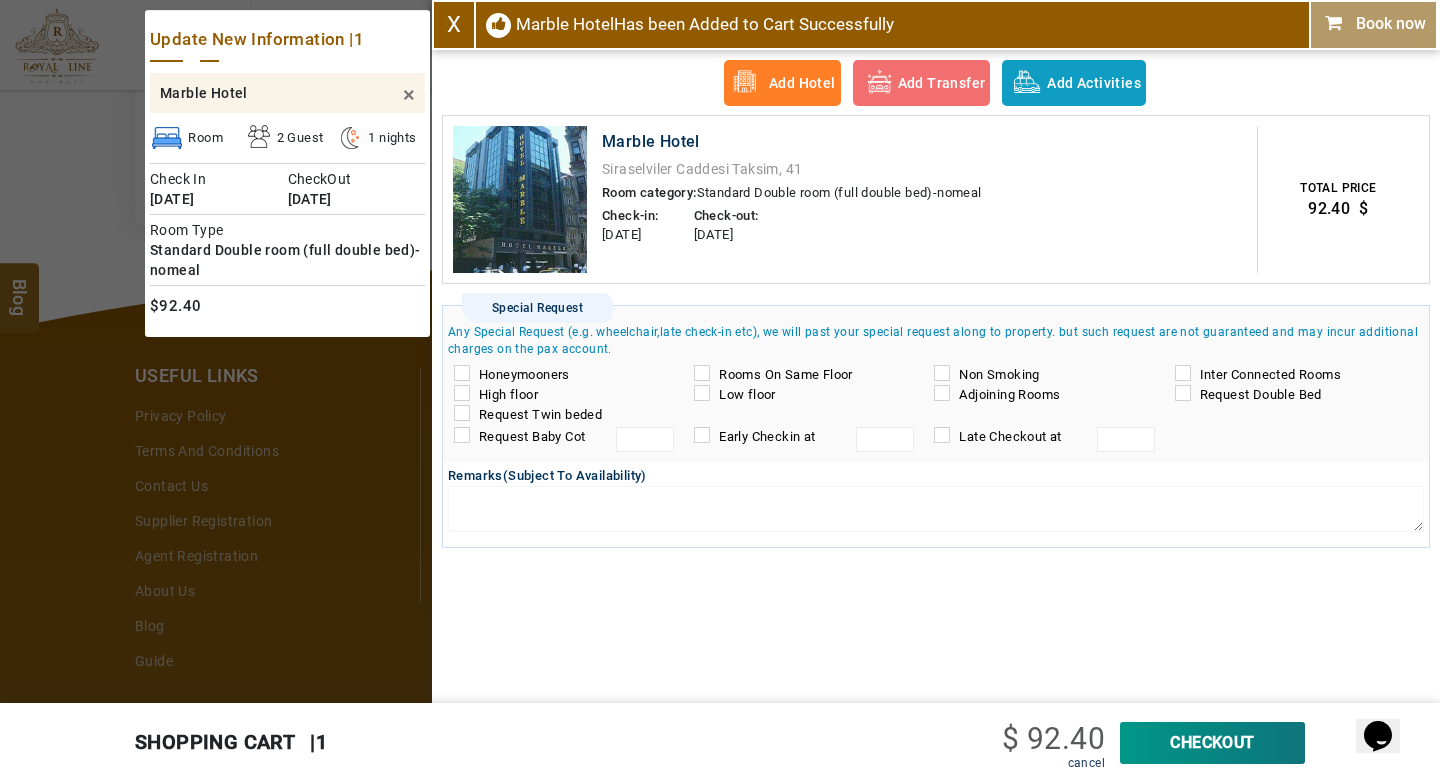 click on "CheckOut" at bounding box center [1212, 743] 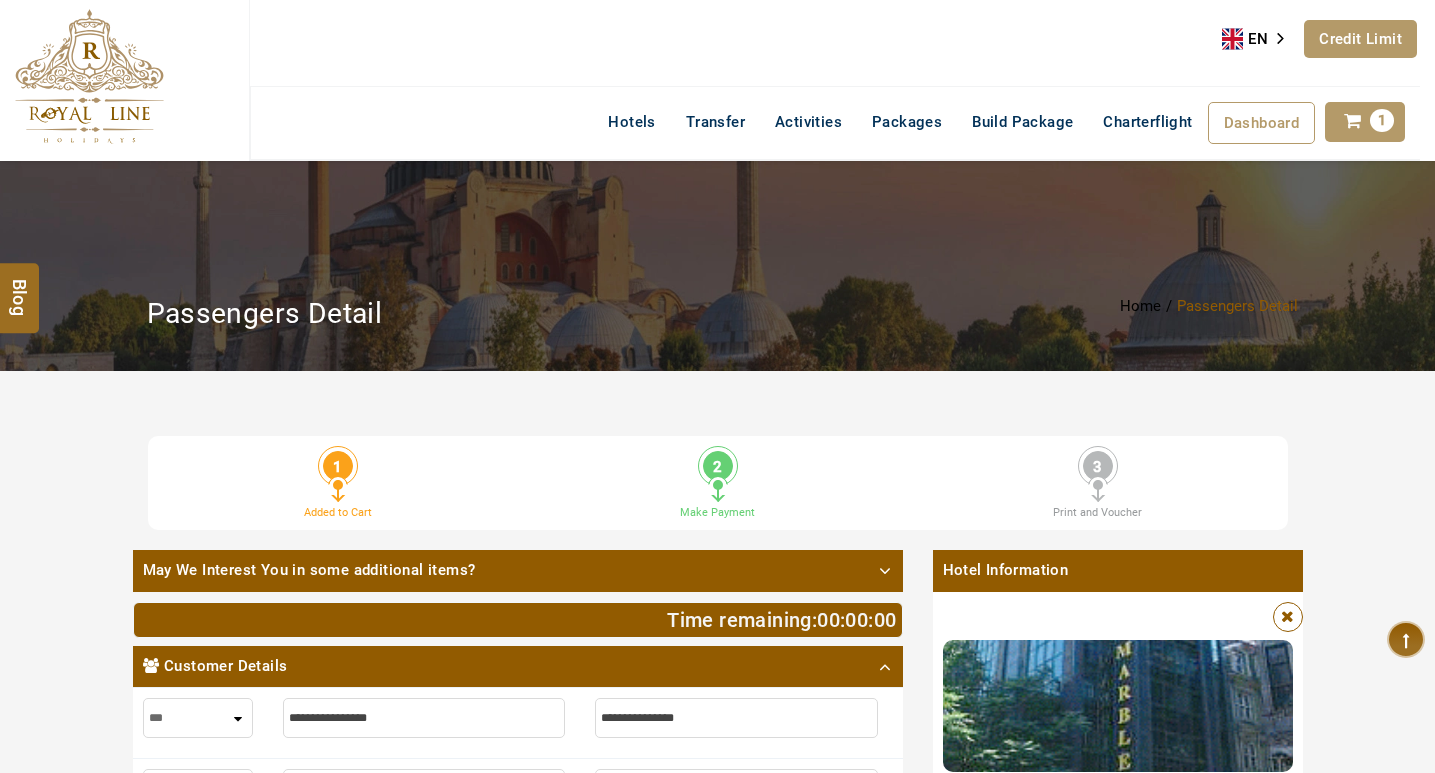 scroll, scrollTop: 228, scrollLeft: 0, axis: vertical 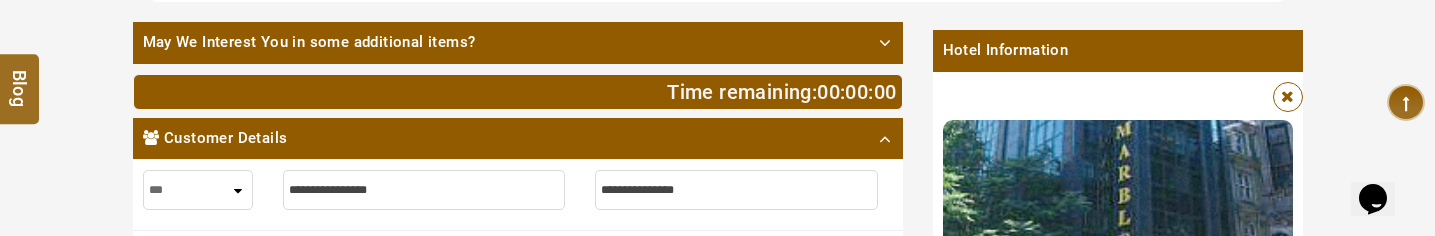 click on "00" at bounding box center [828, 92] 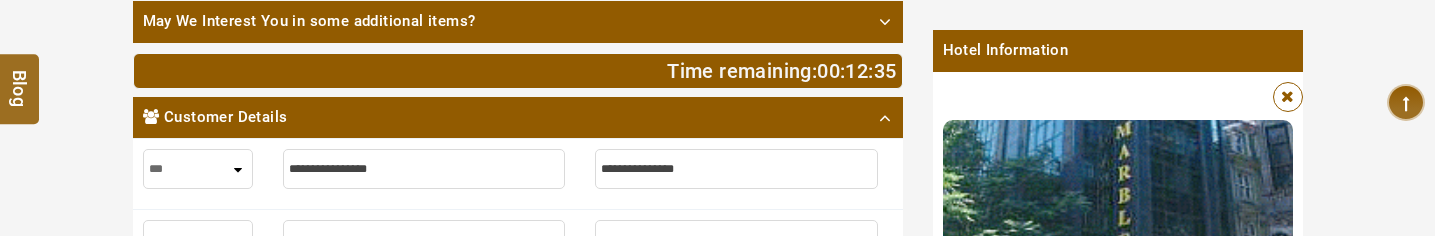 scroll, scrollTop: 528, scrollLeft: 0, axis: vertical 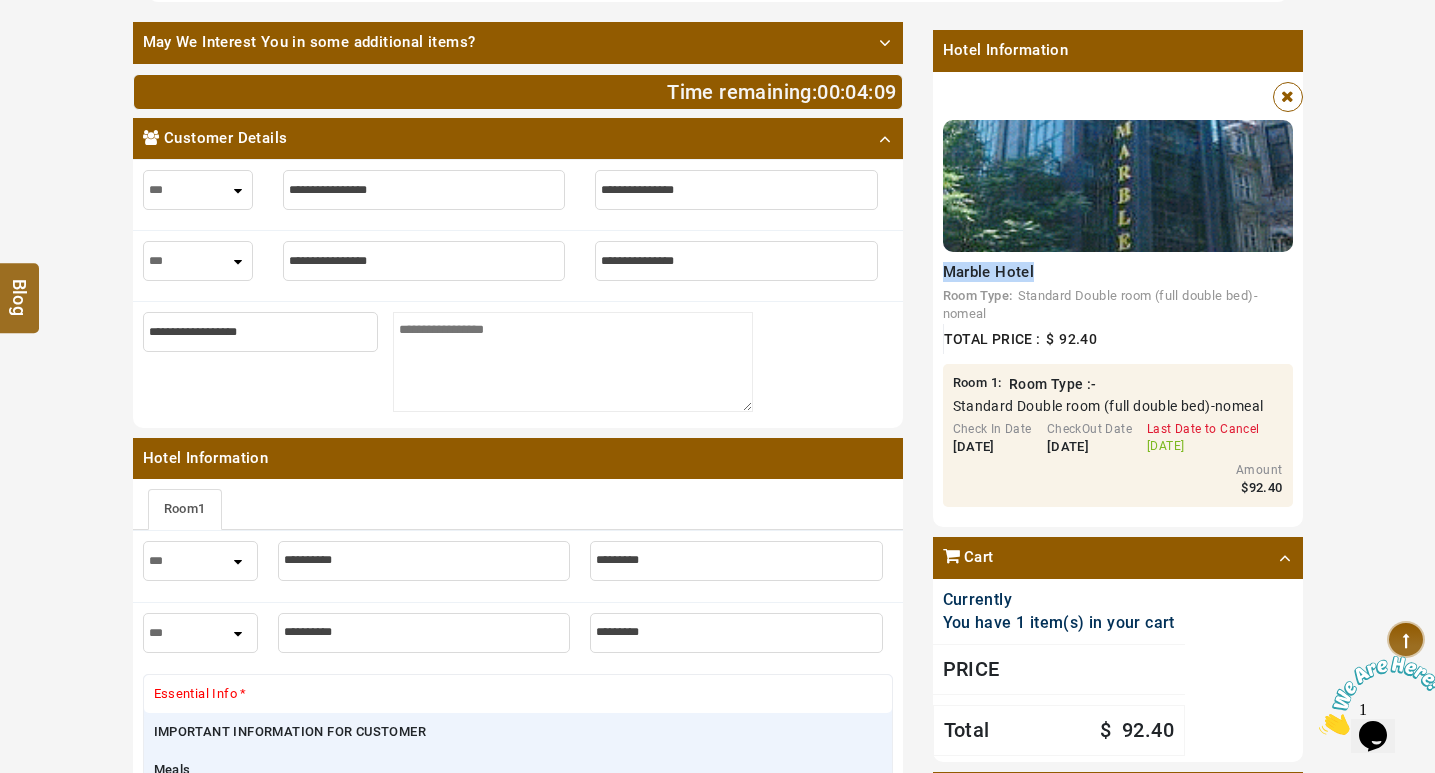drag, startPoint x: 944, startPoint y: 270, endPoint x: 1047, endPoint y: 266, distance: 103.077644 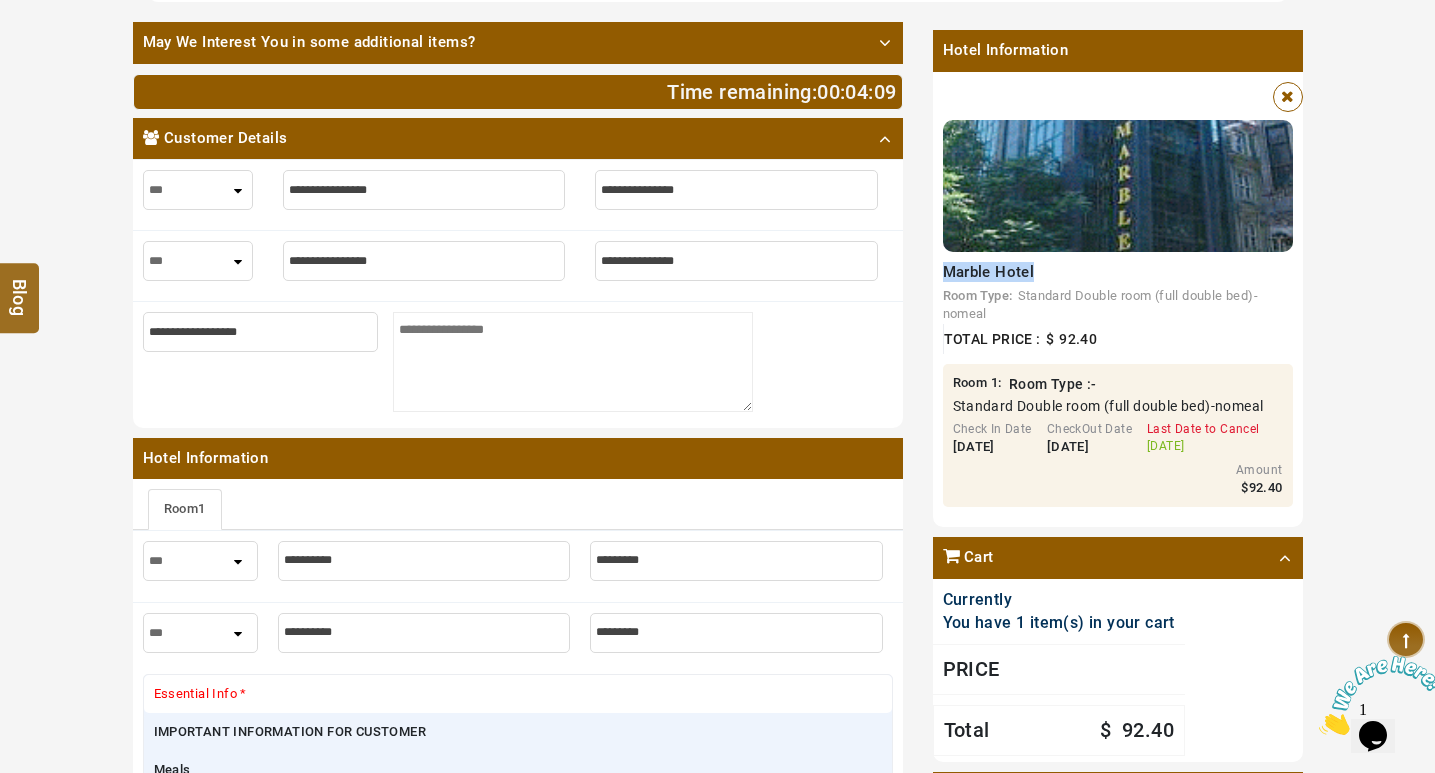 click on "Marble Hotel" at bounding box center (1118, 271) 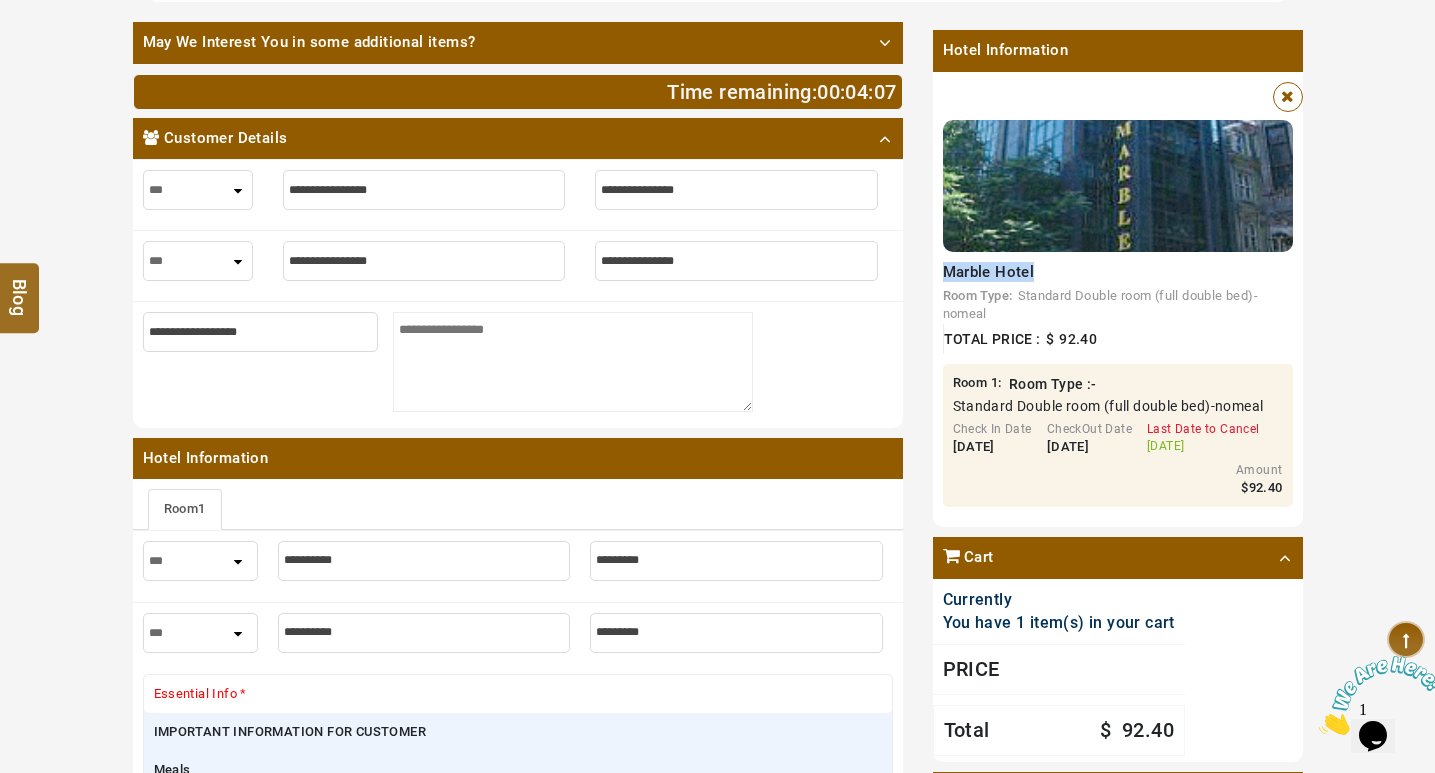 copy on "Marble Hotel" 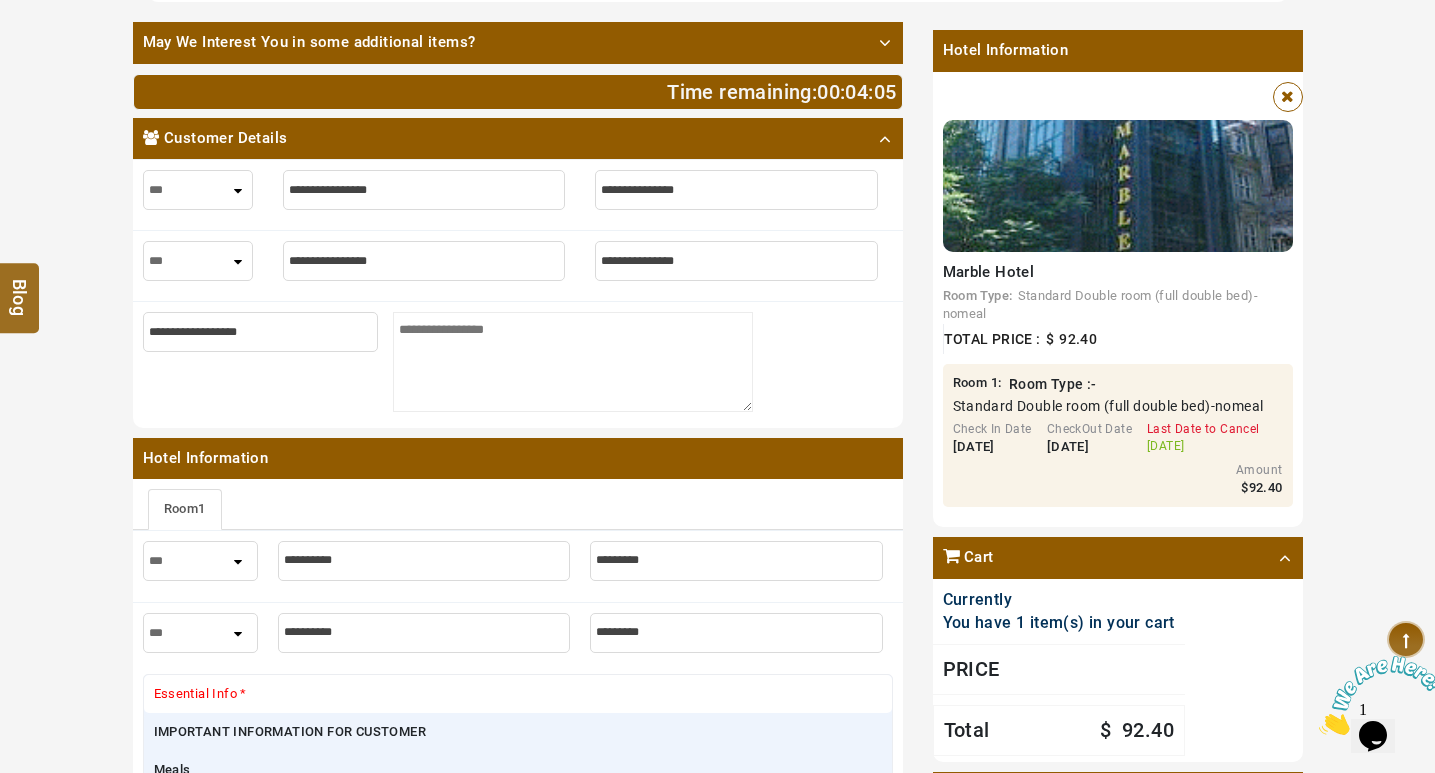 click at bounding box center (1288, 96) 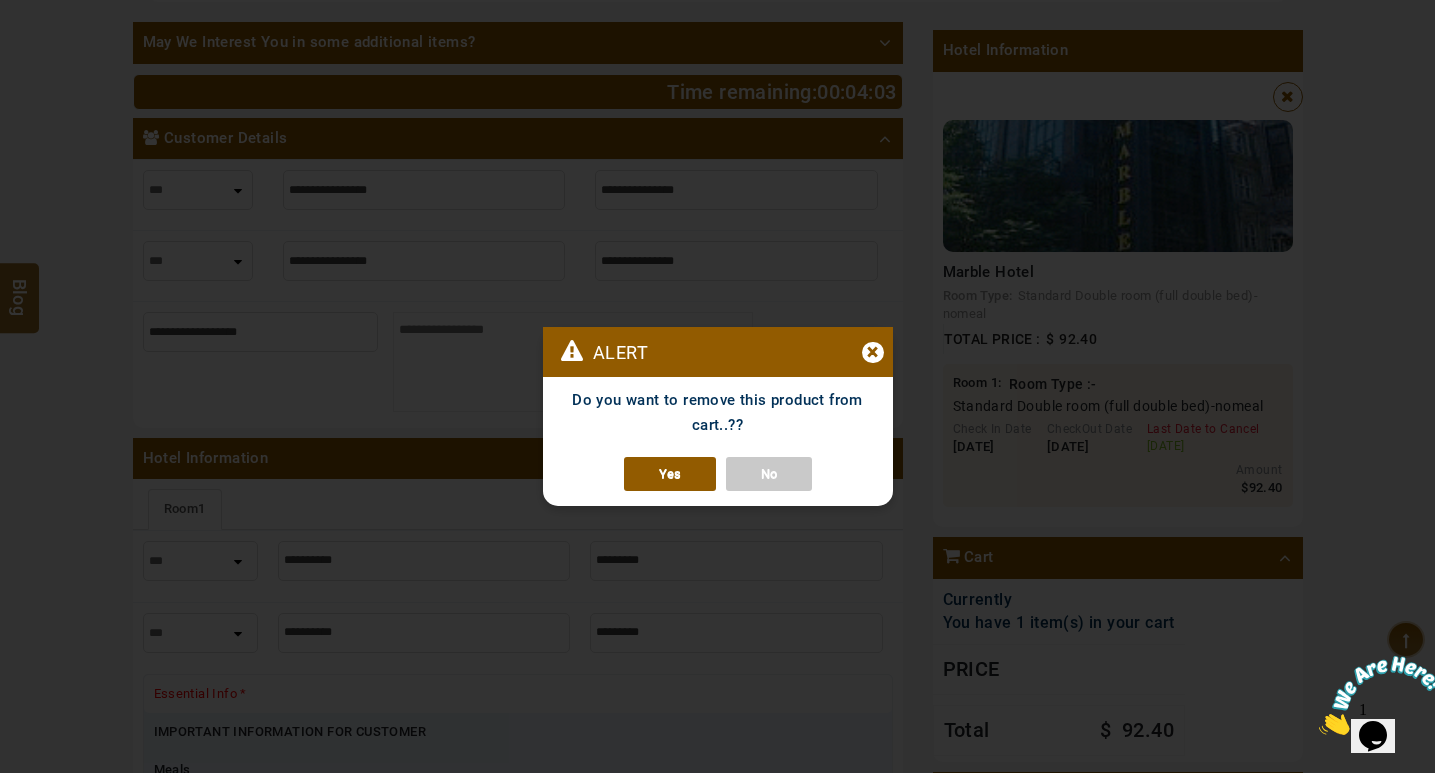 click on "Yes" at bounding box center [670, 474] 